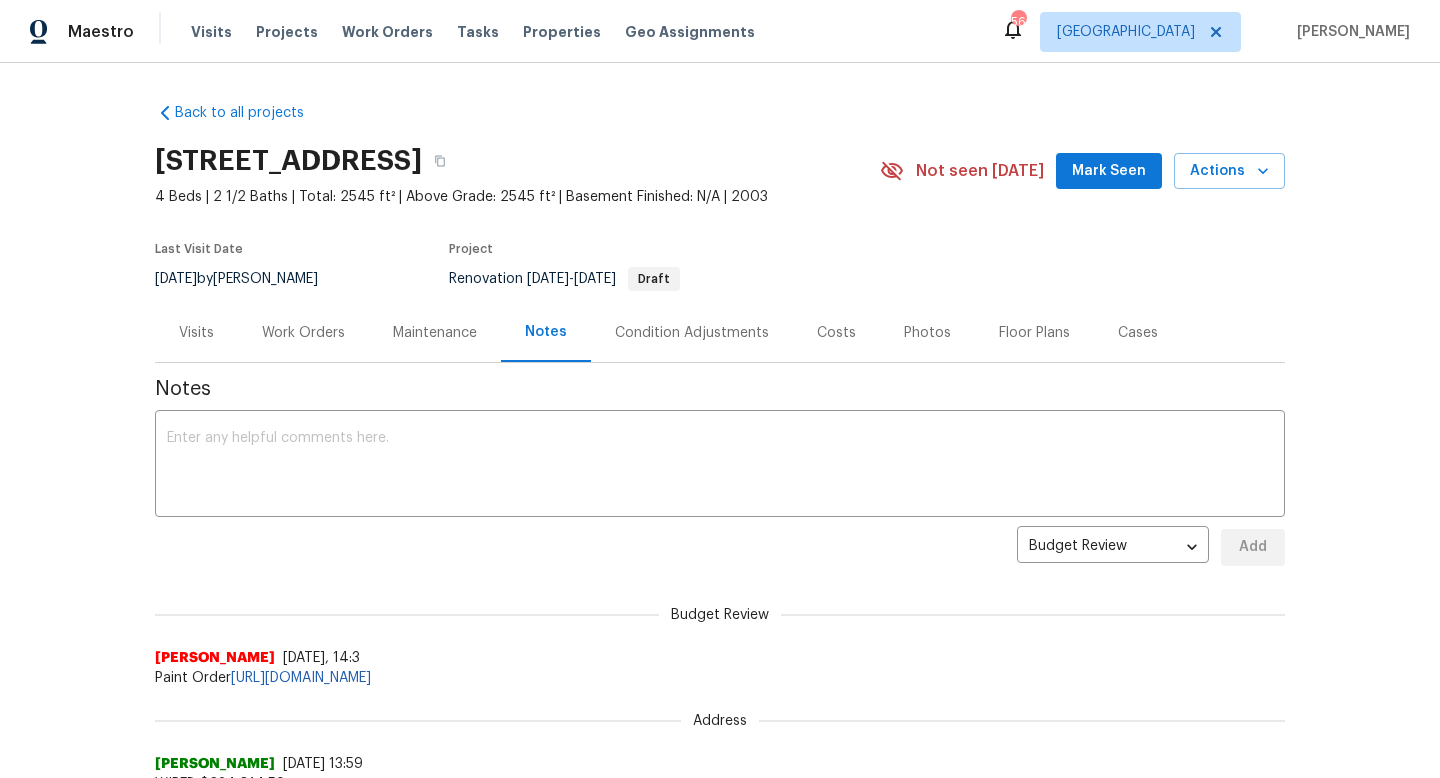 scroll, scrollTop: 0, scrollLeft: 0, axis: both 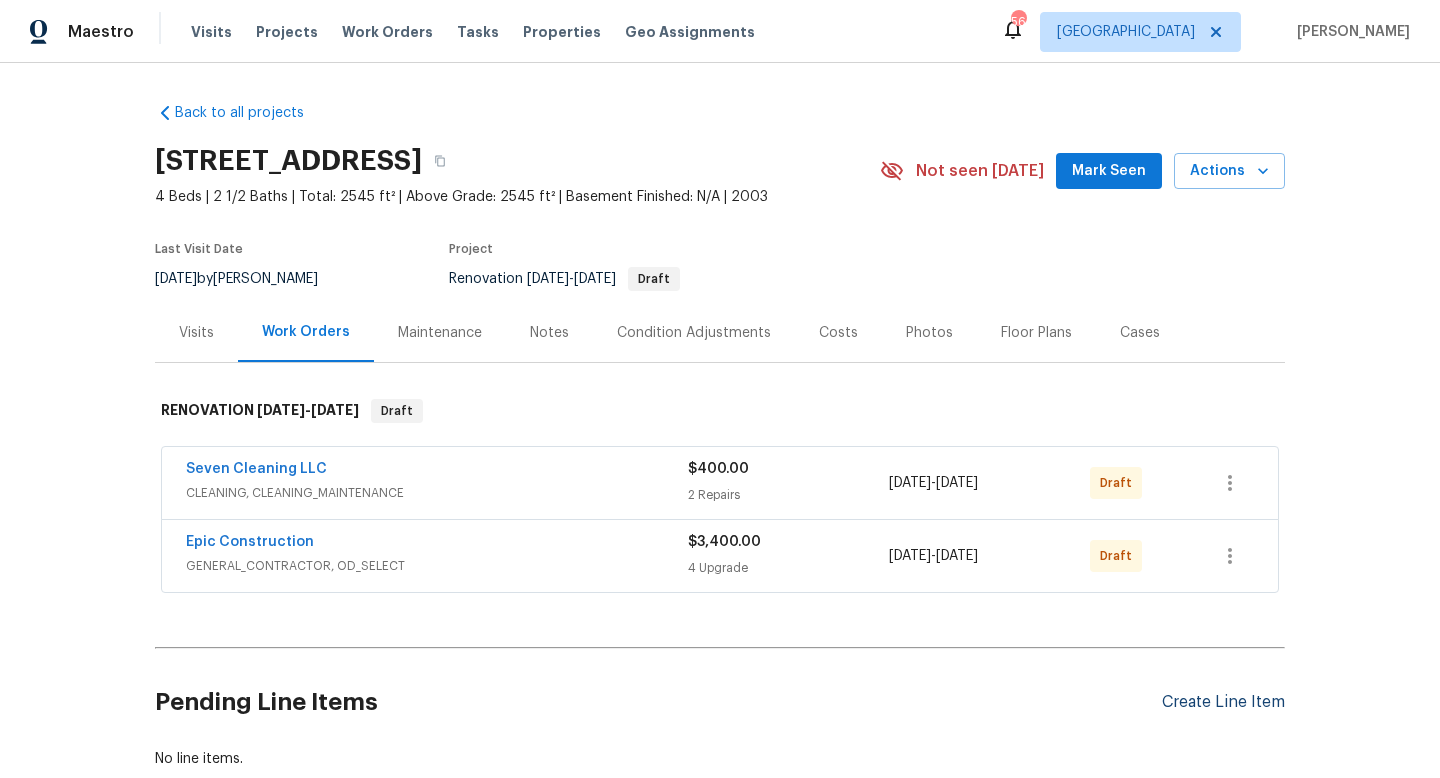 click on "Create Line Item" at bounding box center [1223, 702] 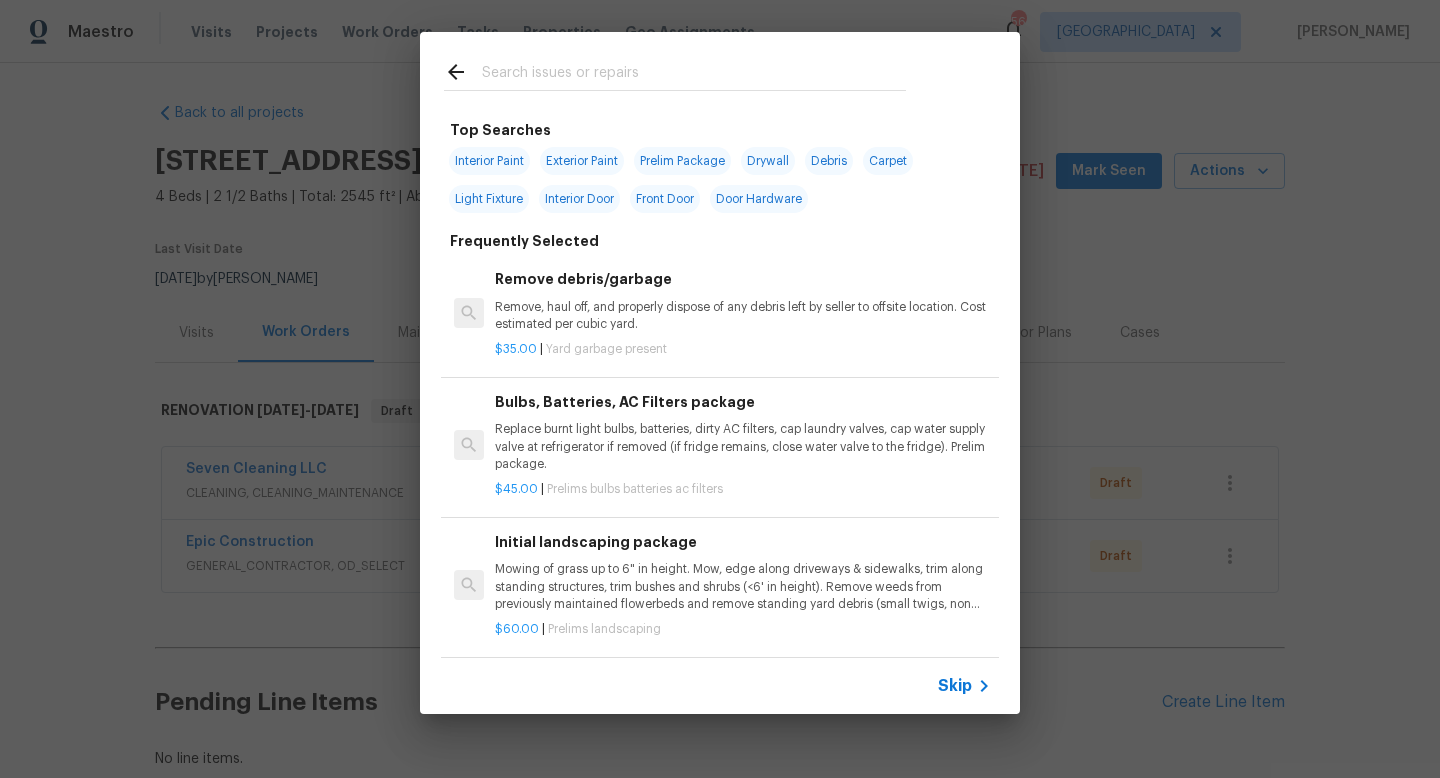click at bounding box center [694, 75] 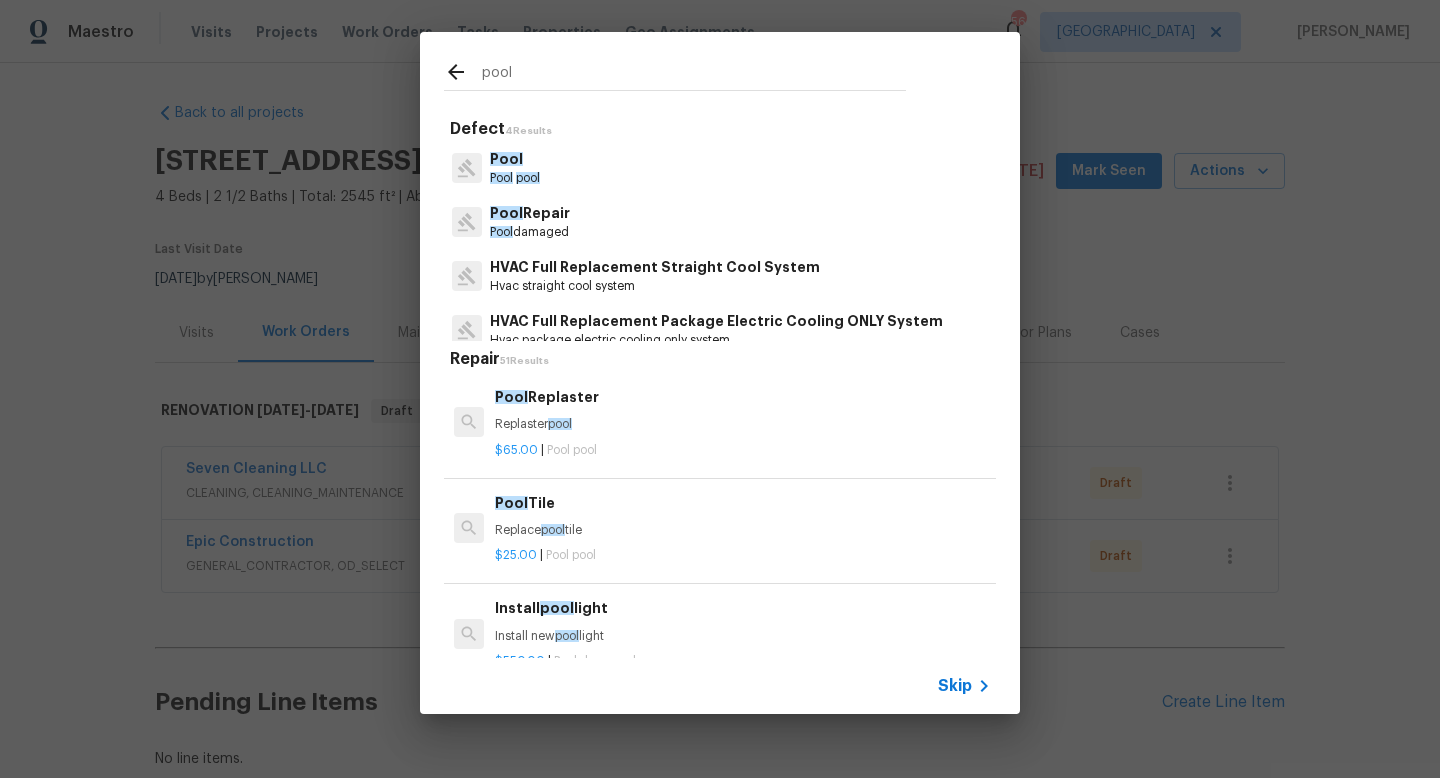 type on "pool" 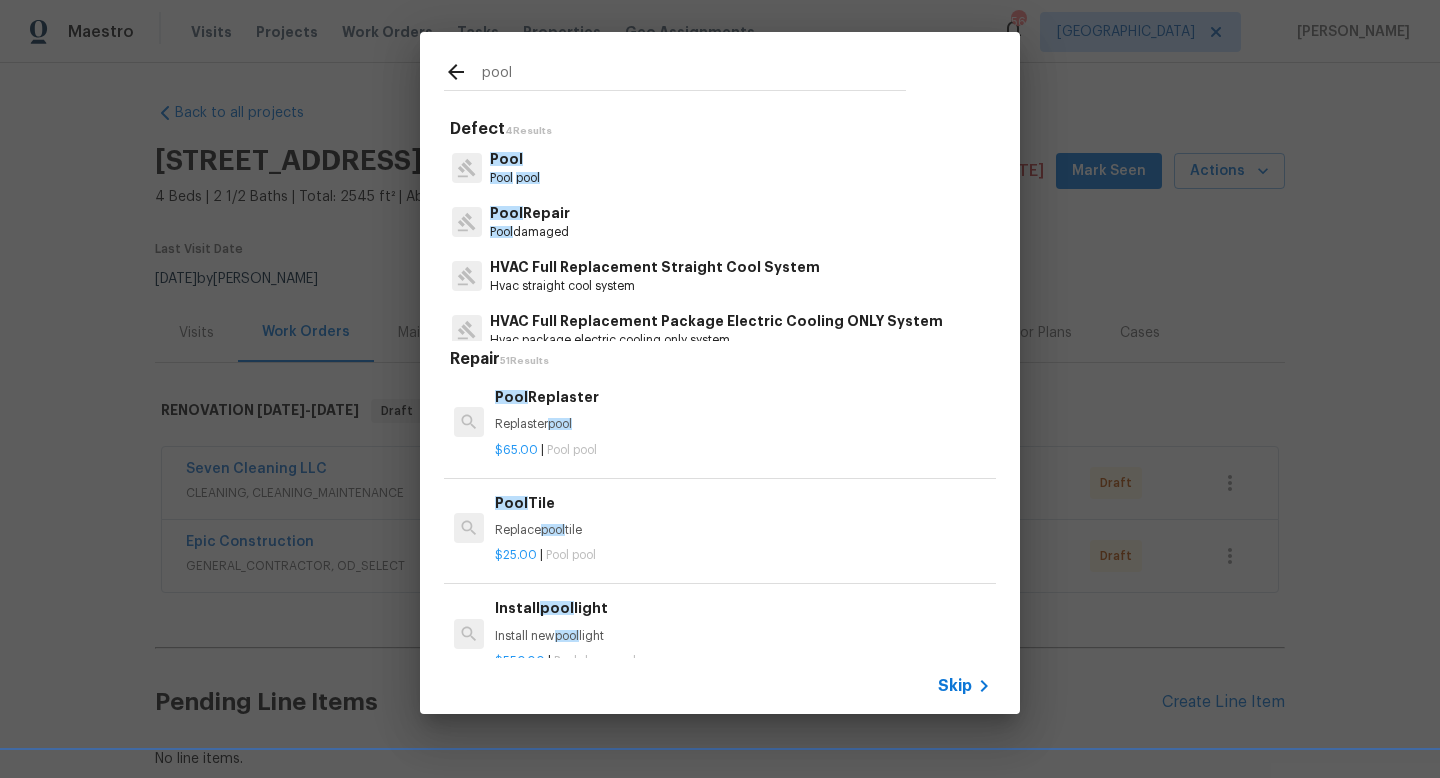 click on "Pool" at bounding box center [515, 159] 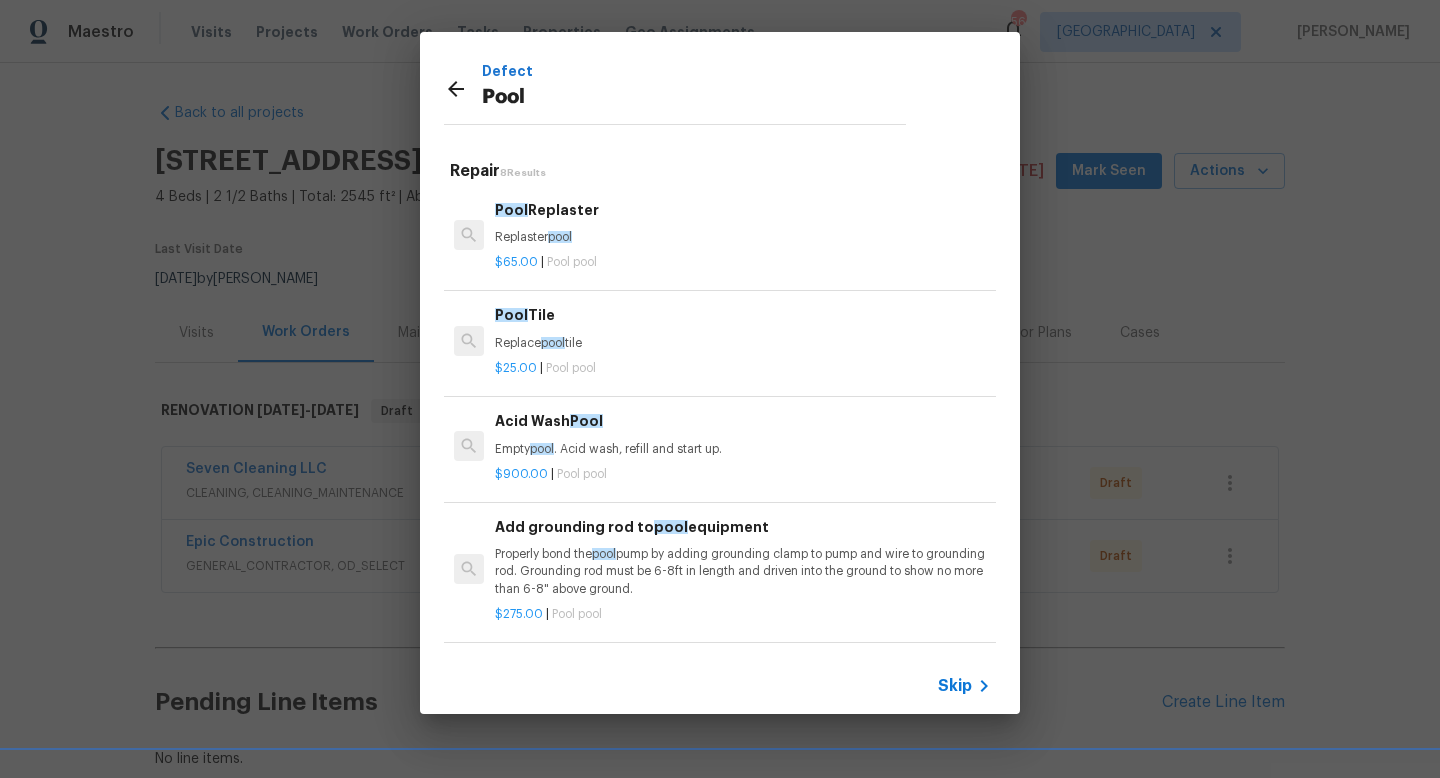 click 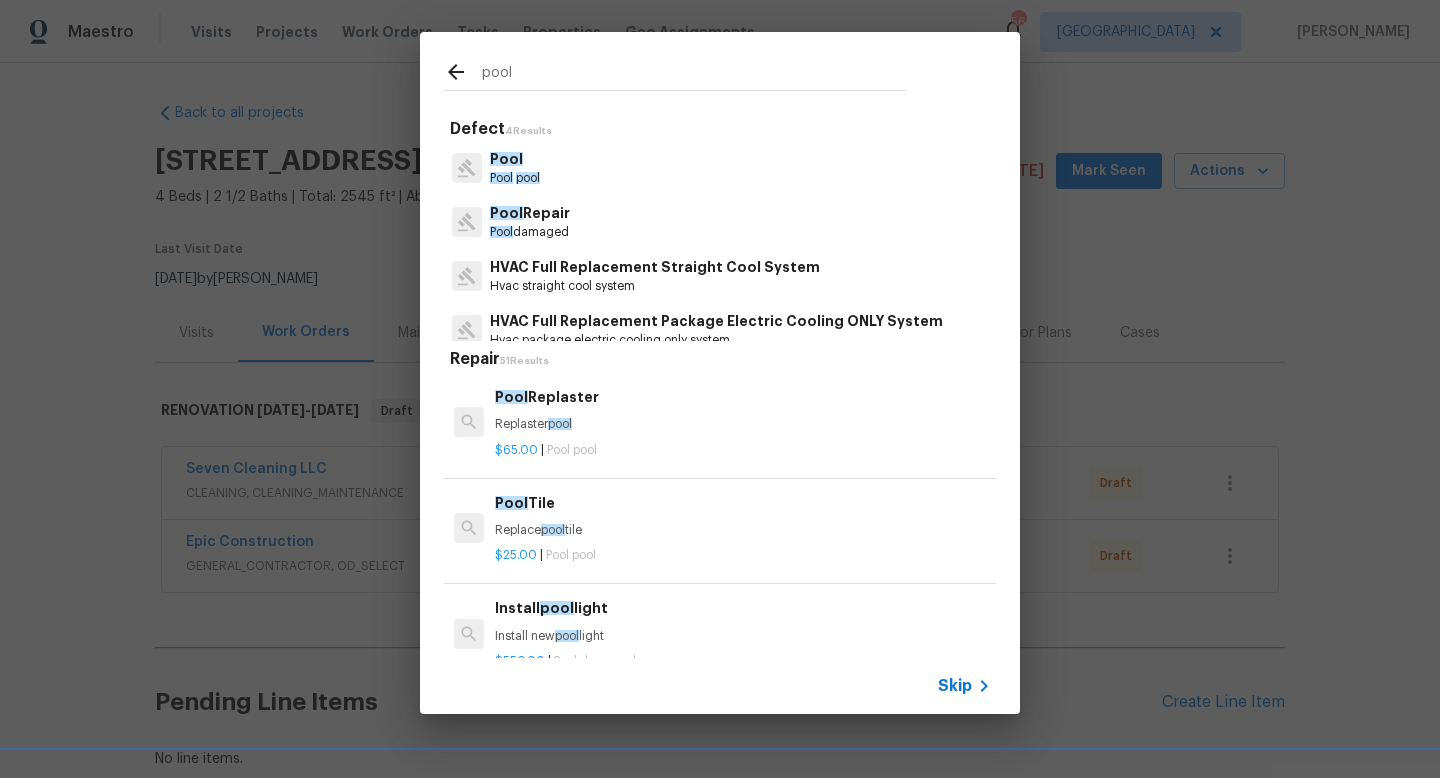 click on "Pool  Repair" at bounding box center [530, 213] 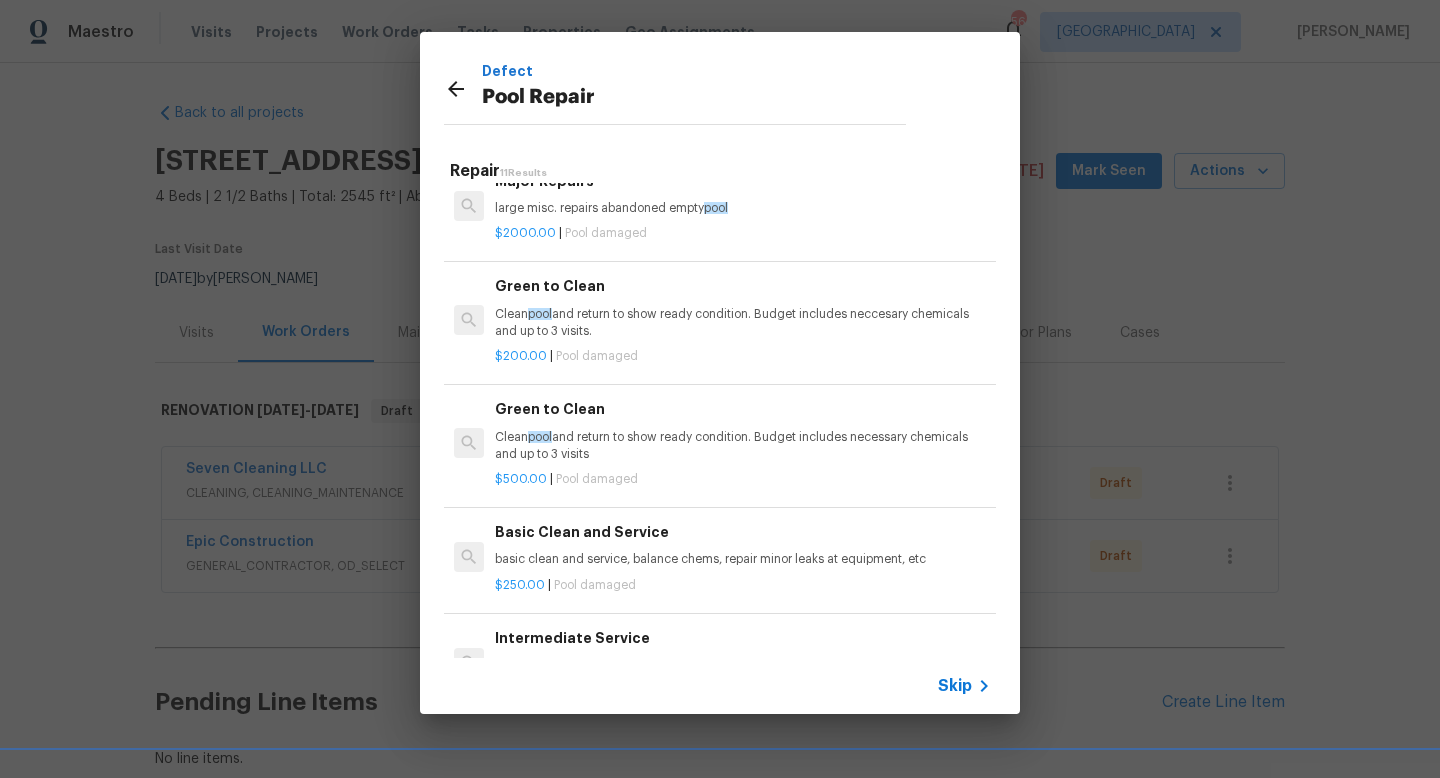 scroll, scrollTop: 454, scrollLeft: 0, axis: vertical 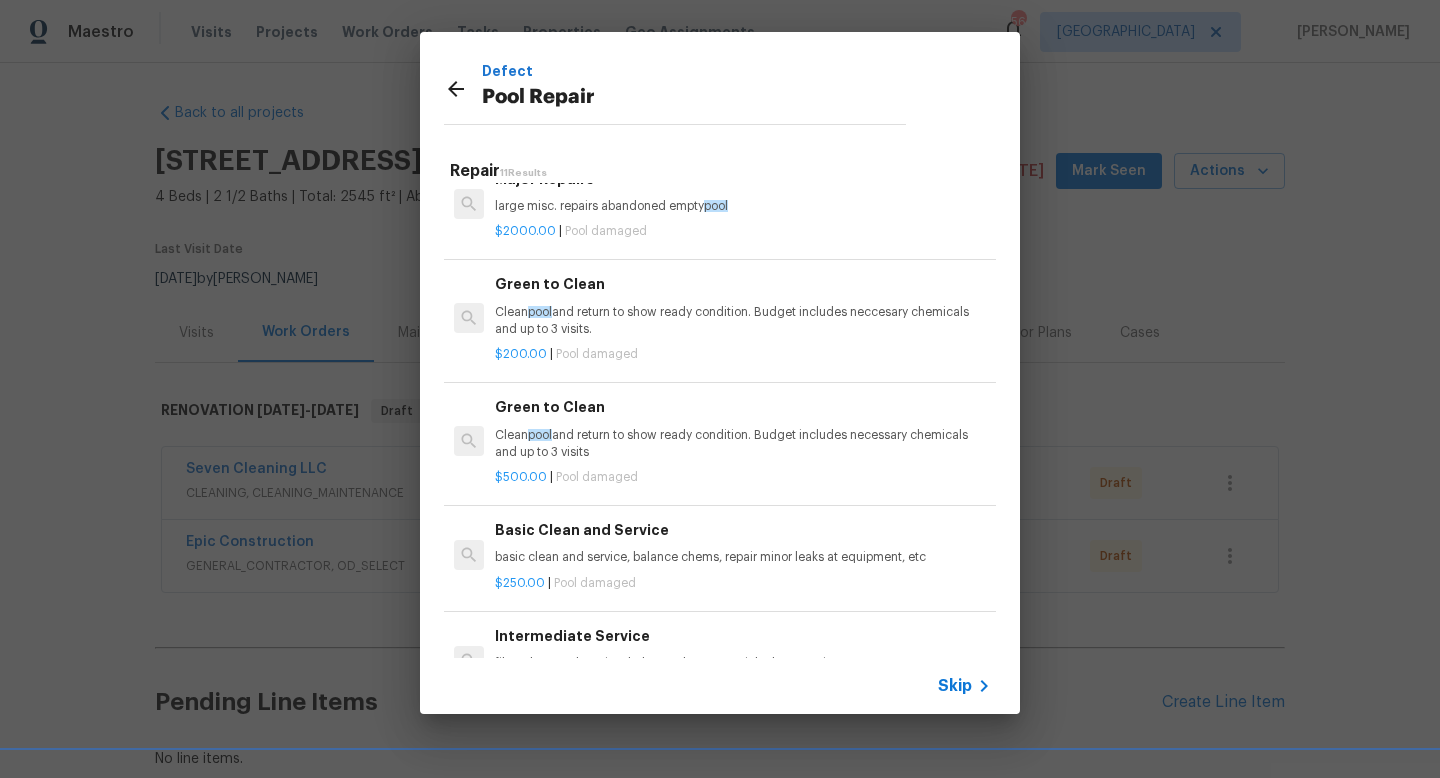 click on "basic clean and service, balance chems, repair minor leaks at equipment, etc" at bounding box center (743, 557) 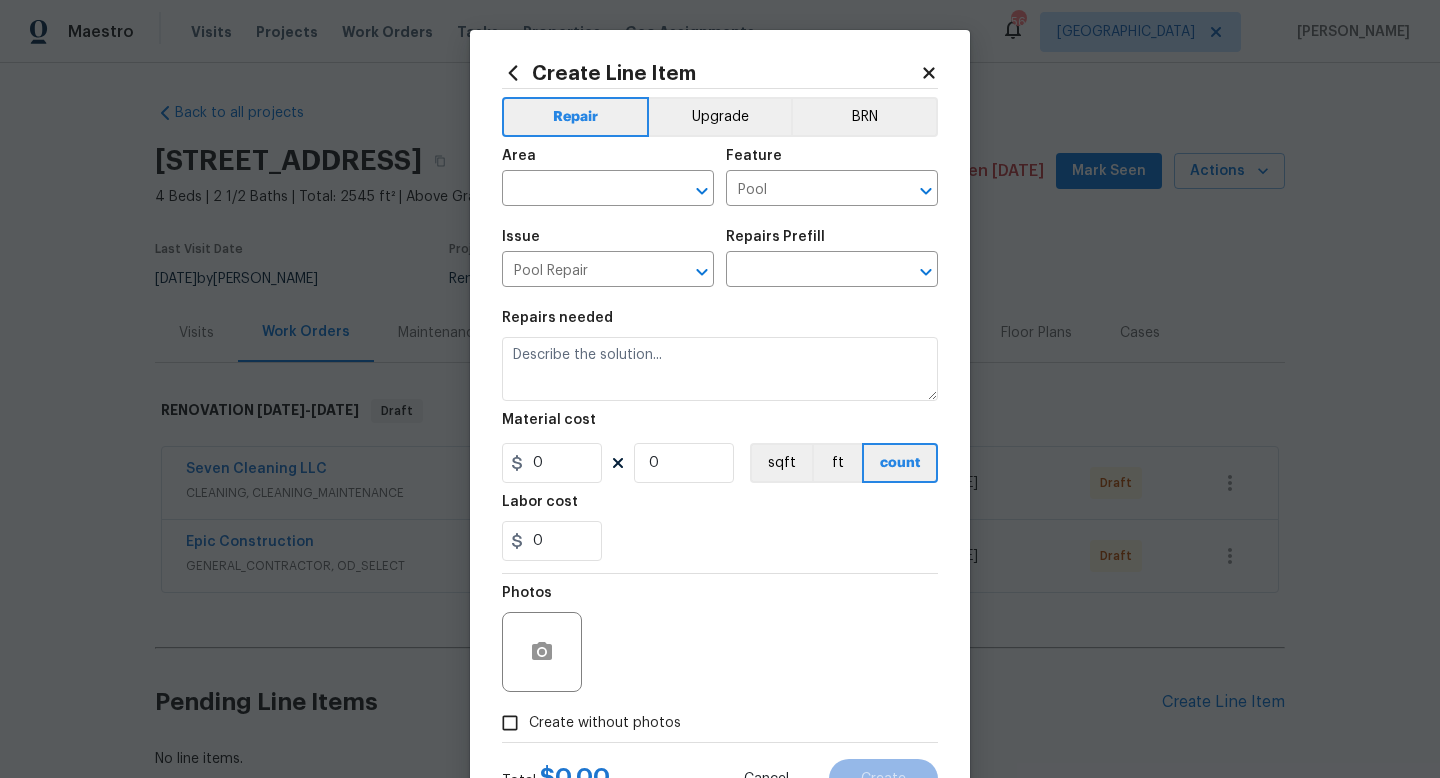 type on "Basic Clean and Service $250.00" 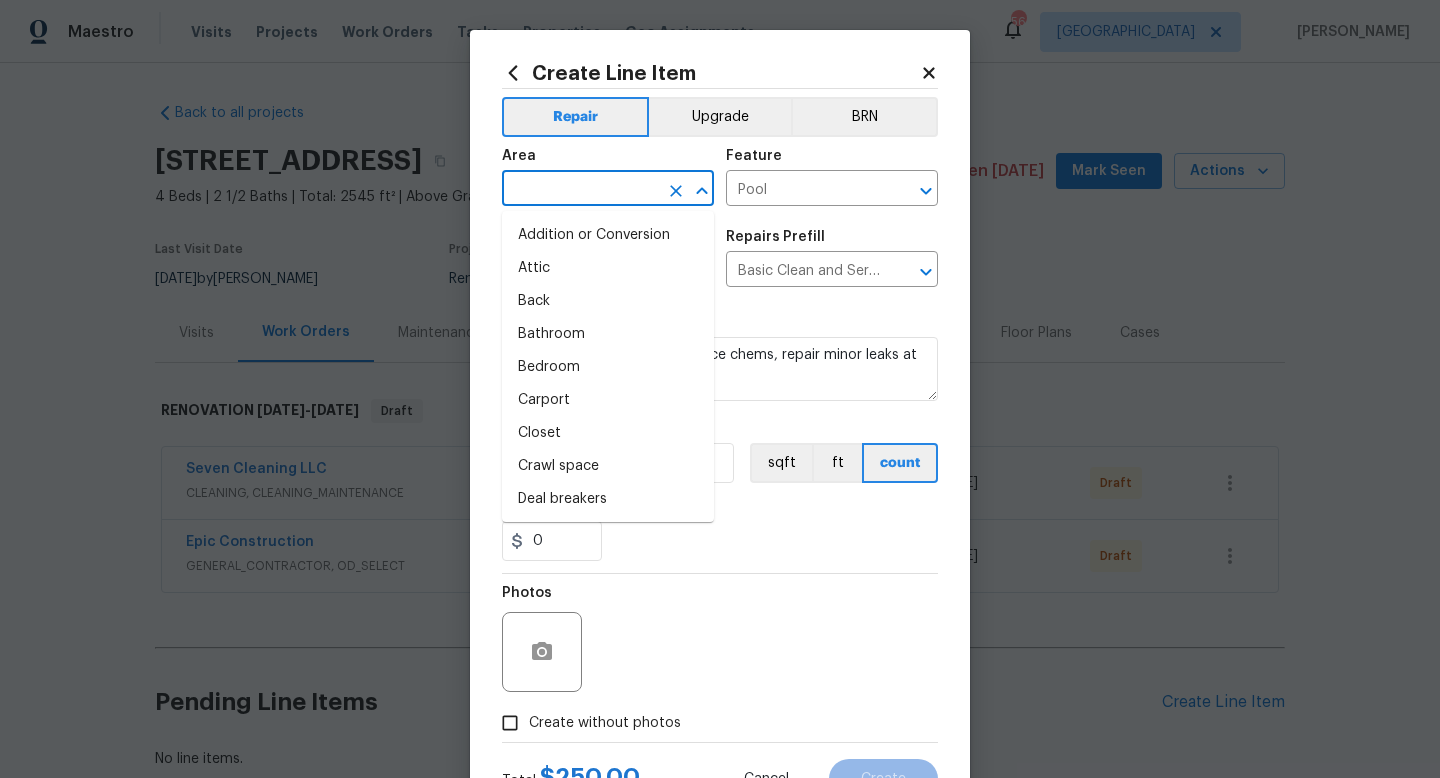 click at bounding box center [580, 190] 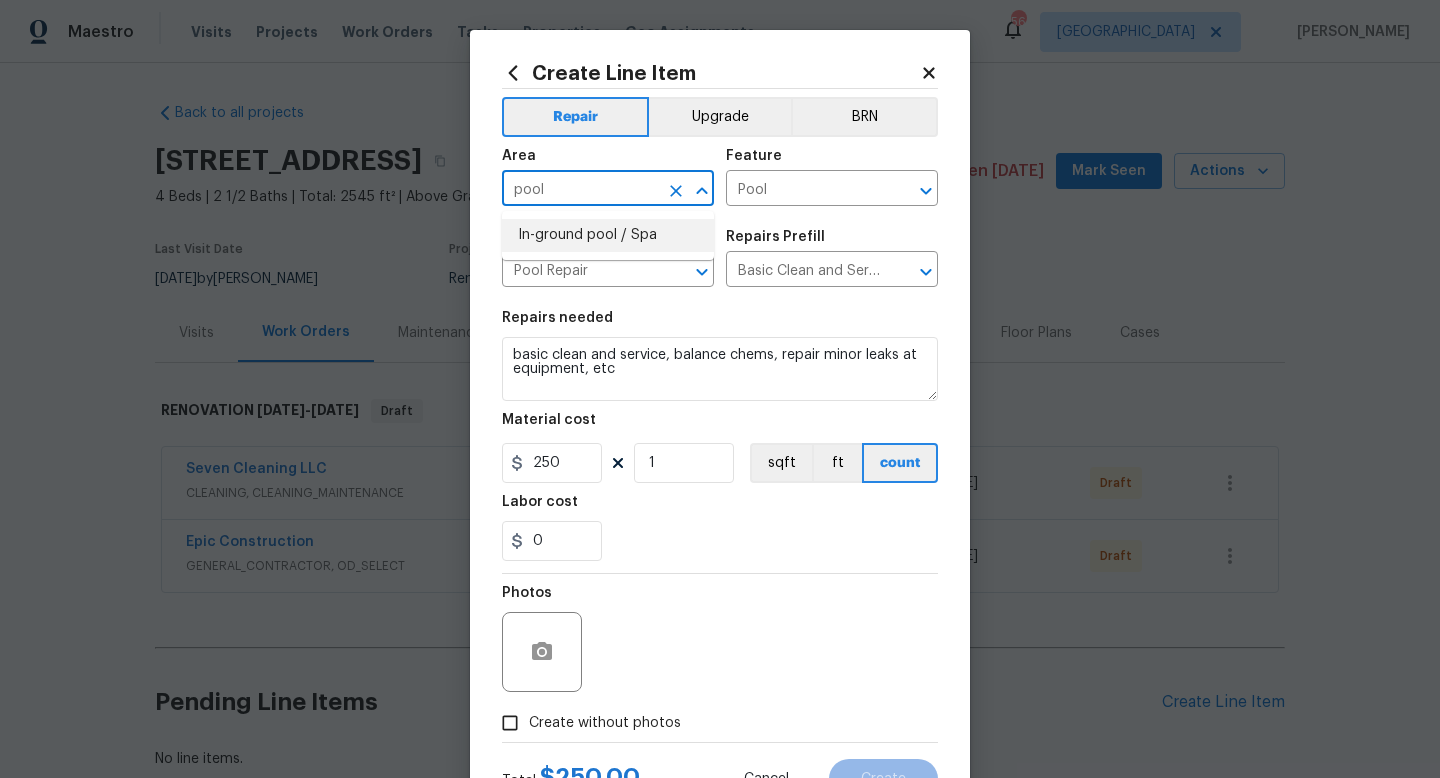 click on "In-ground pool / Spa" at bounding box center (608, 235) 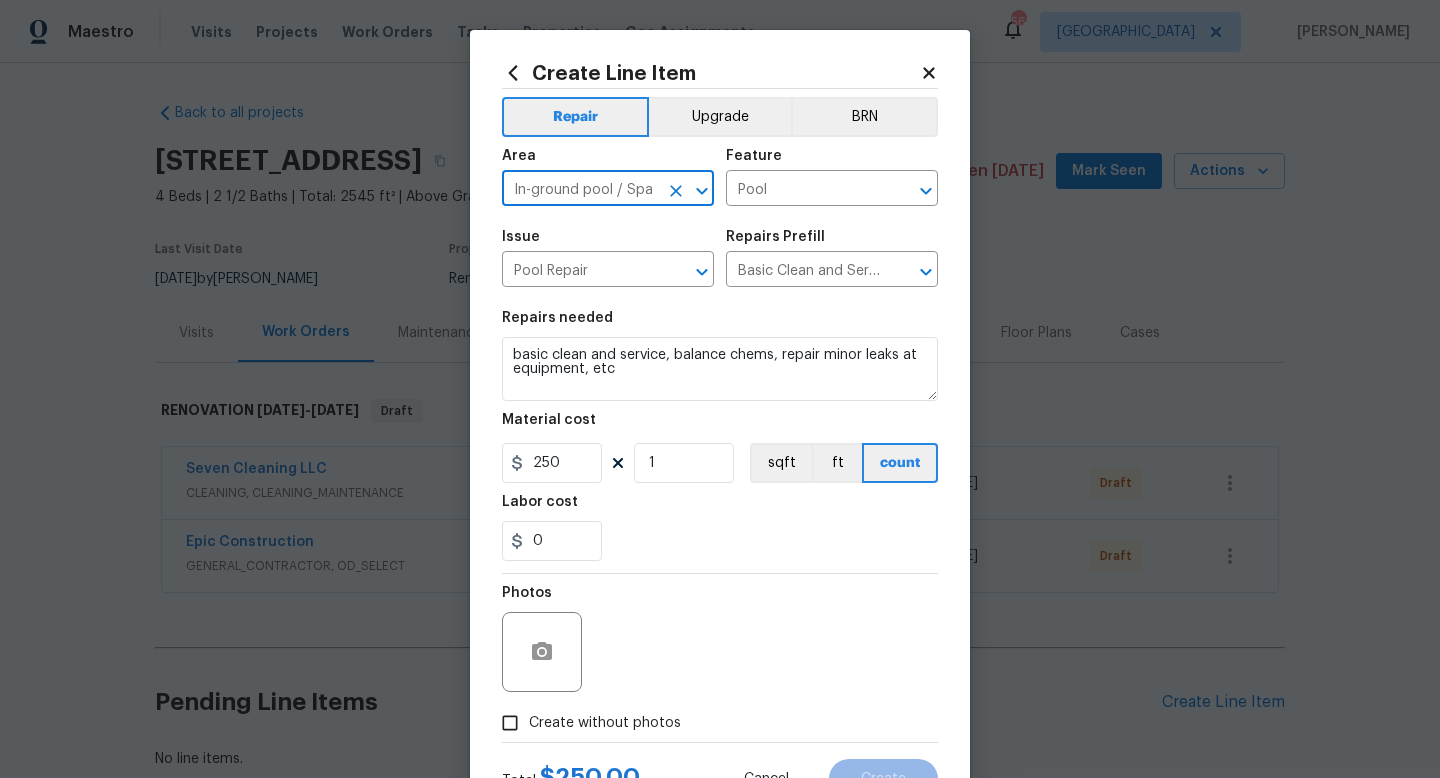 type on "In-ground pool / Spa" 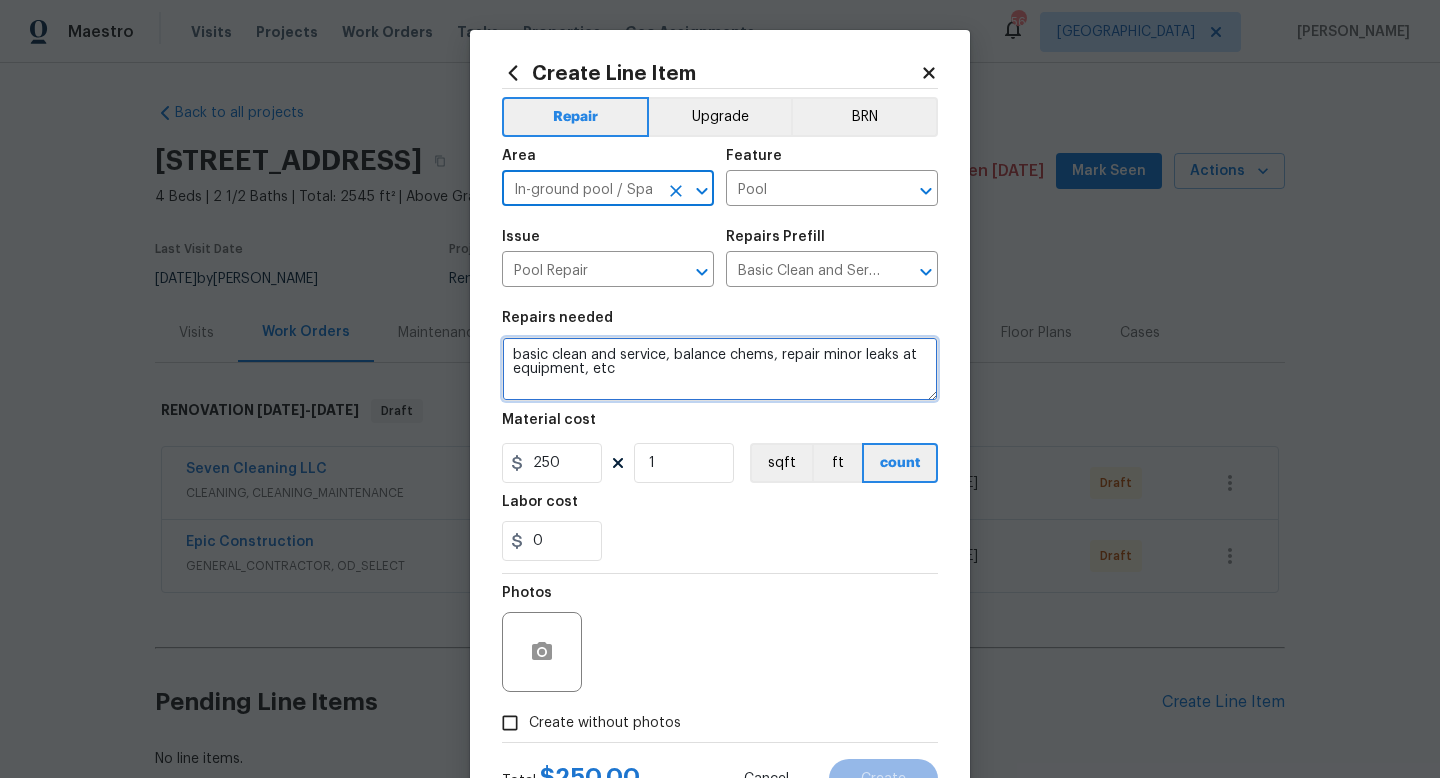click on "basic clean and service, balance chems, repair minor leaks at equipment, etc" at bounding box center (720, 369) 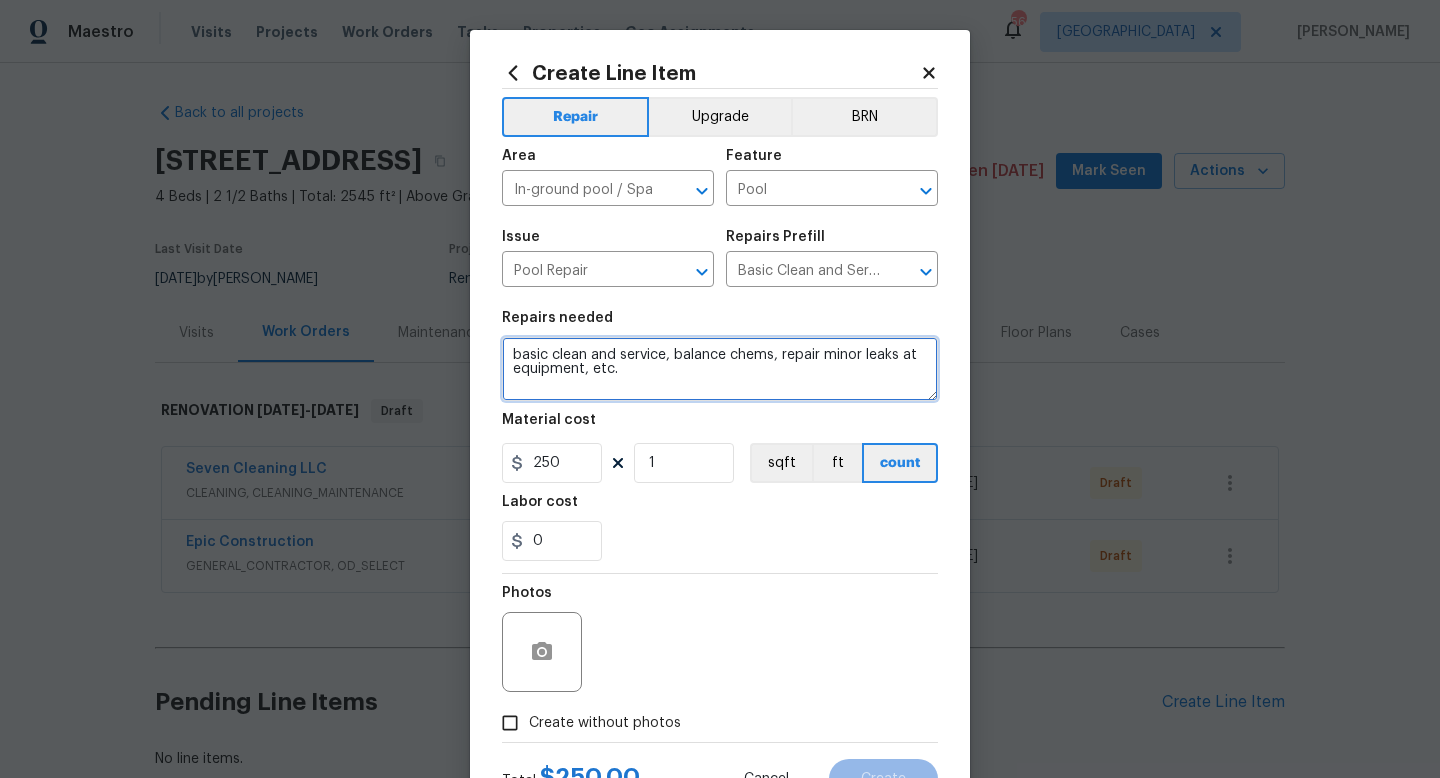 scroll, scrollTop: 4, scrollLeft: 0, axis: vertical 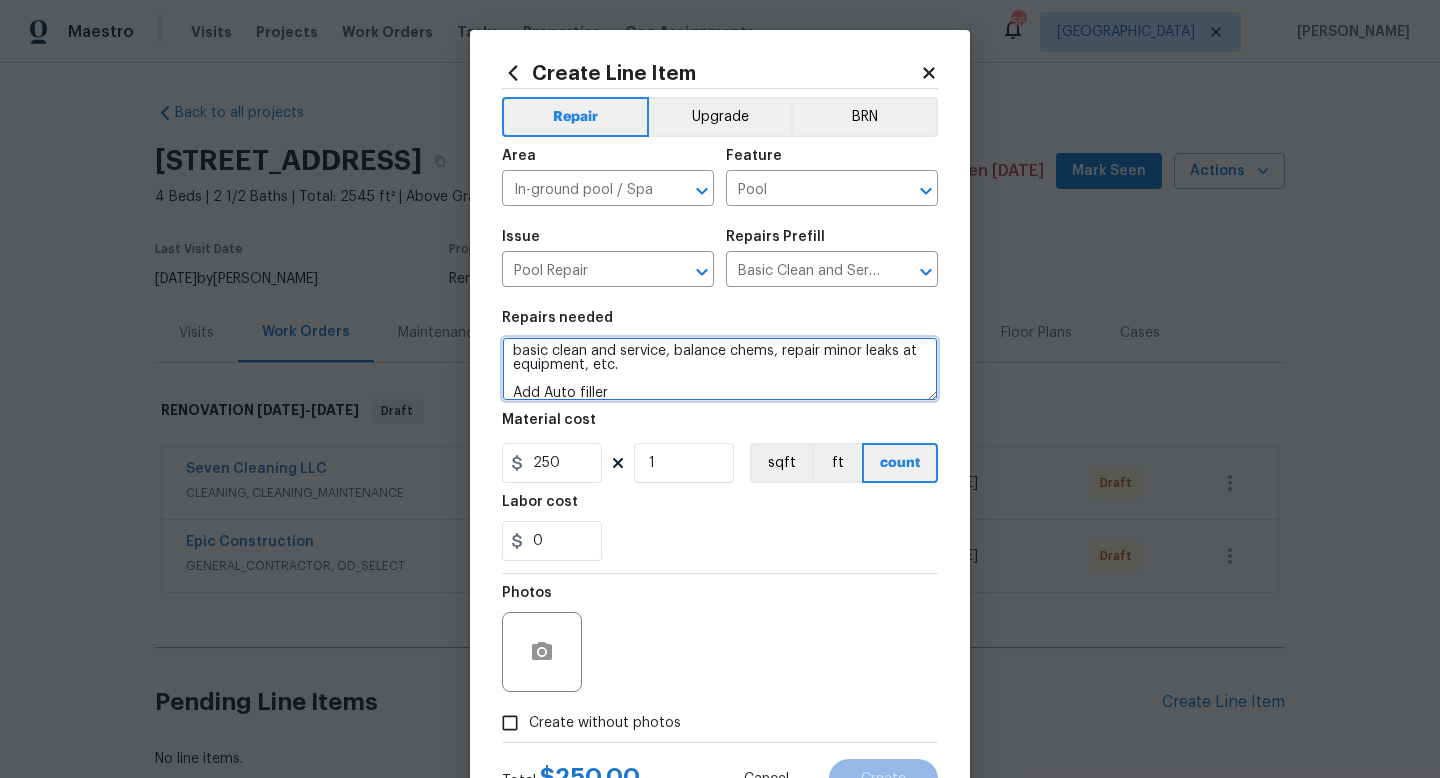 type on "basic clean and service, balance chems, repair minor leaks at equipment, etc.
Add Auto filler" 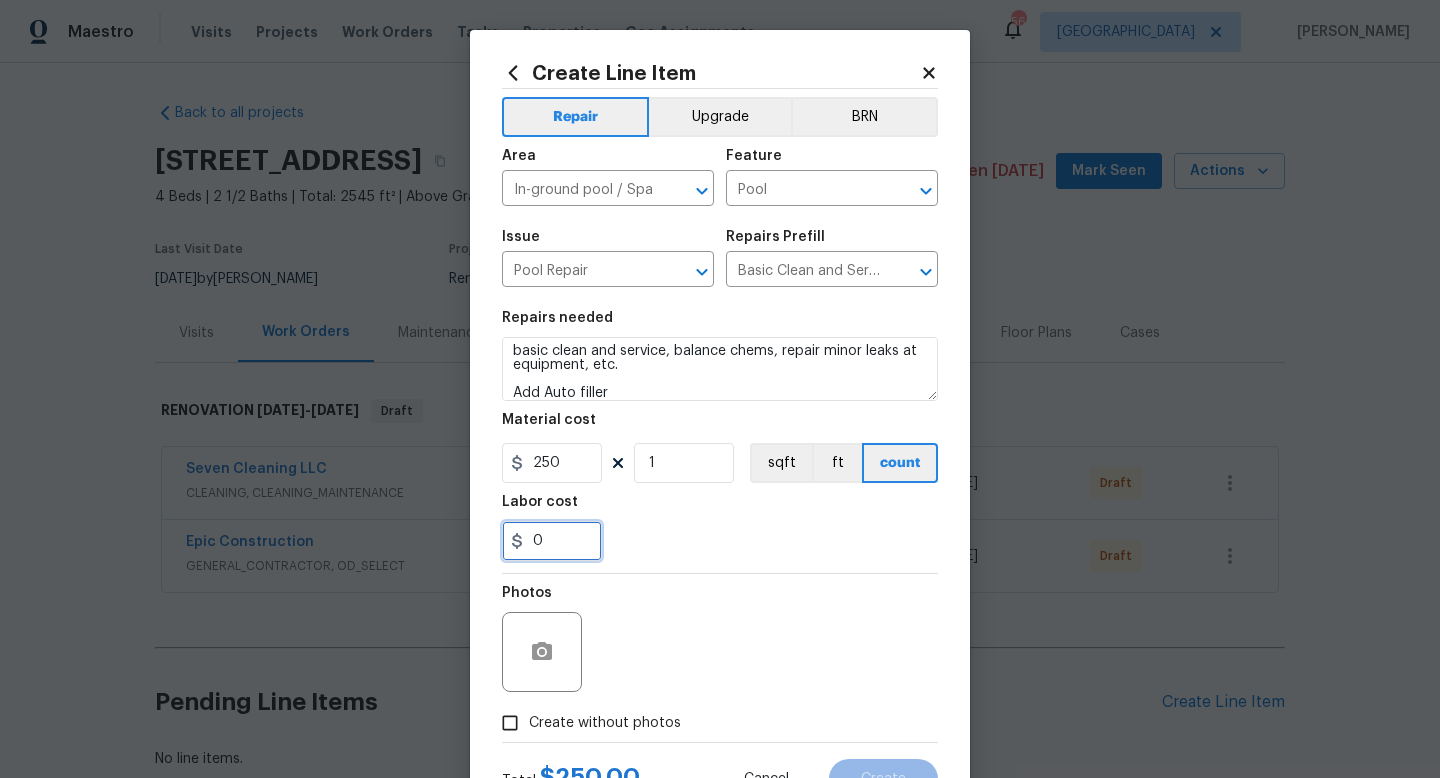 click on "0" at bounding box center [552, 541] 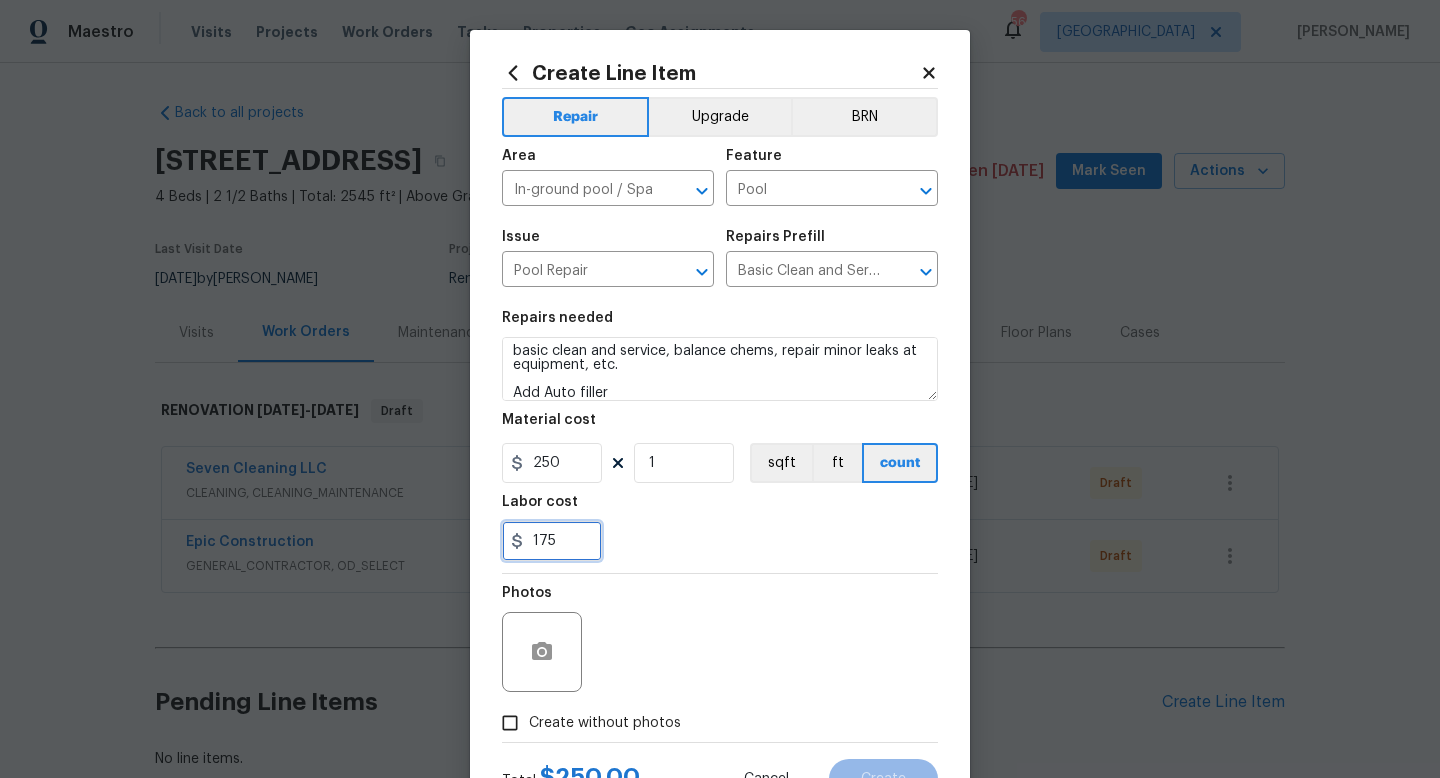 scroll, scrollTop: 84, scrollLeft: 0, axis: vertical 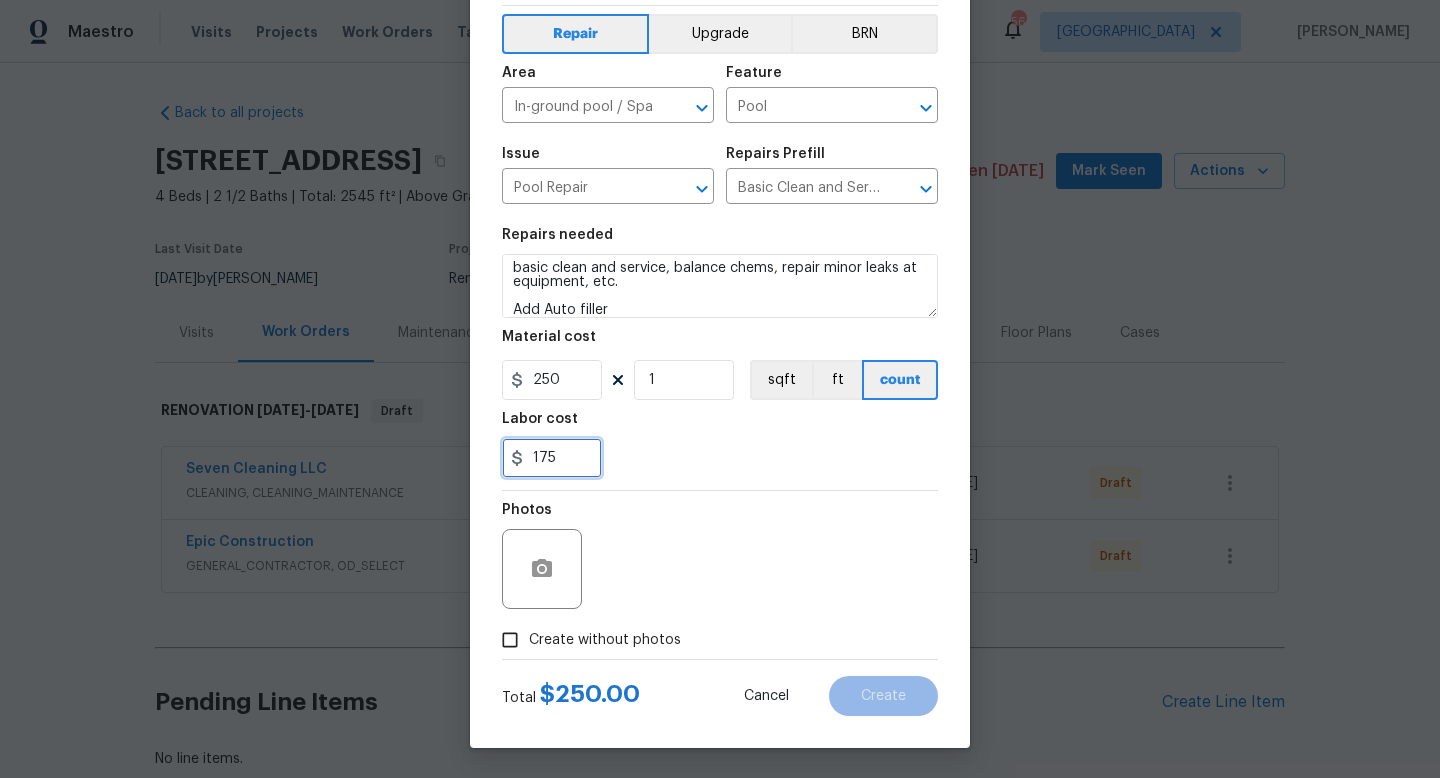 type on "175" 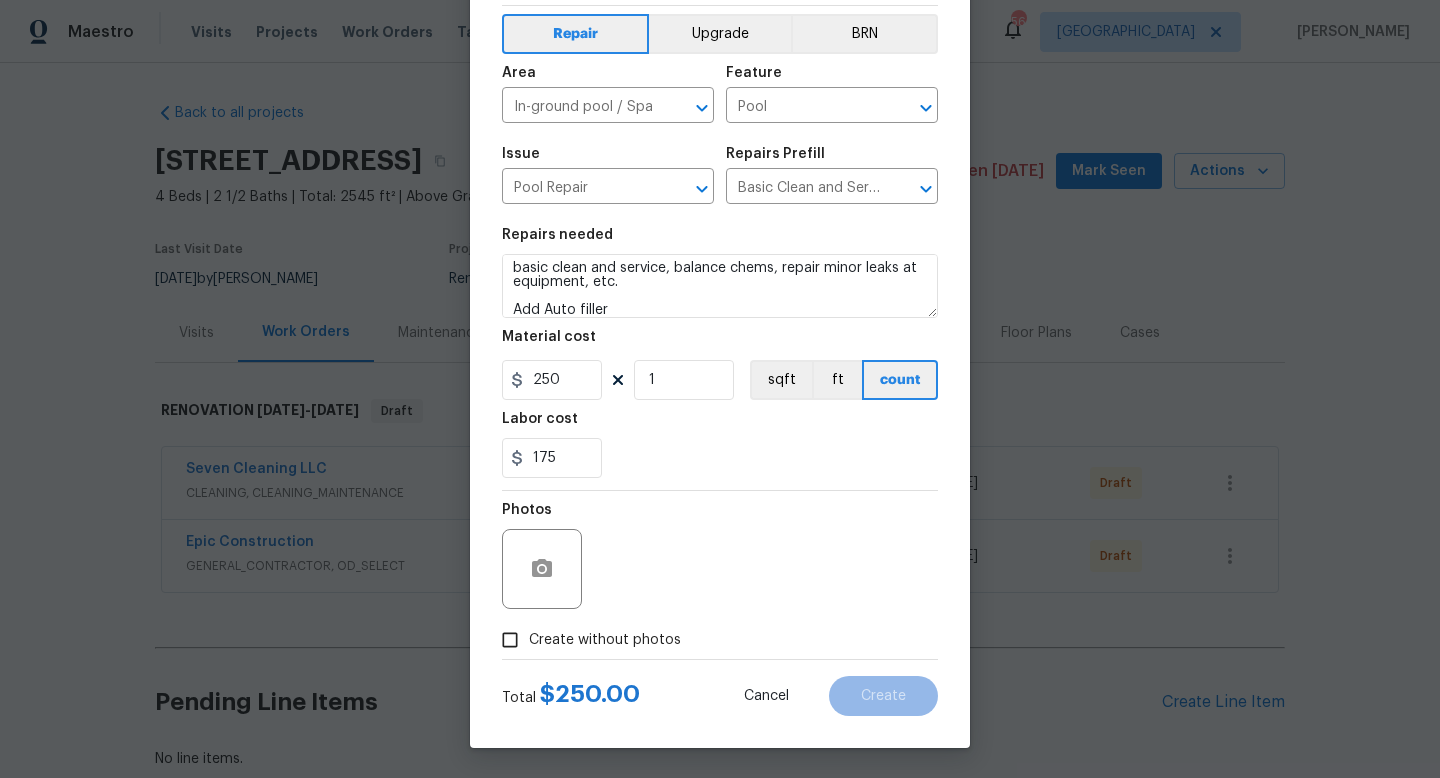 click on "Create without photos" at bounding box center (510, 640) 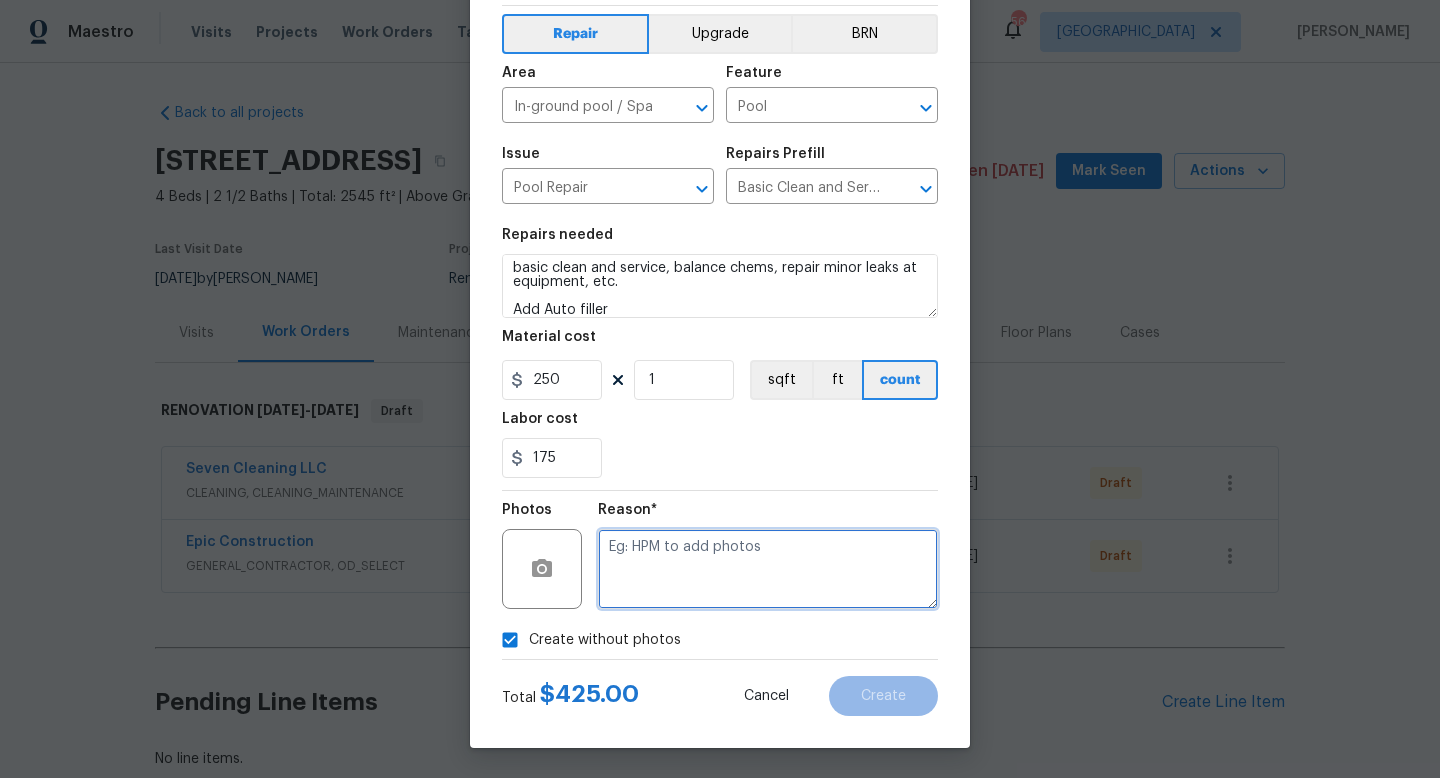 click at bounding box center (768, 569) 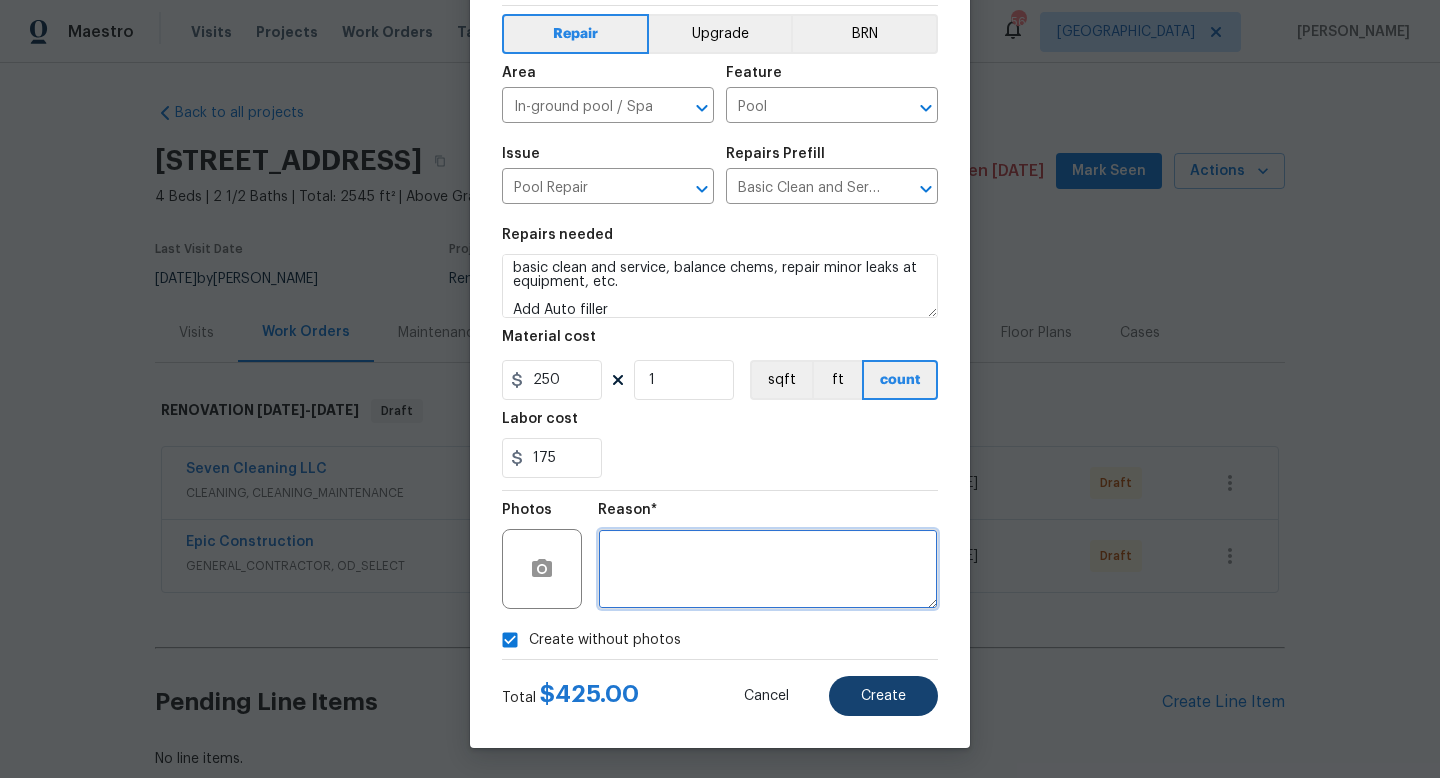 type 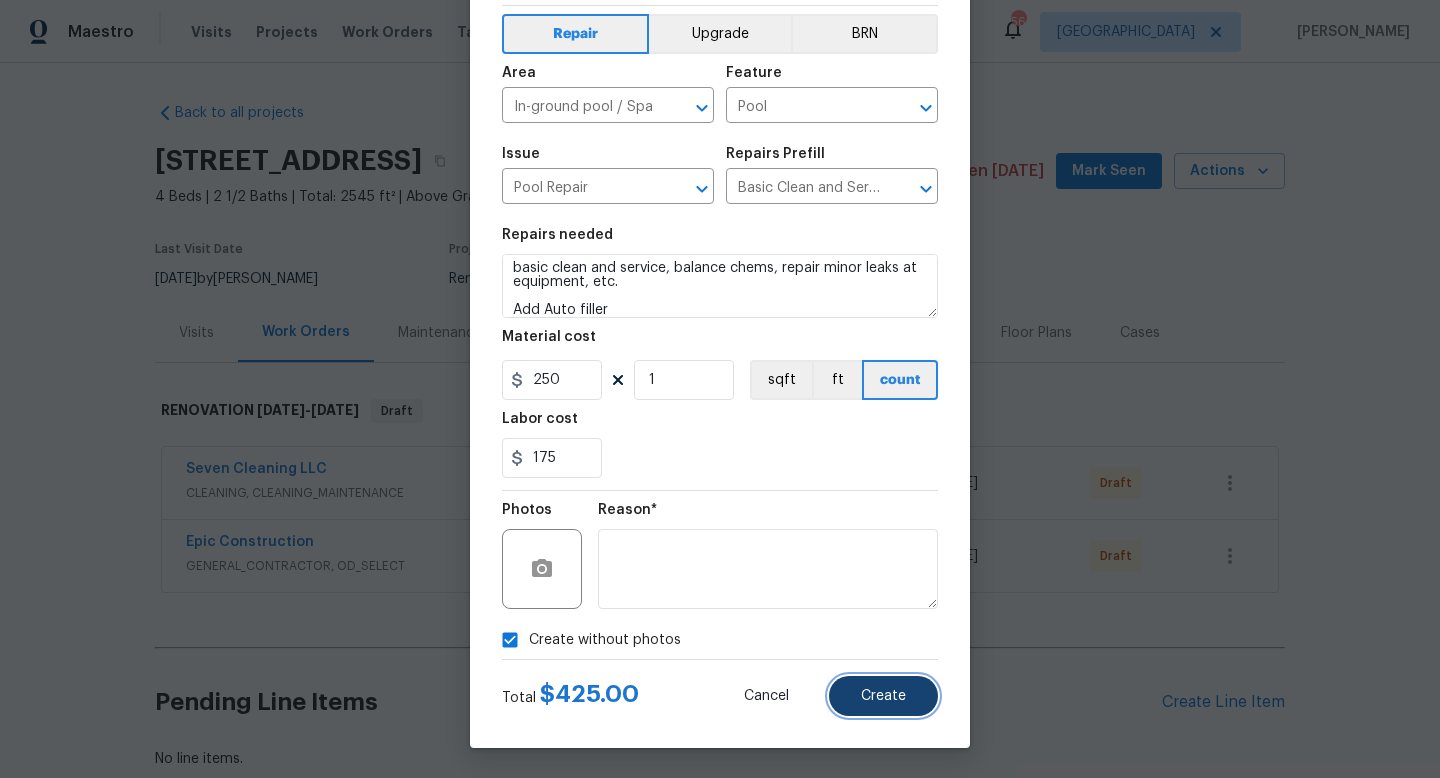 click on "Create" at bounding box center [883, 696] 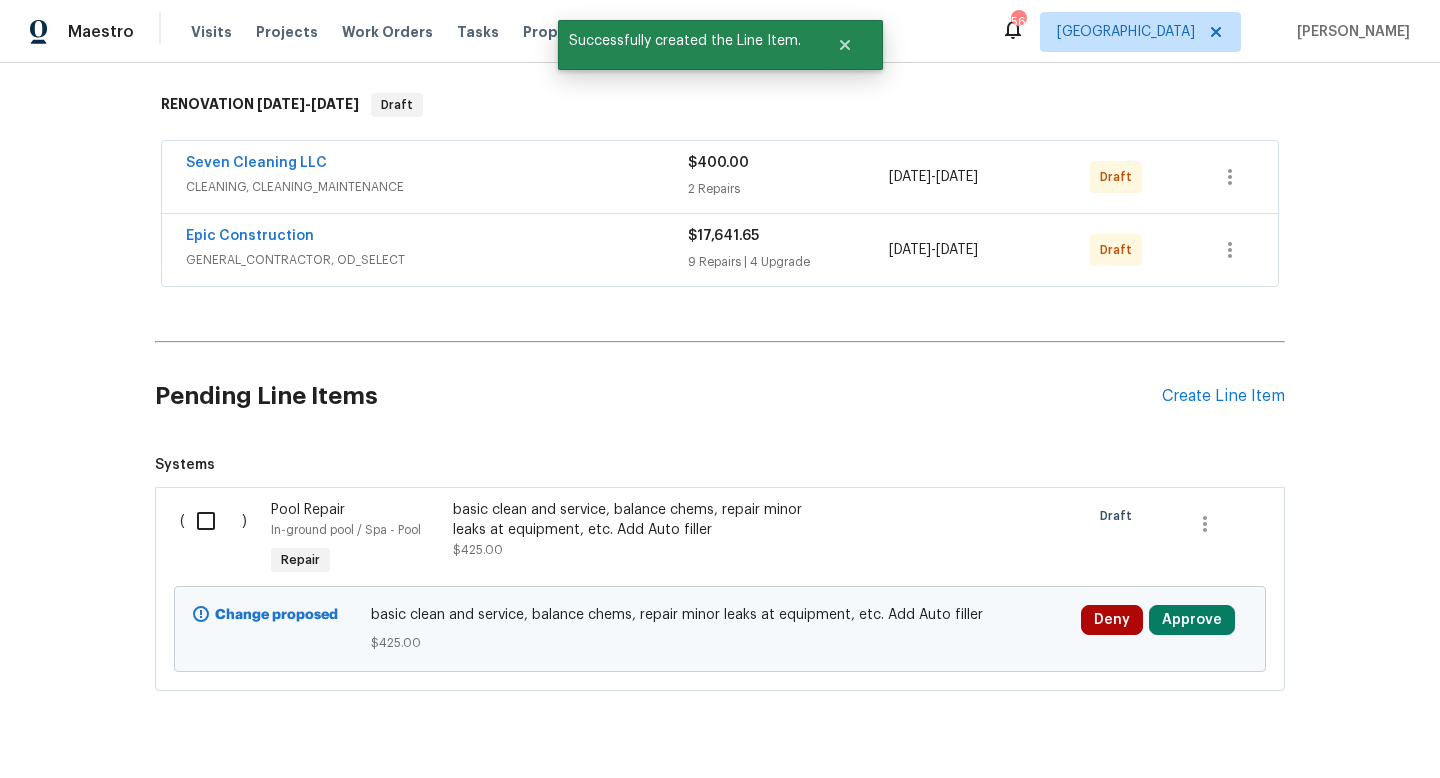 scroll, scrollTop: 355, scrollLeft: 0, axis: vertical 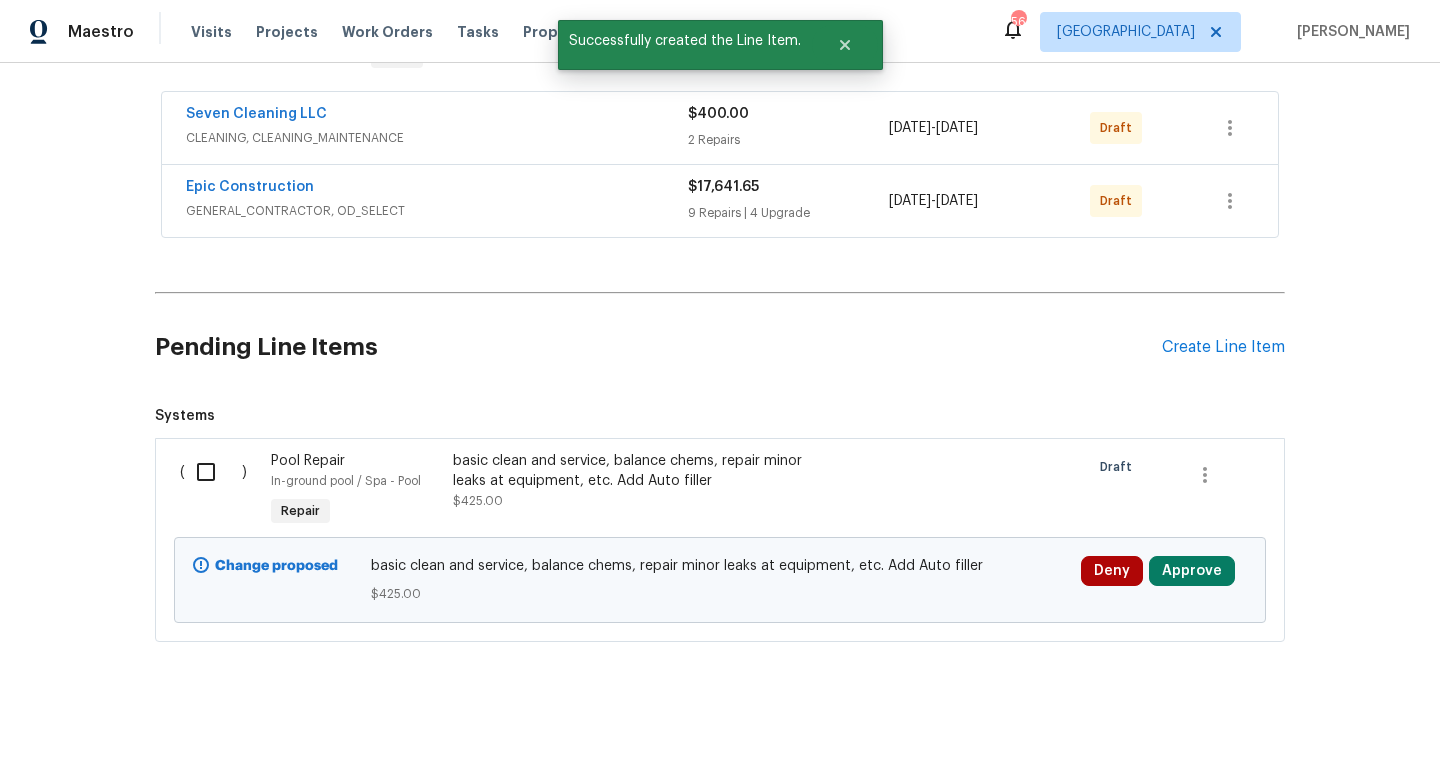click at bounding box center [213, 472] 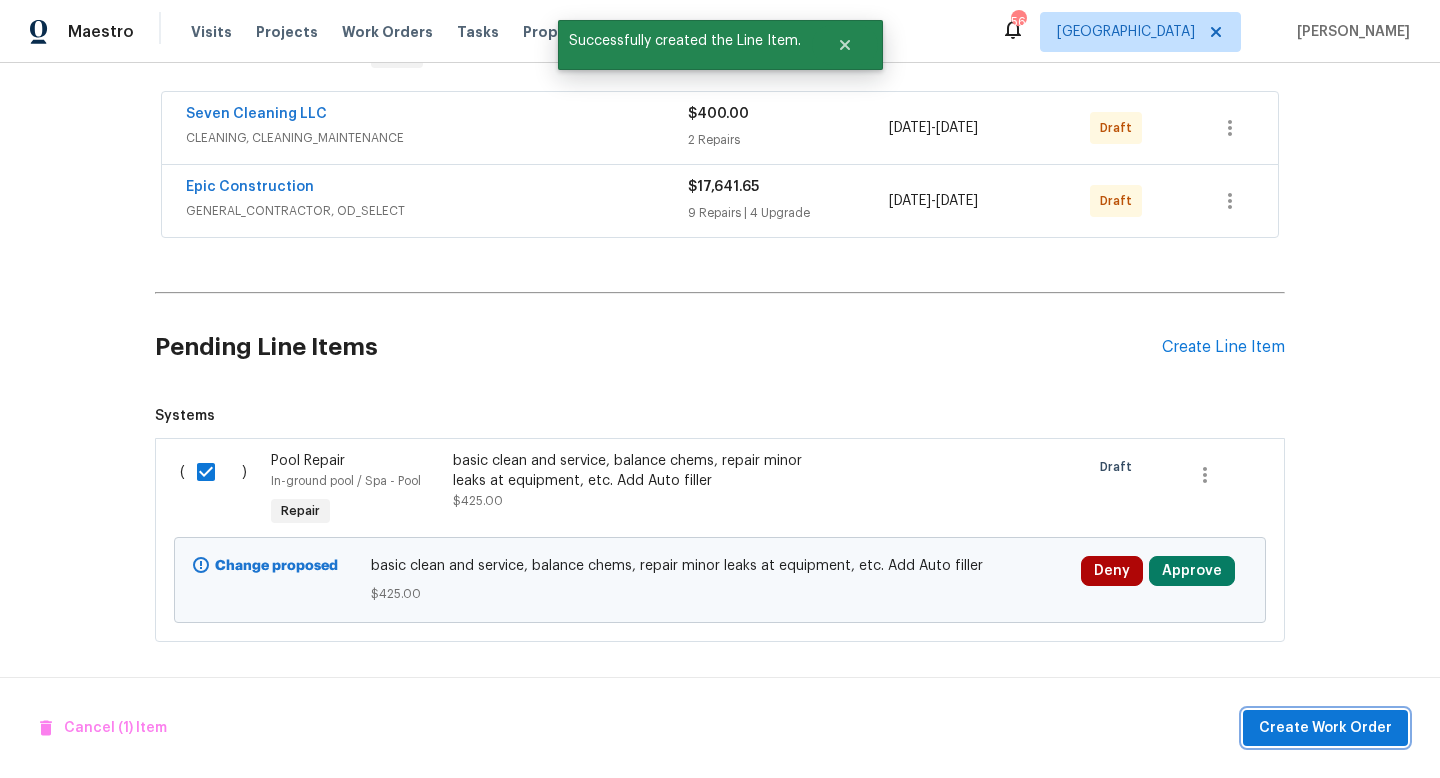 click on "Create Work Order" at bounding box center (1325, 728) 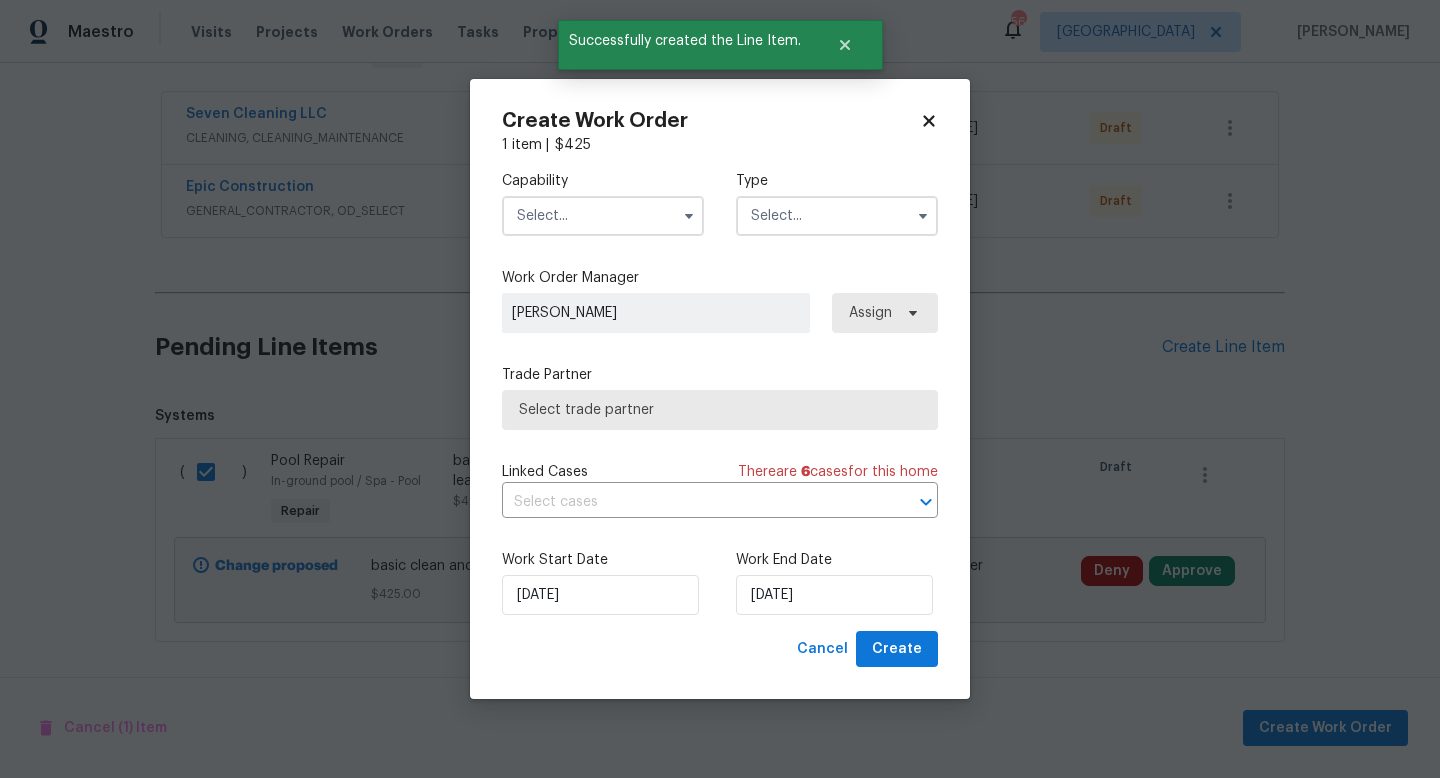 click at bounding box center (603, 216) 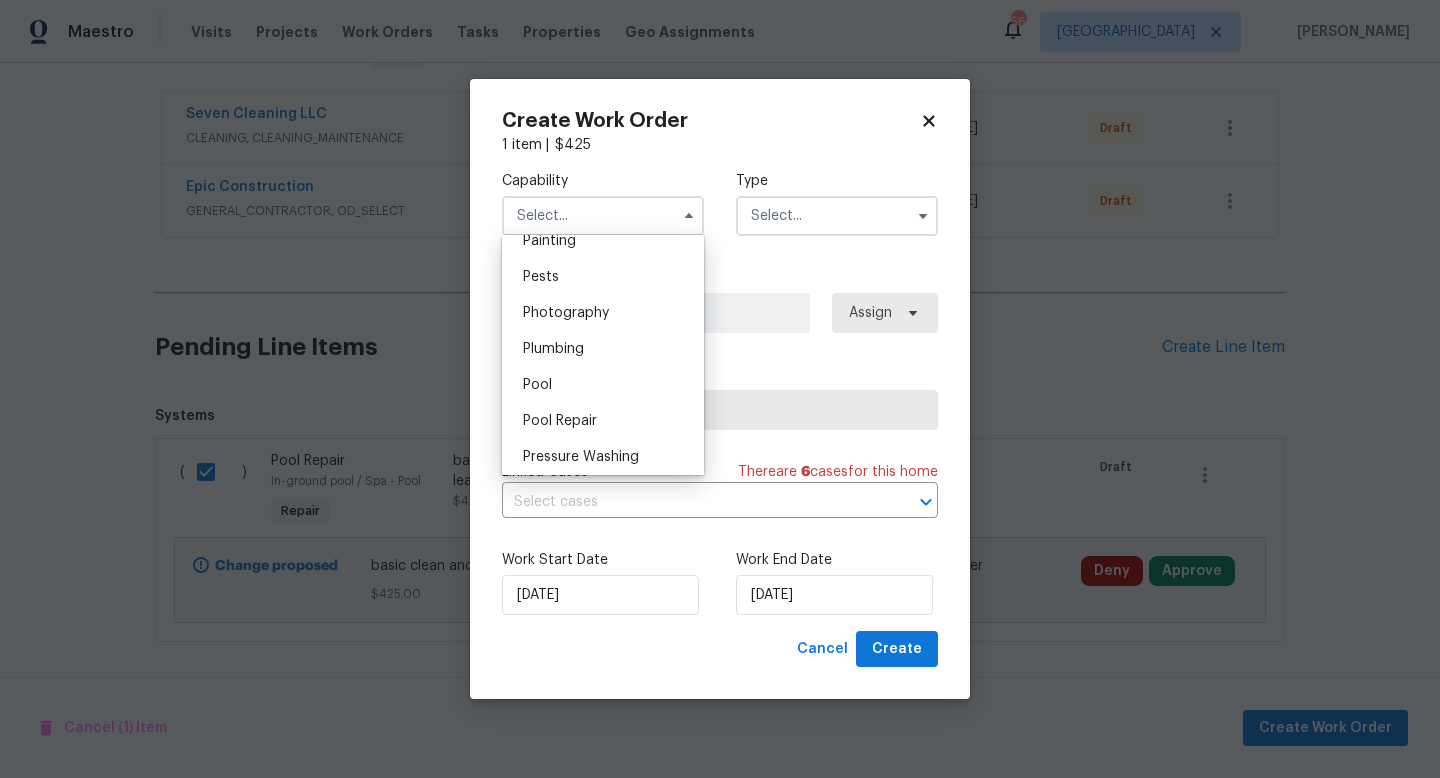 scroll, scrollTop: 1689, scrollLeft: 0, axis: vertical 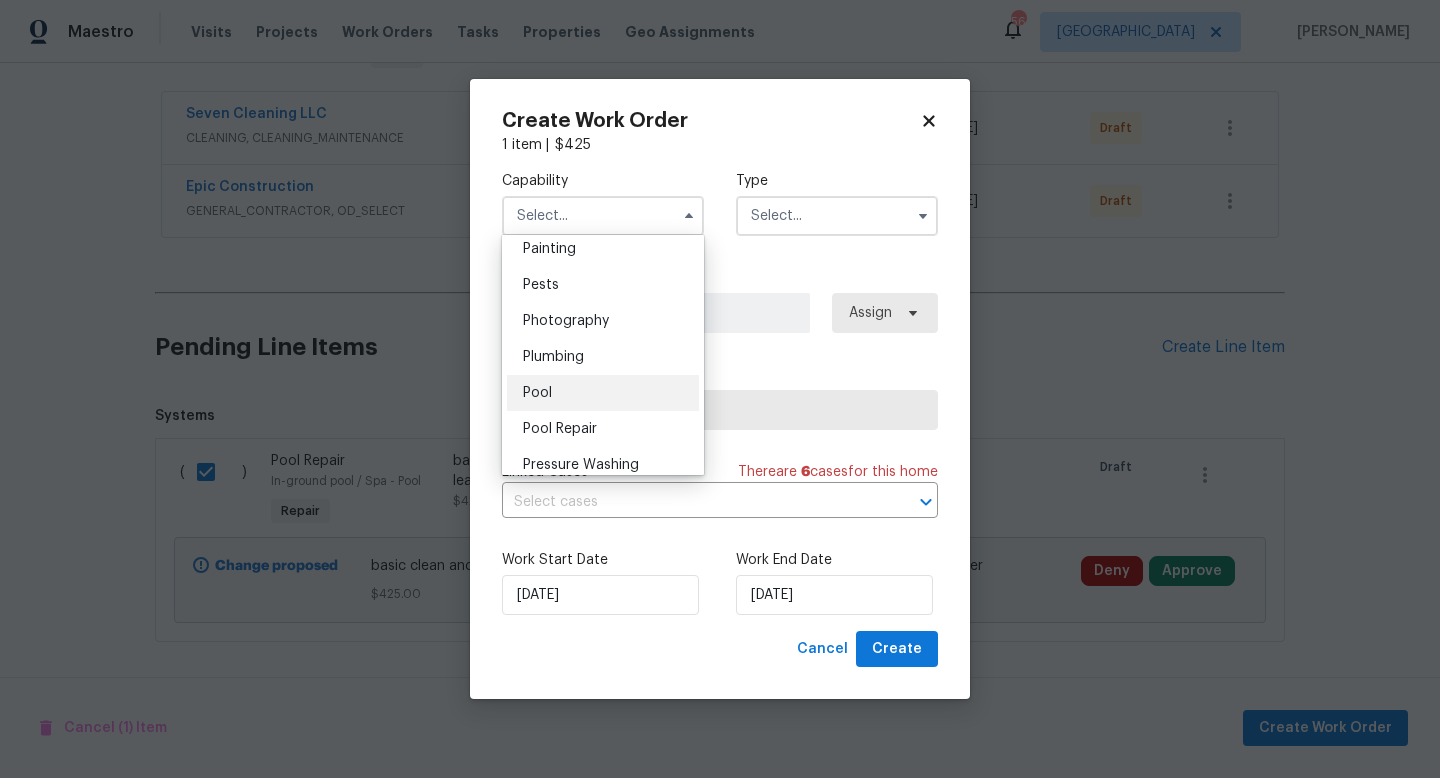 click on "Pool" at bounding box center [603, 393] 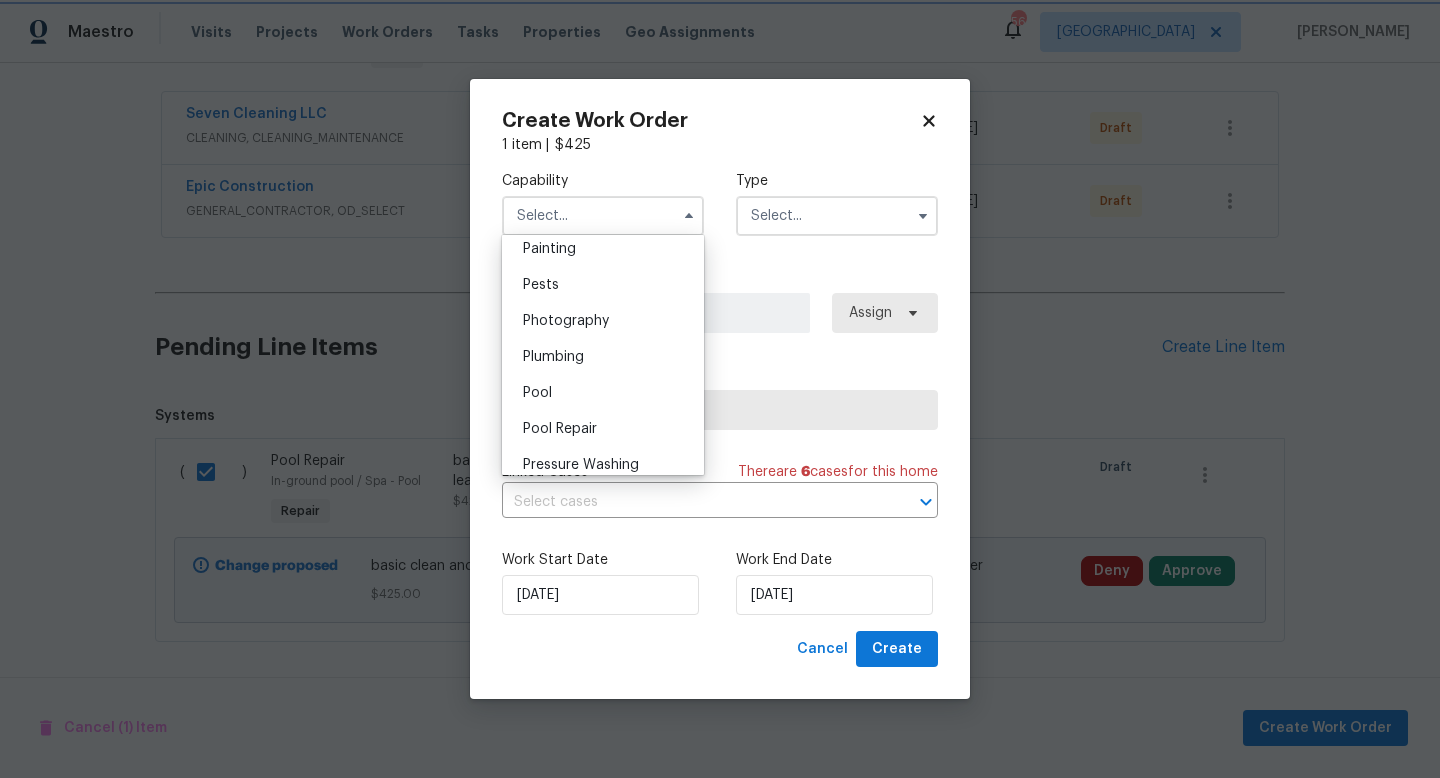 type on "Pool" 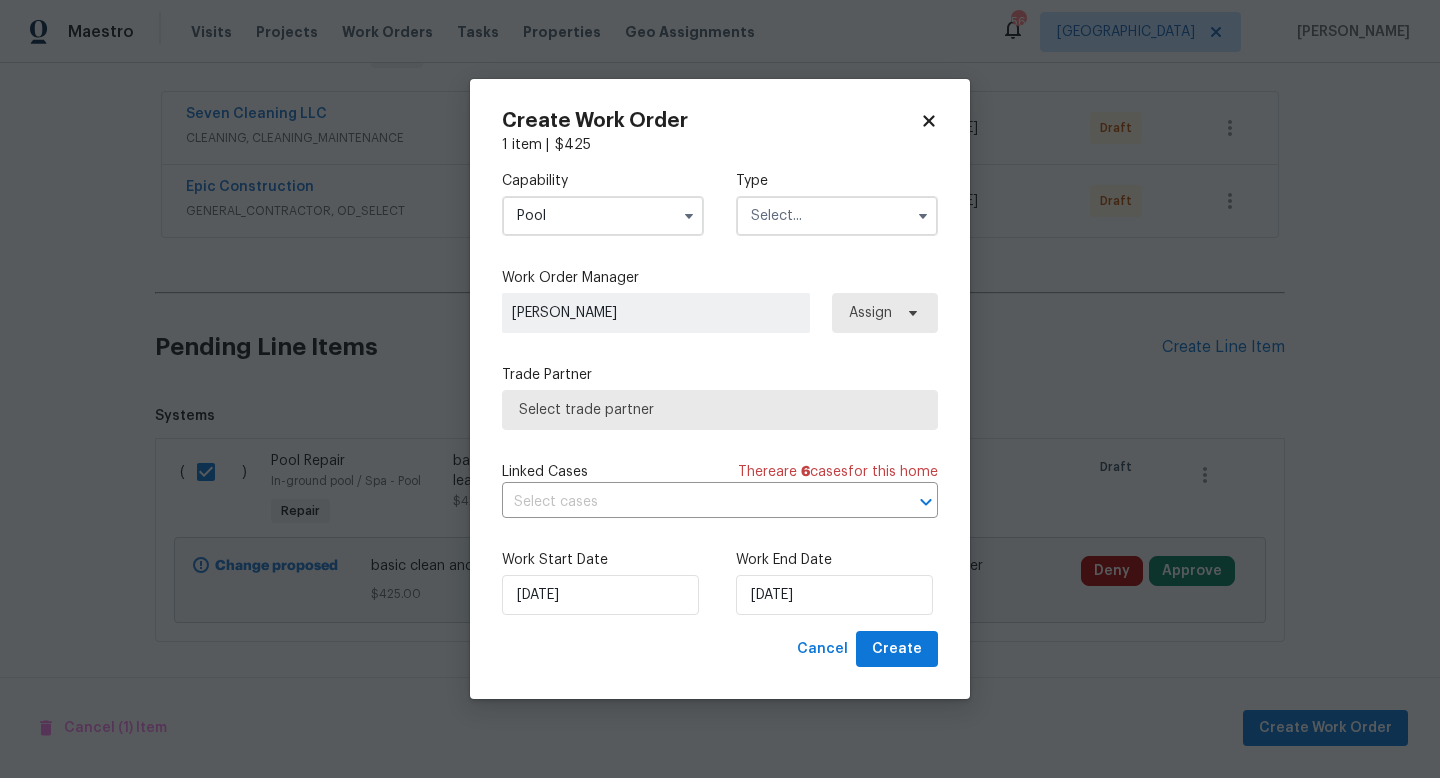 click at bounding box center [837, 216] 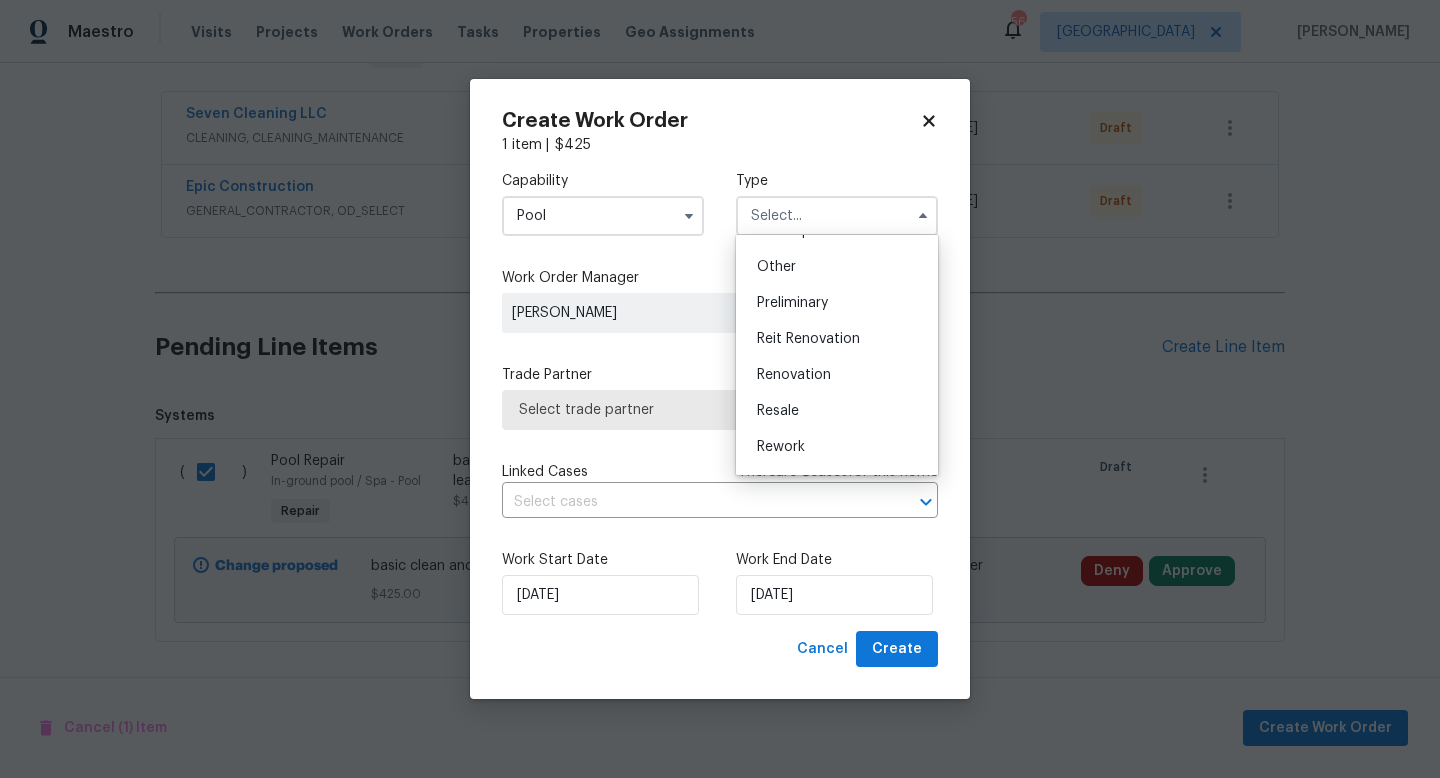 scroll, scrollTop: 406, scrollLeft: 0, axis: vertical 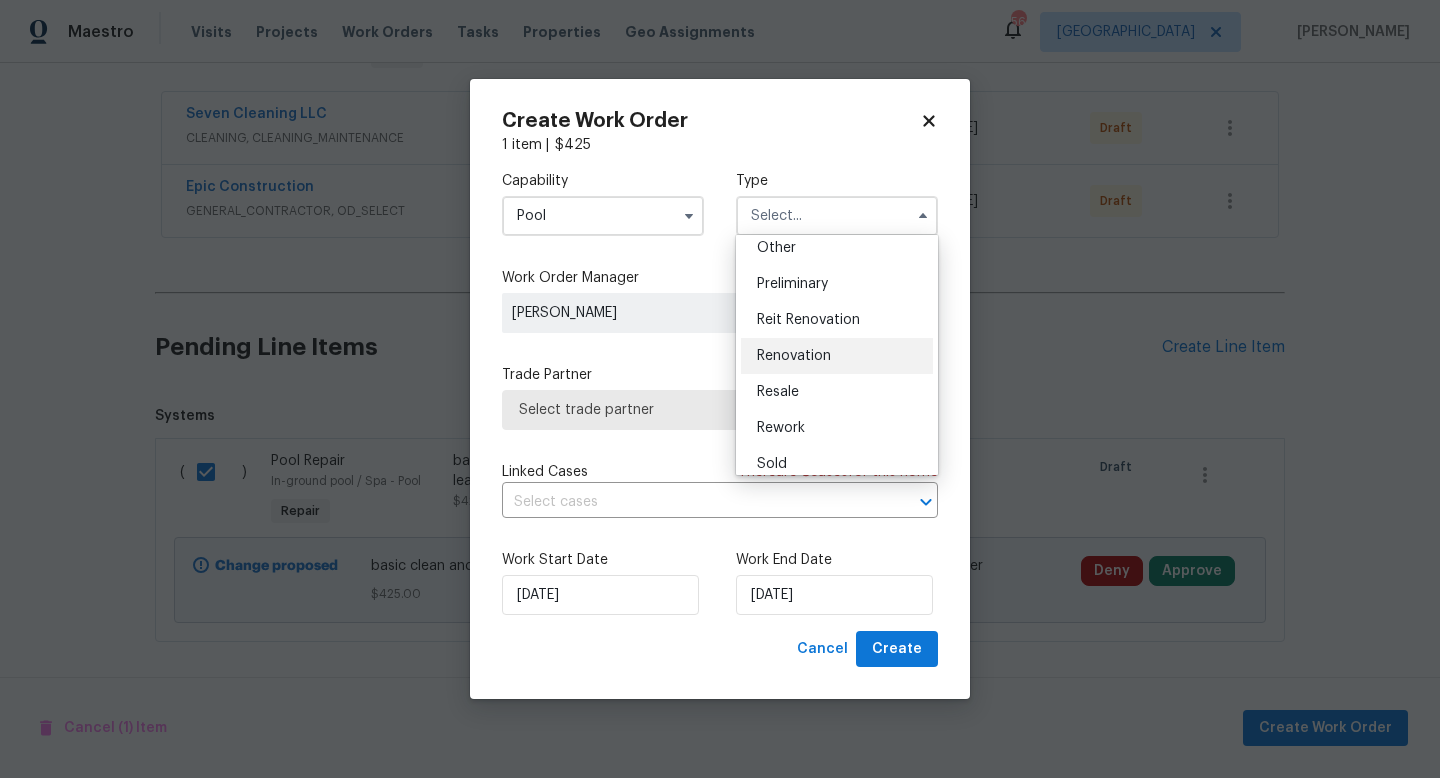 click on "Renovation" at bounding box center [837, 356] 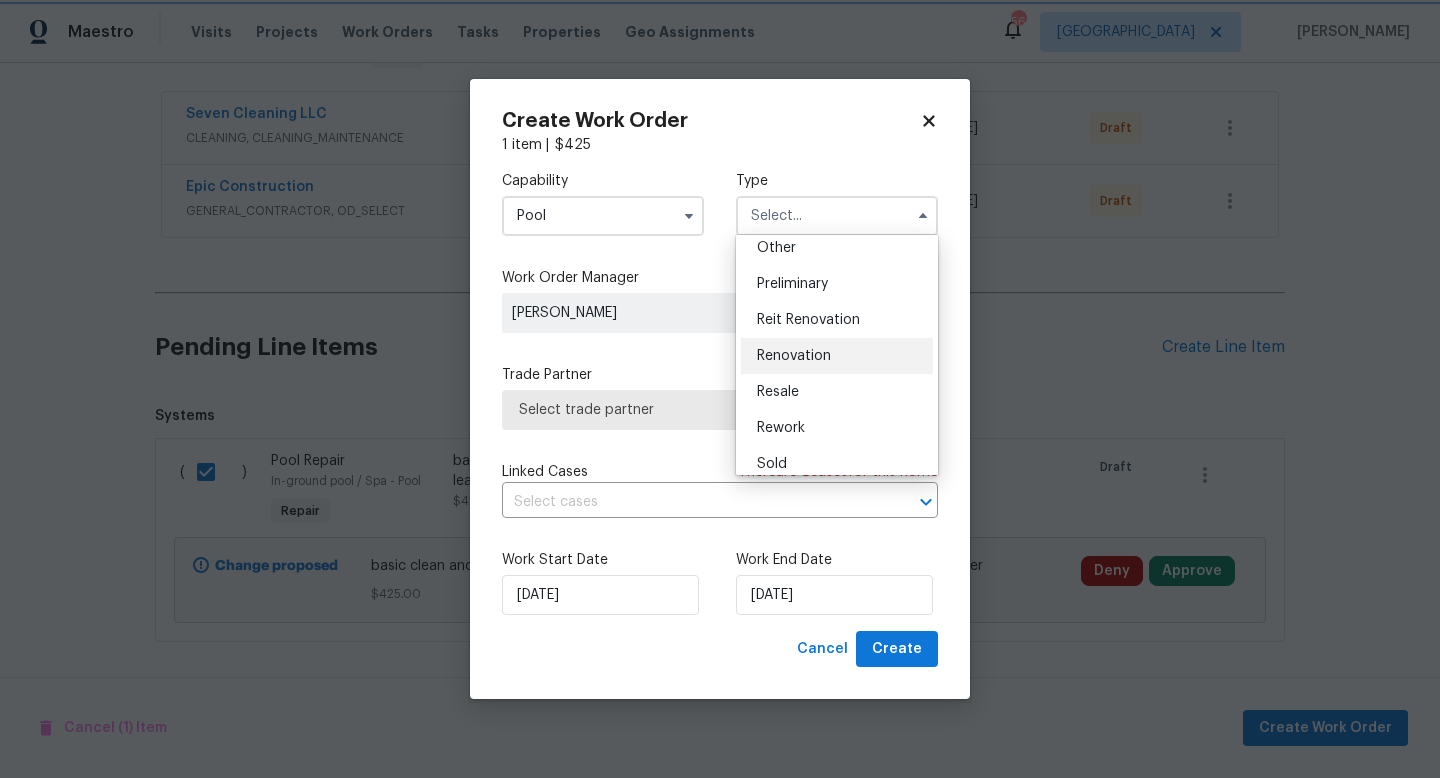 type on "Renovation" 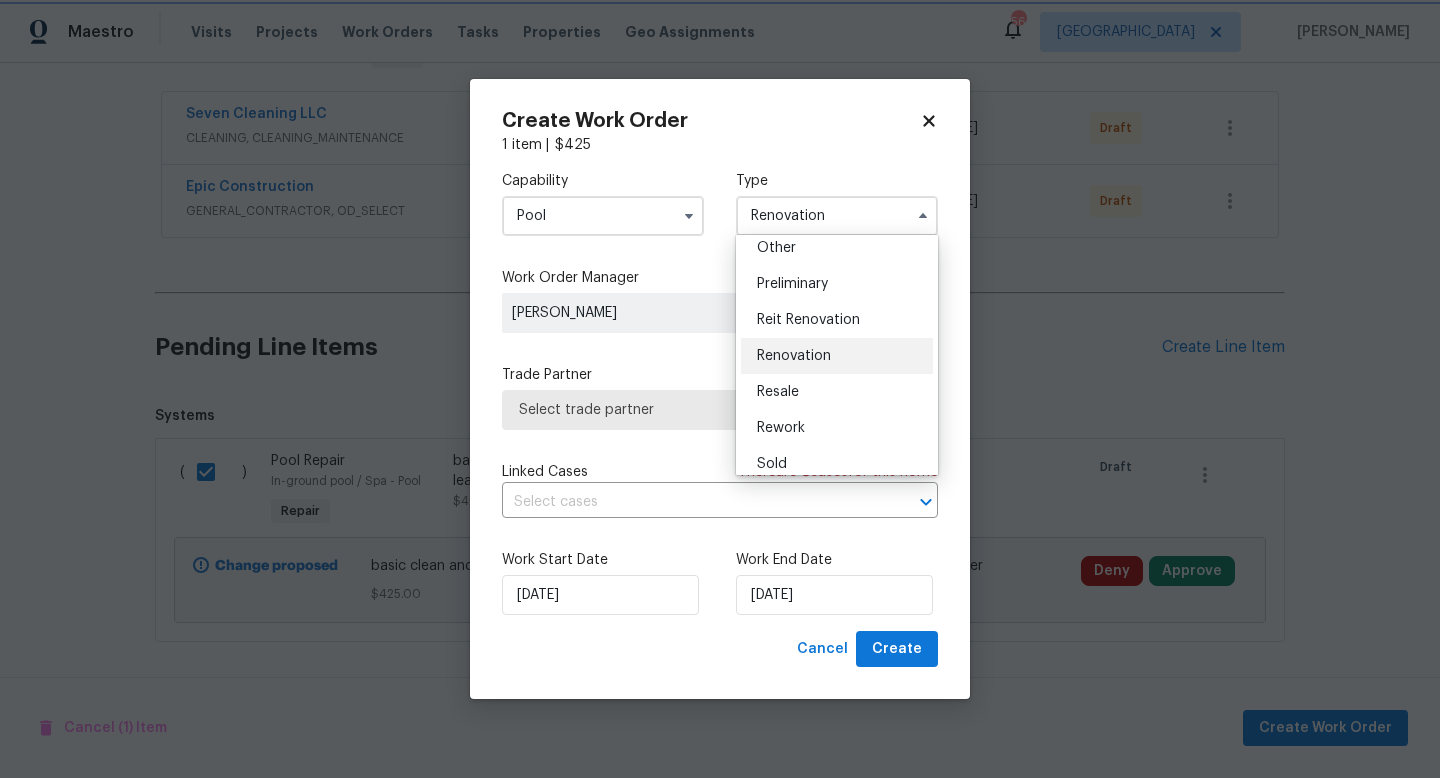 scroll, scrollTop: 0, scrollLeft: 0, axis: both 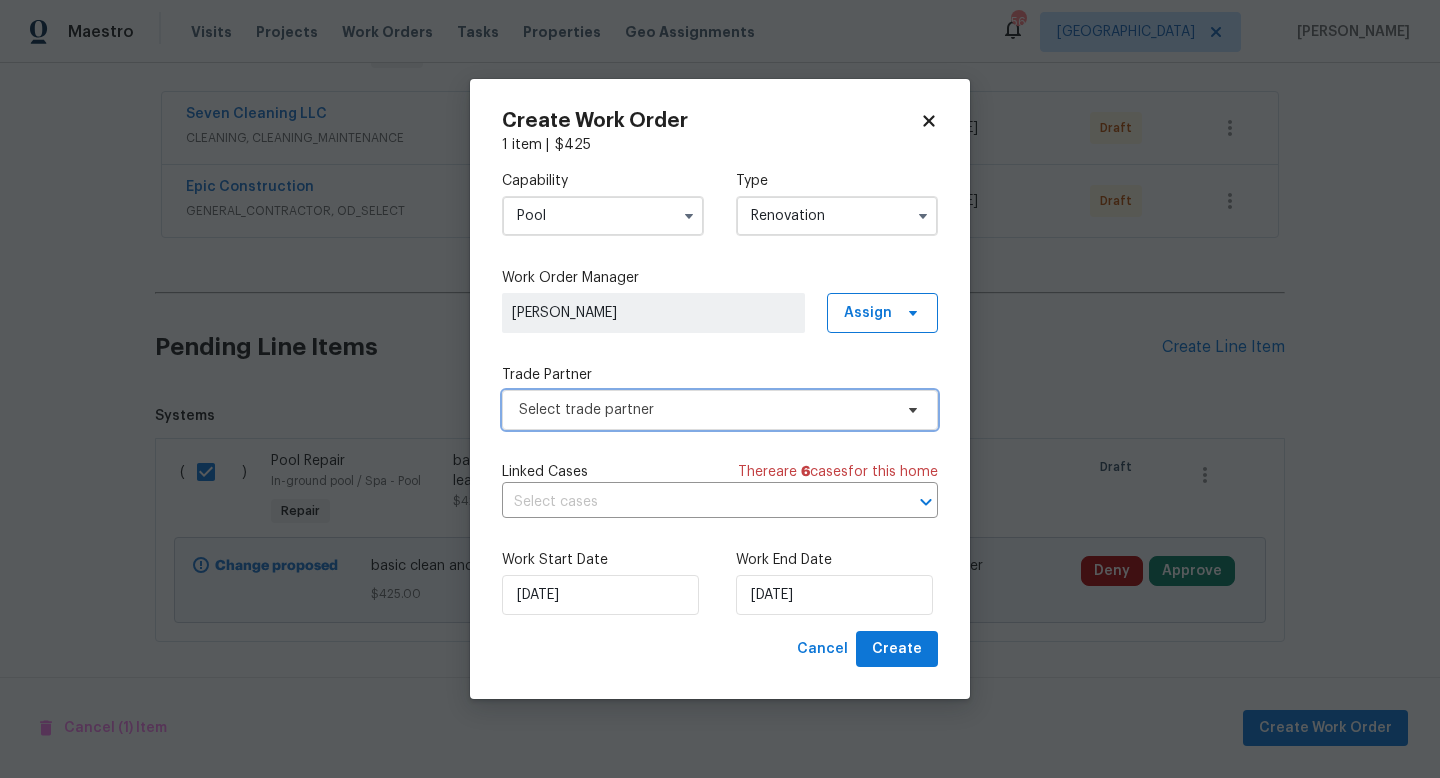 click on "Select trade partner" at bounding box center [705, 410] 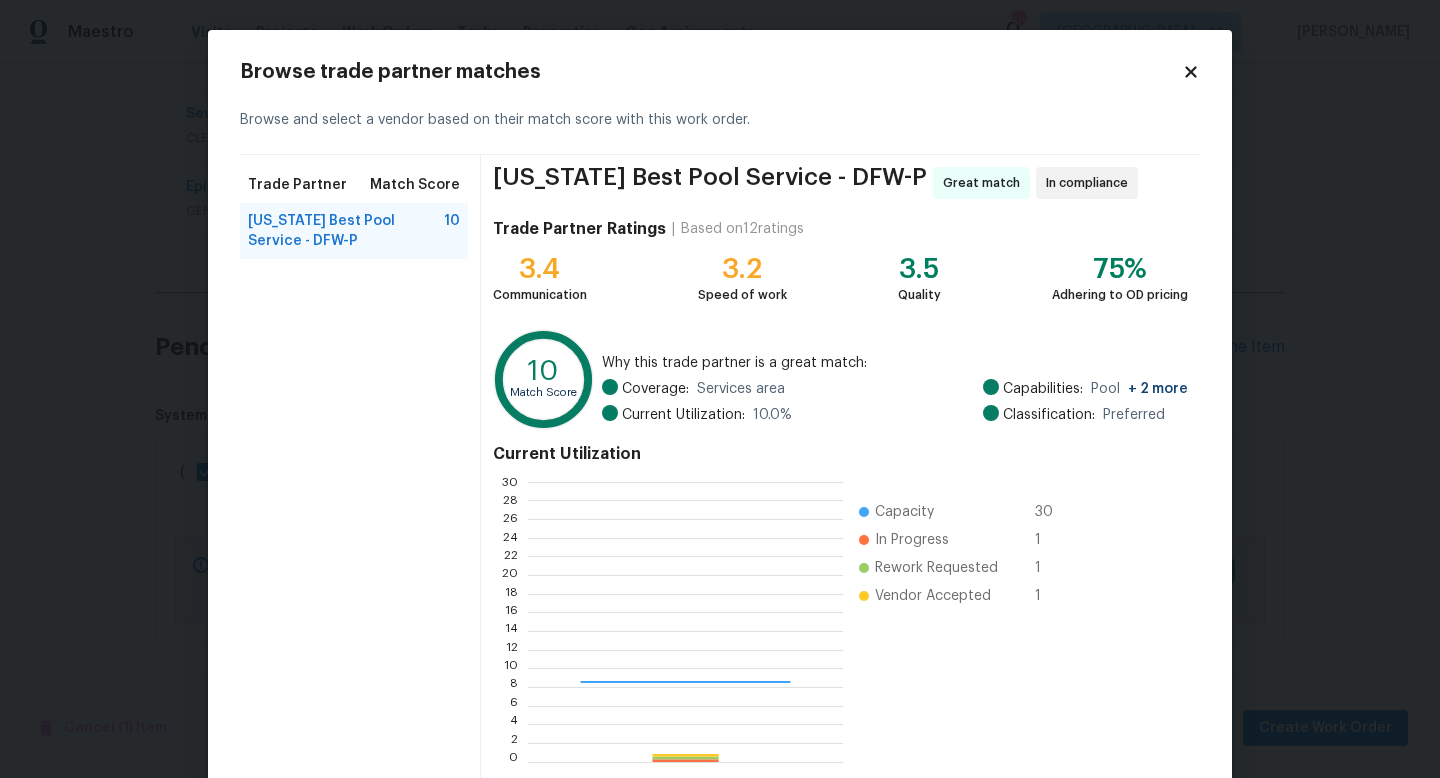 scroll, scrollTop: 2, scrollLeft: 2, axis: both 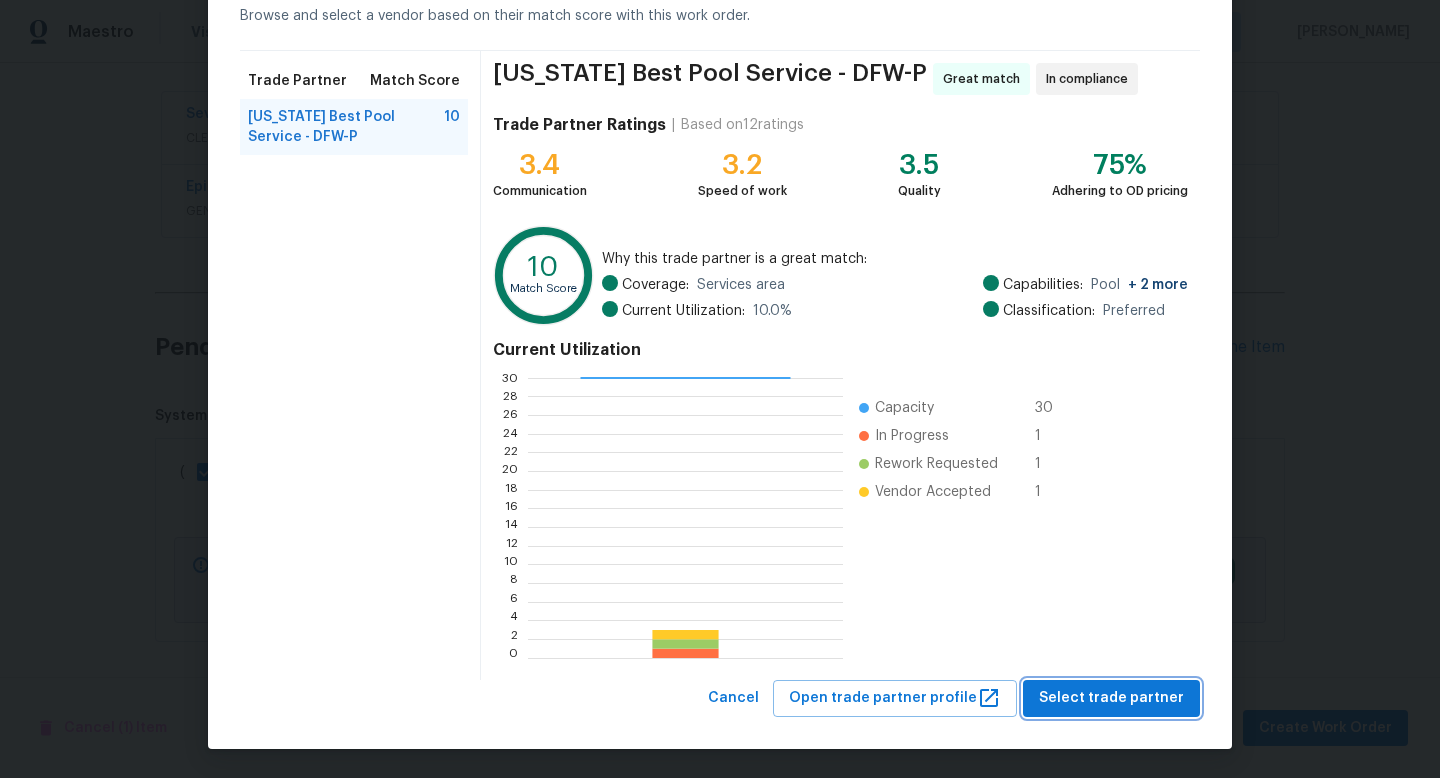 click on "Select trade partner" at bounding box center (1111, 698) 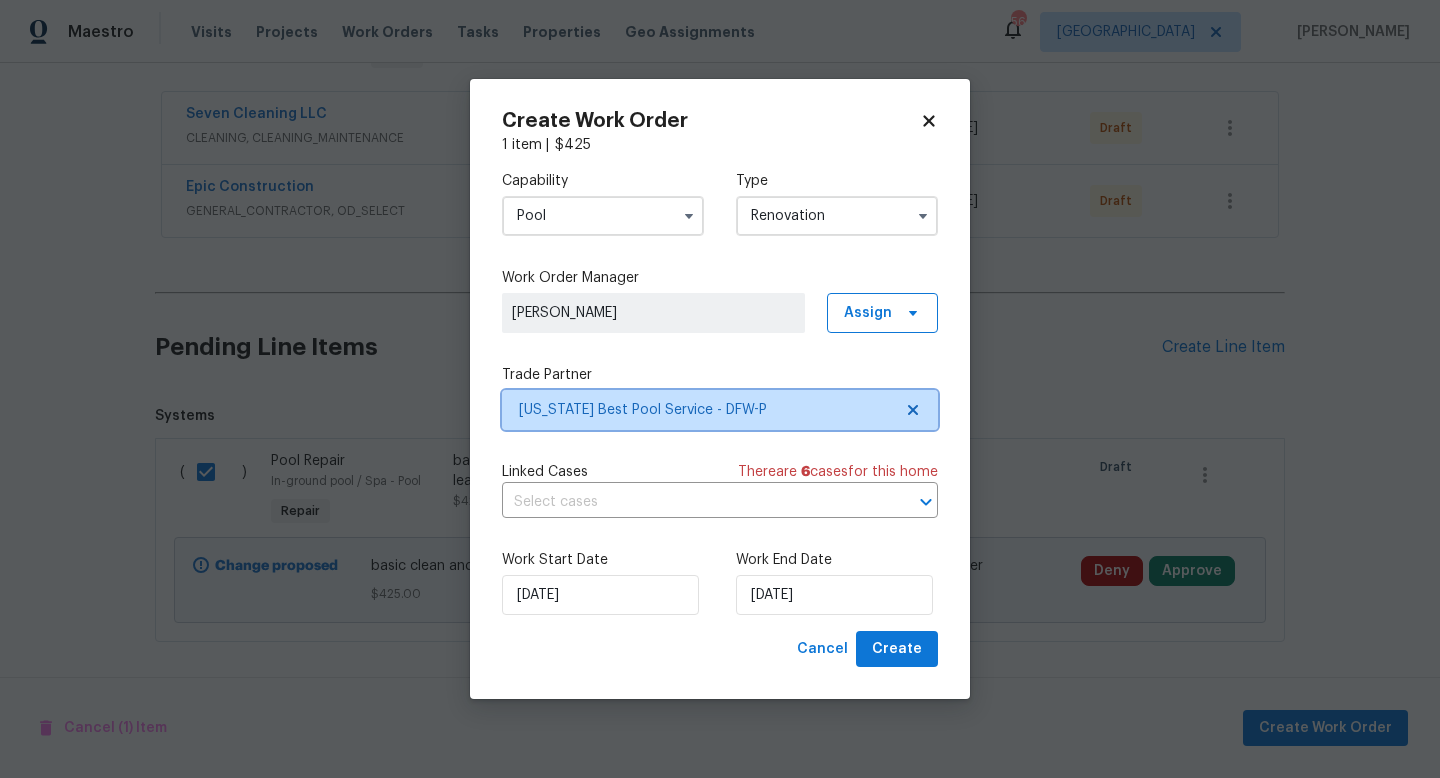 scroll, scrollTop: 0, scrollLeft: 0, axis: both 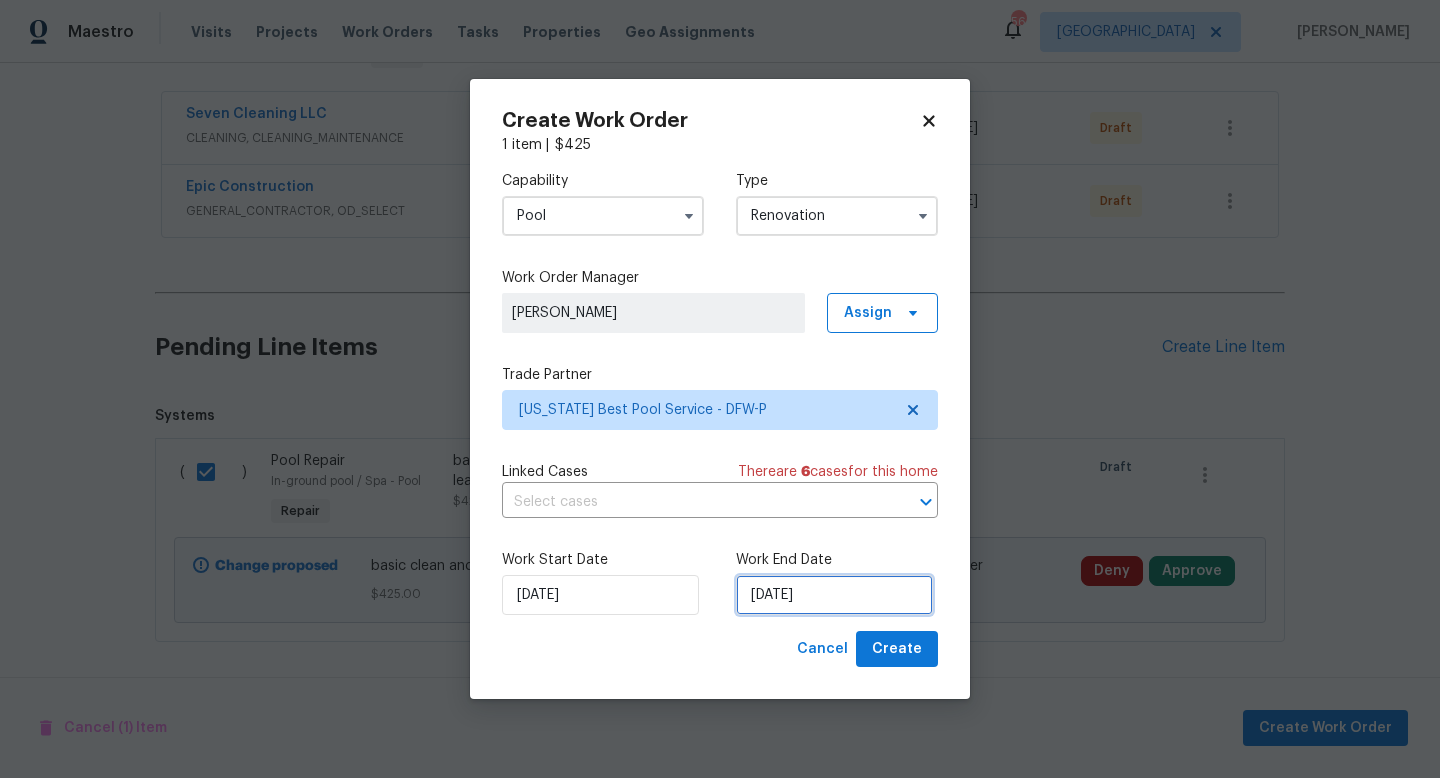 click on "[DATE]" at bounding box center [834, 595] 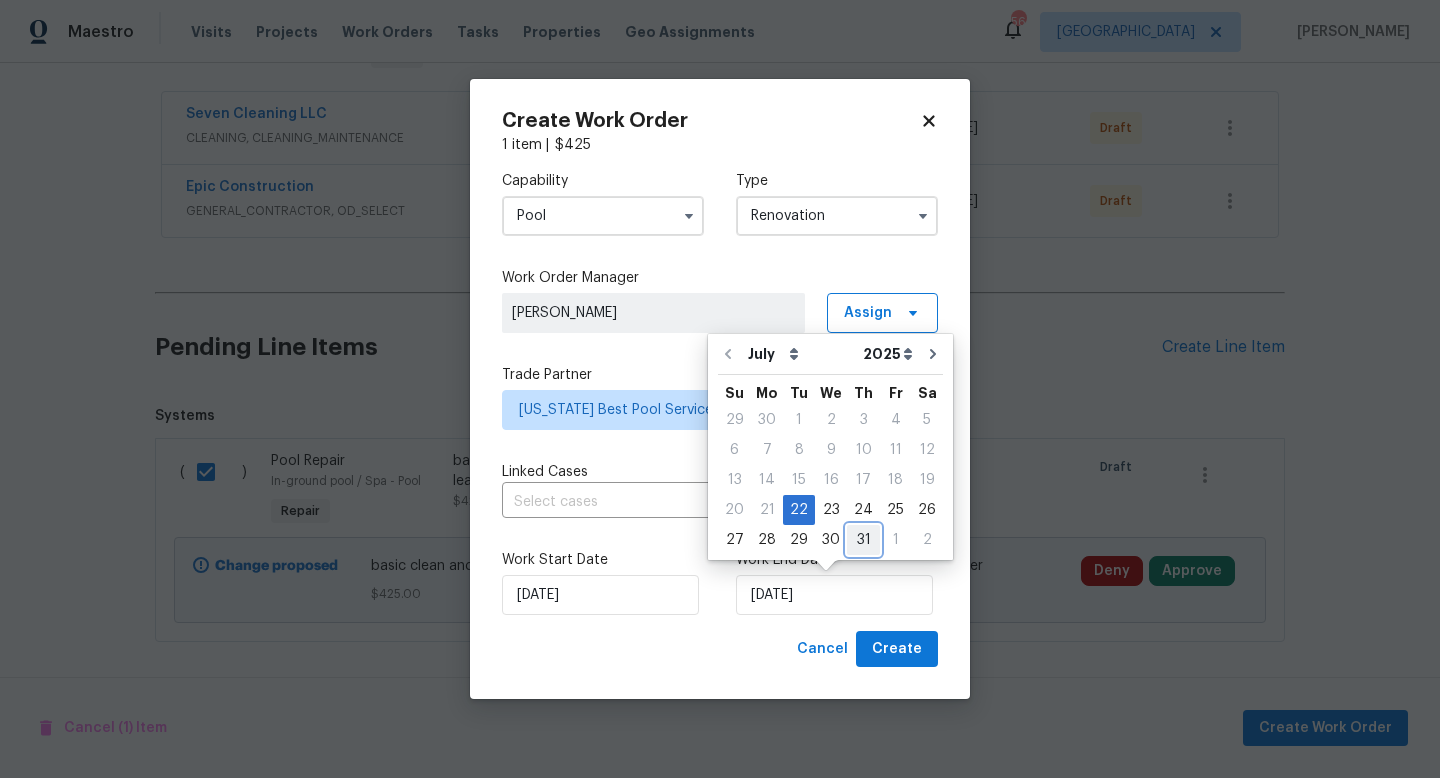 click on "31" at bounding box center (863, 540) 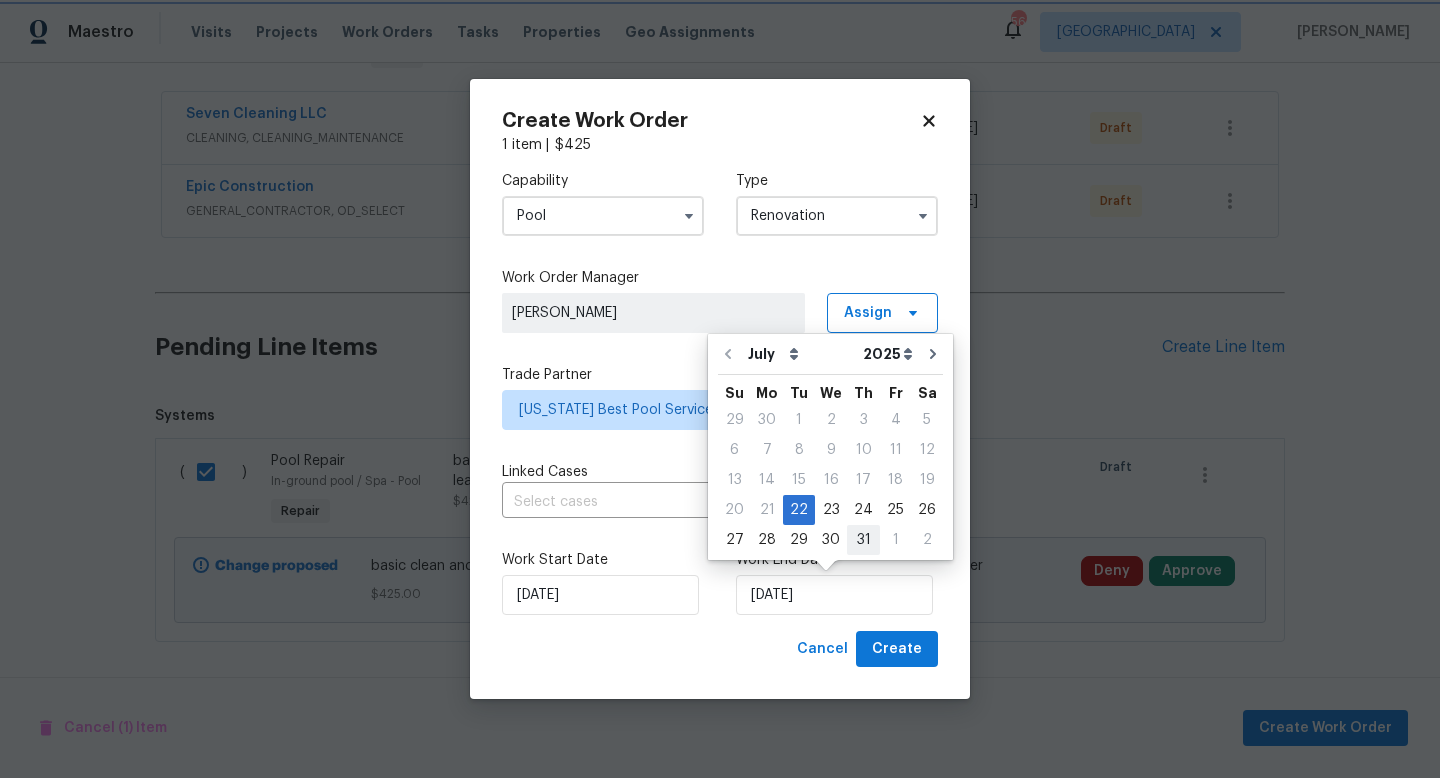 type on "7/31/2025" 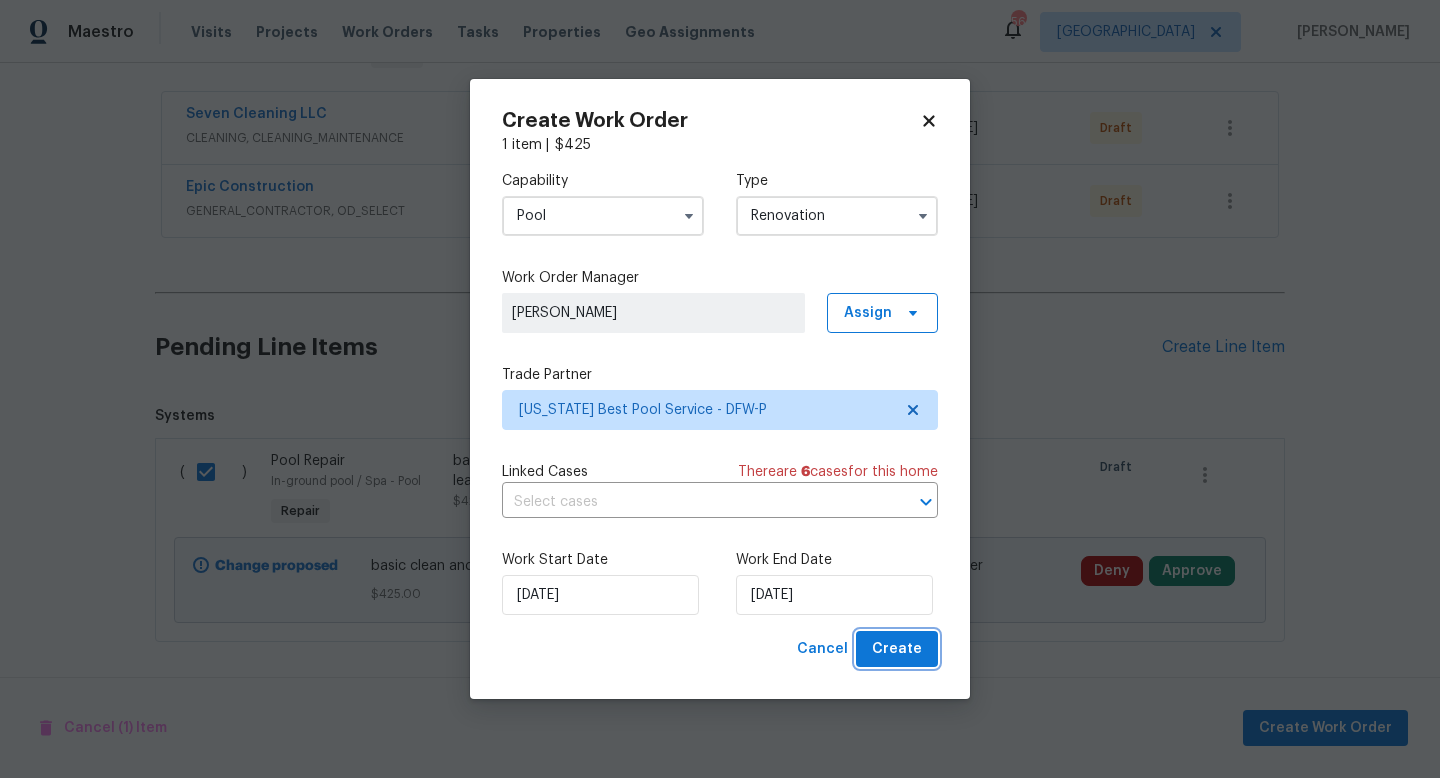 click on "Create" at bounding box center (897, 649) 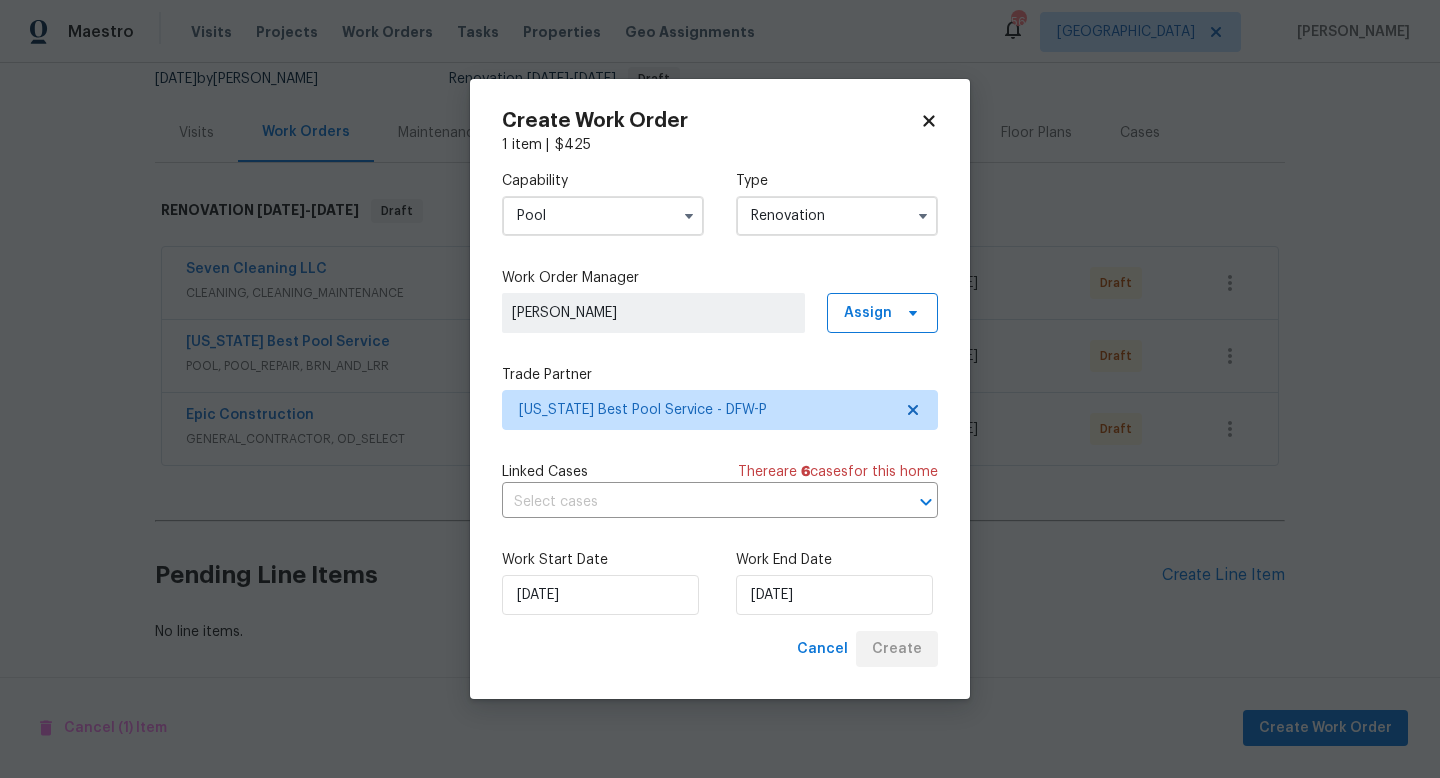 scroll, scrollTop: 200, scrollLeft: 0, axis: vertical 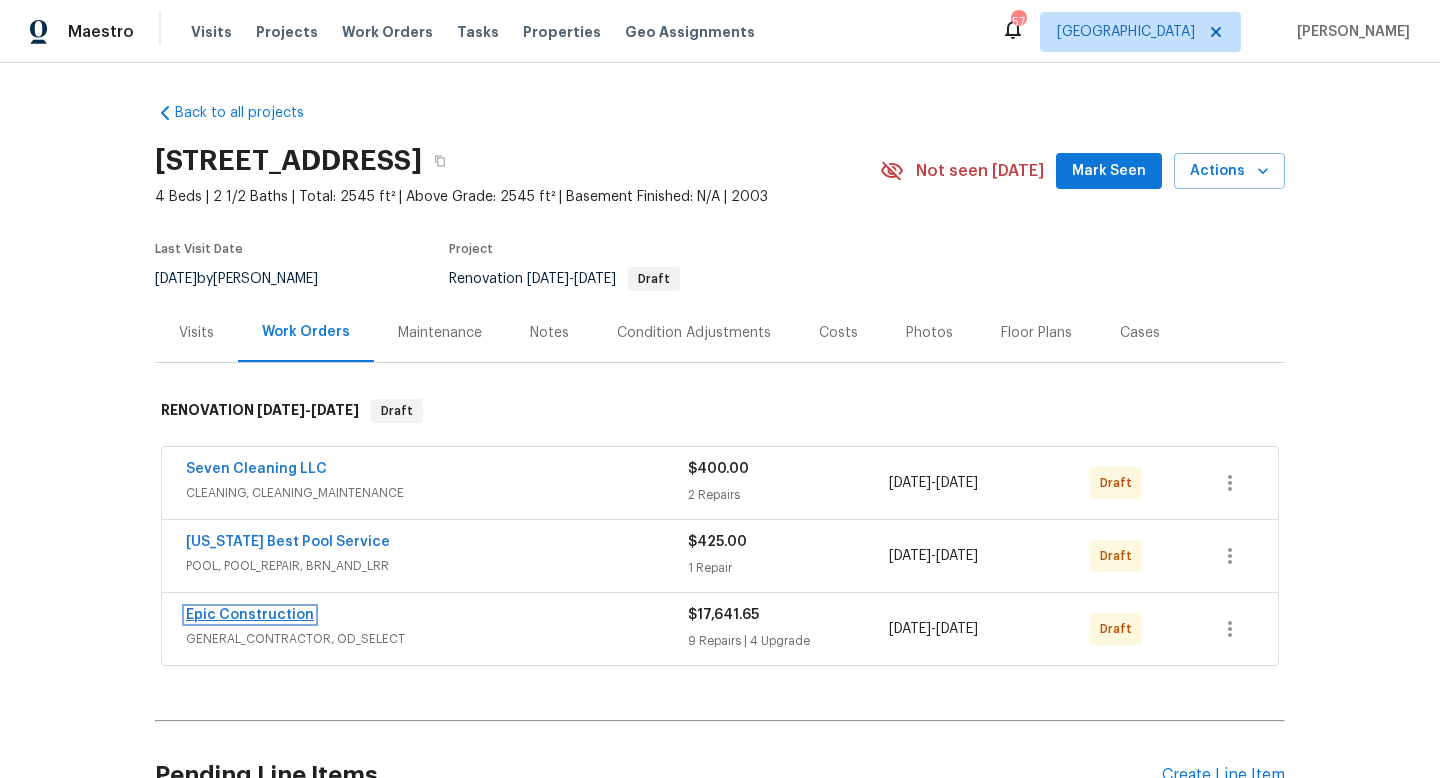click on "Epic Construction" at bounding box center (250, 615) 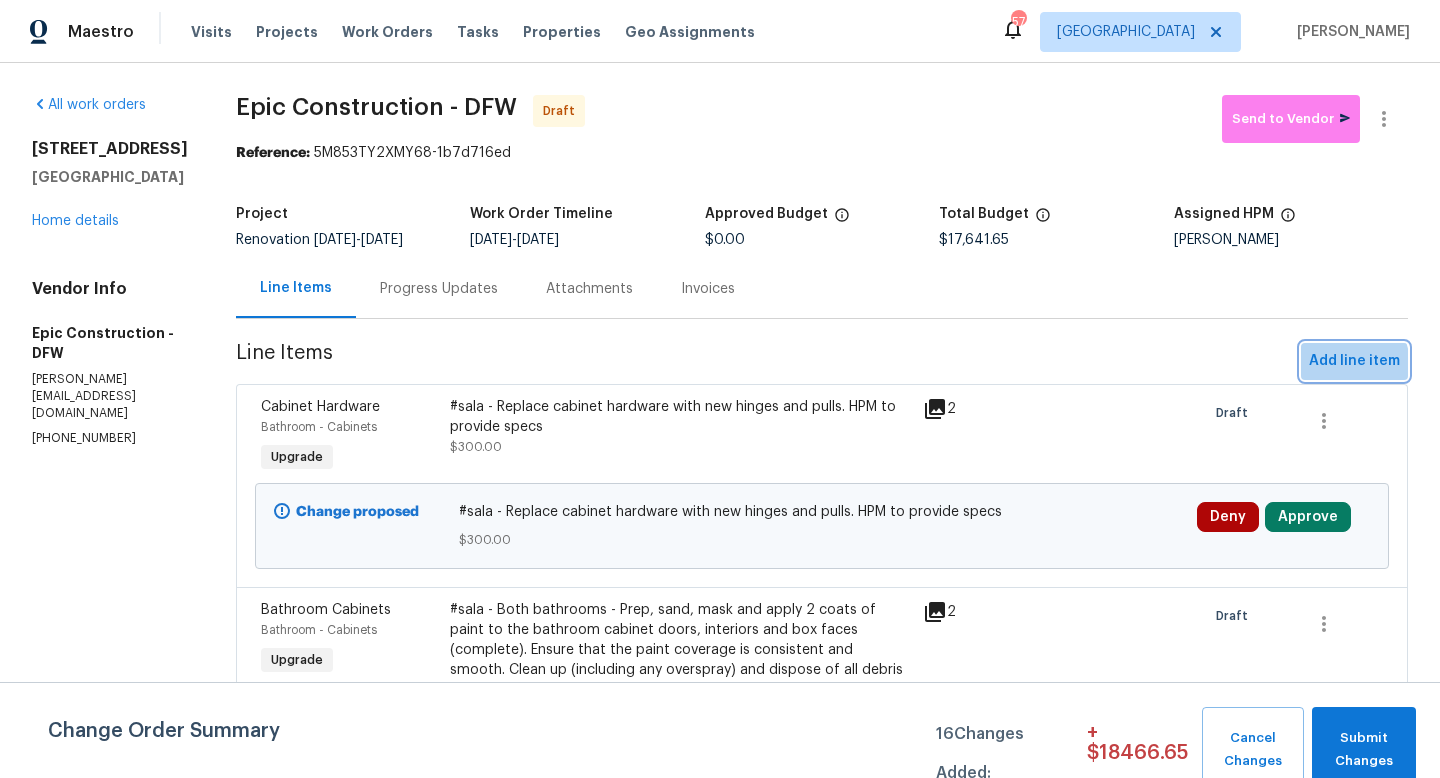 click on "Add line item" at bounding box center [1354, 361] 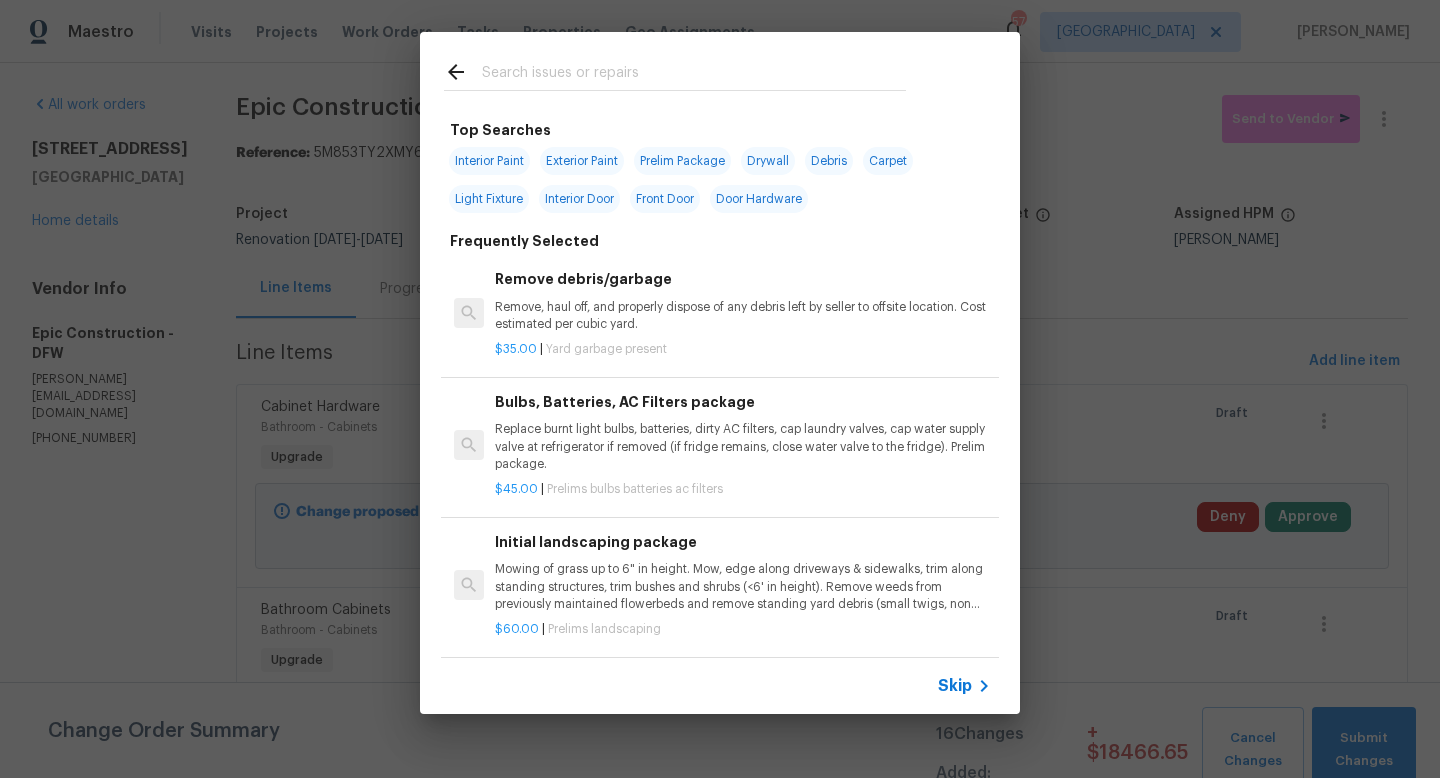 click at bounding box center [694, 75] 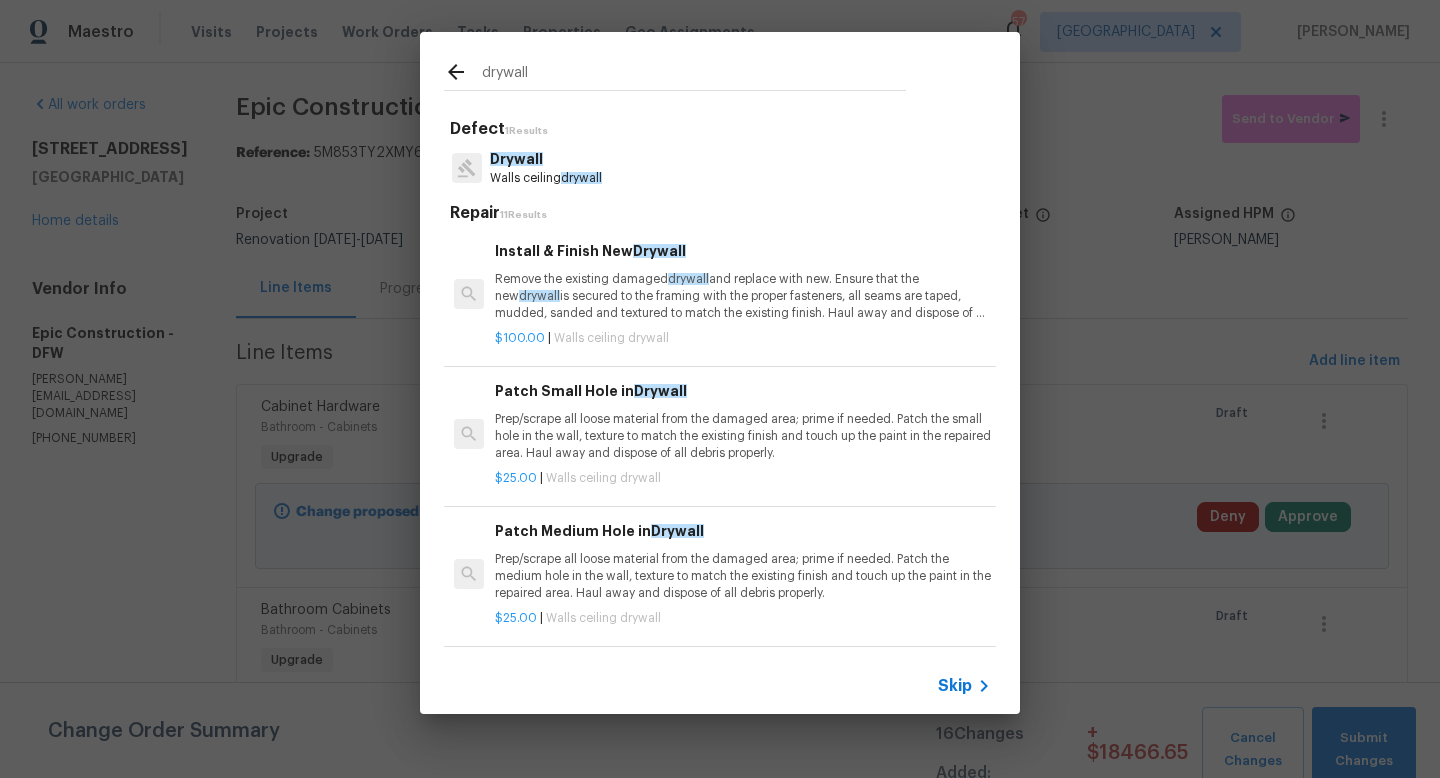 type on "drywall" 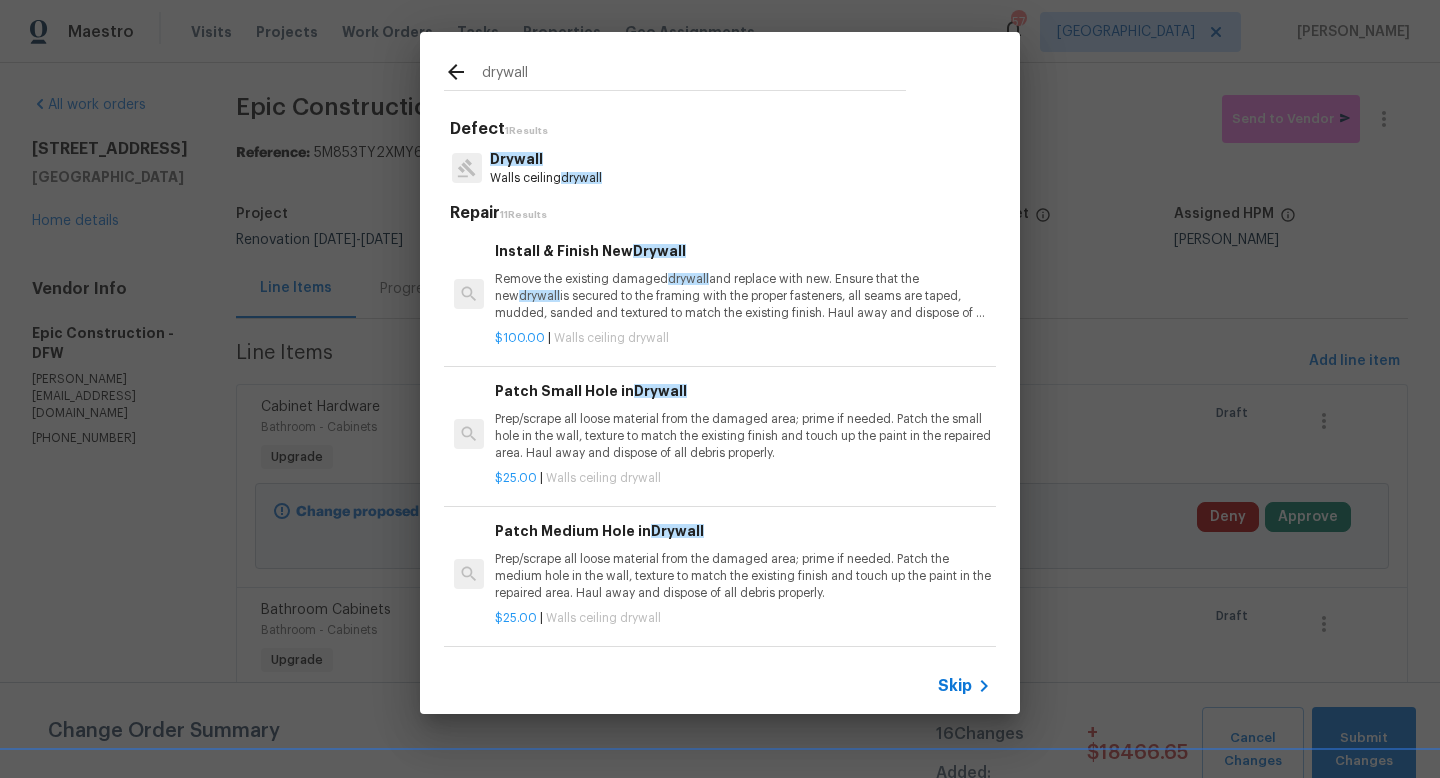 click on "Drywall" at bounding box center (546, 159) 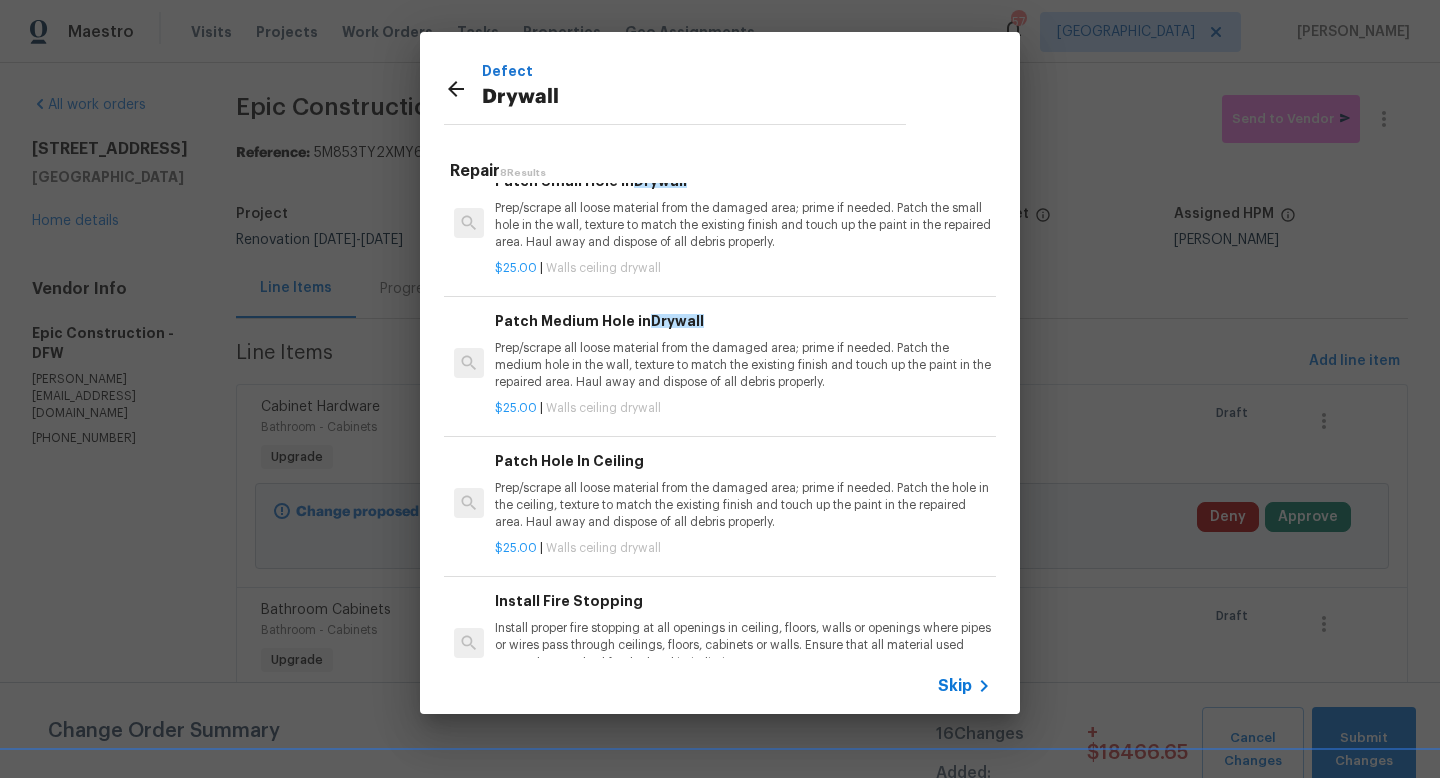 scroll, scrollTop: 168, scrollLeft: 0, axis: vertical 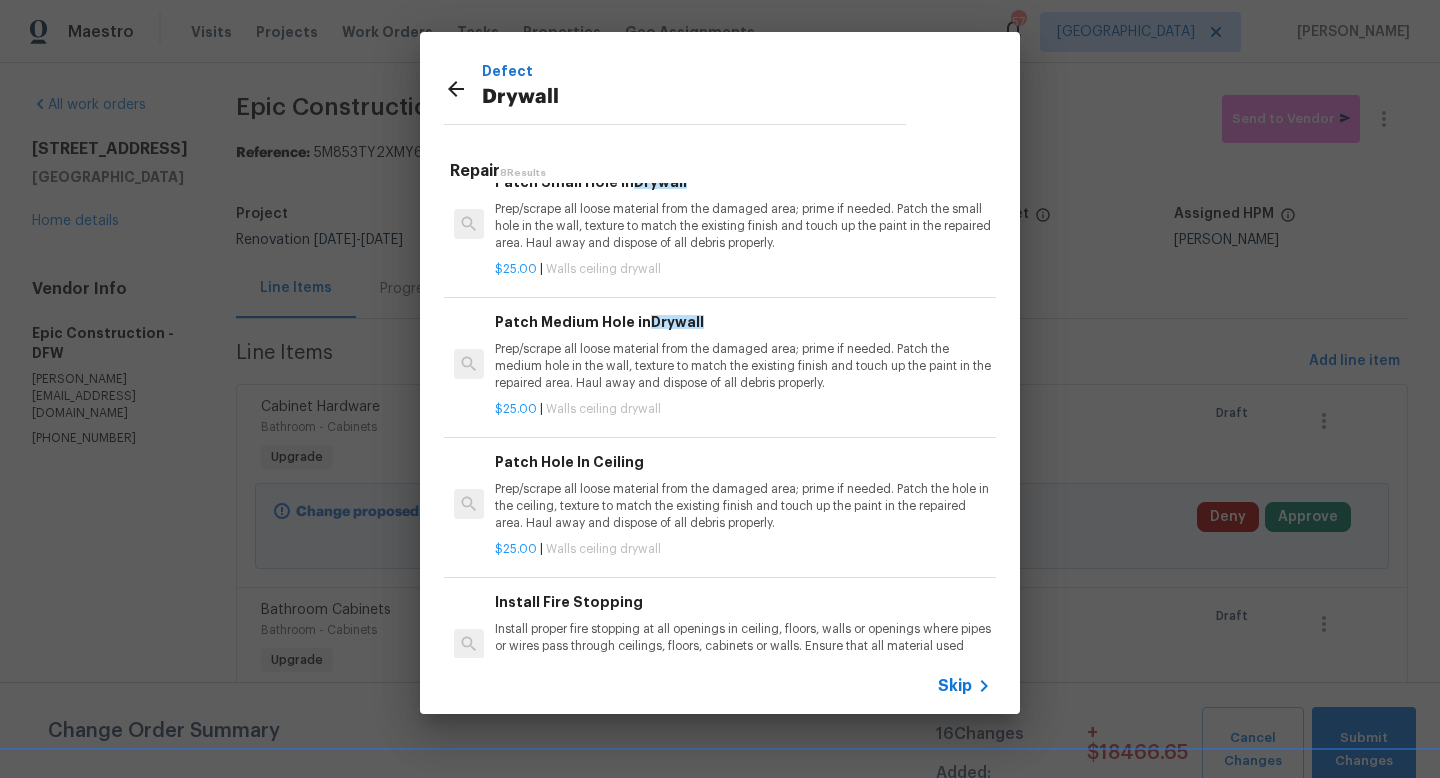 click on "Patch Medium Hole in  Drywall Prep/scrape all loose material from the damaged area; prime if needed. Patch the medium hole in the wall, texture to match the existing finish and touch up the paint in the repaired area. Haul away and dispose of all debris properly." at bounding box center (743, 352) 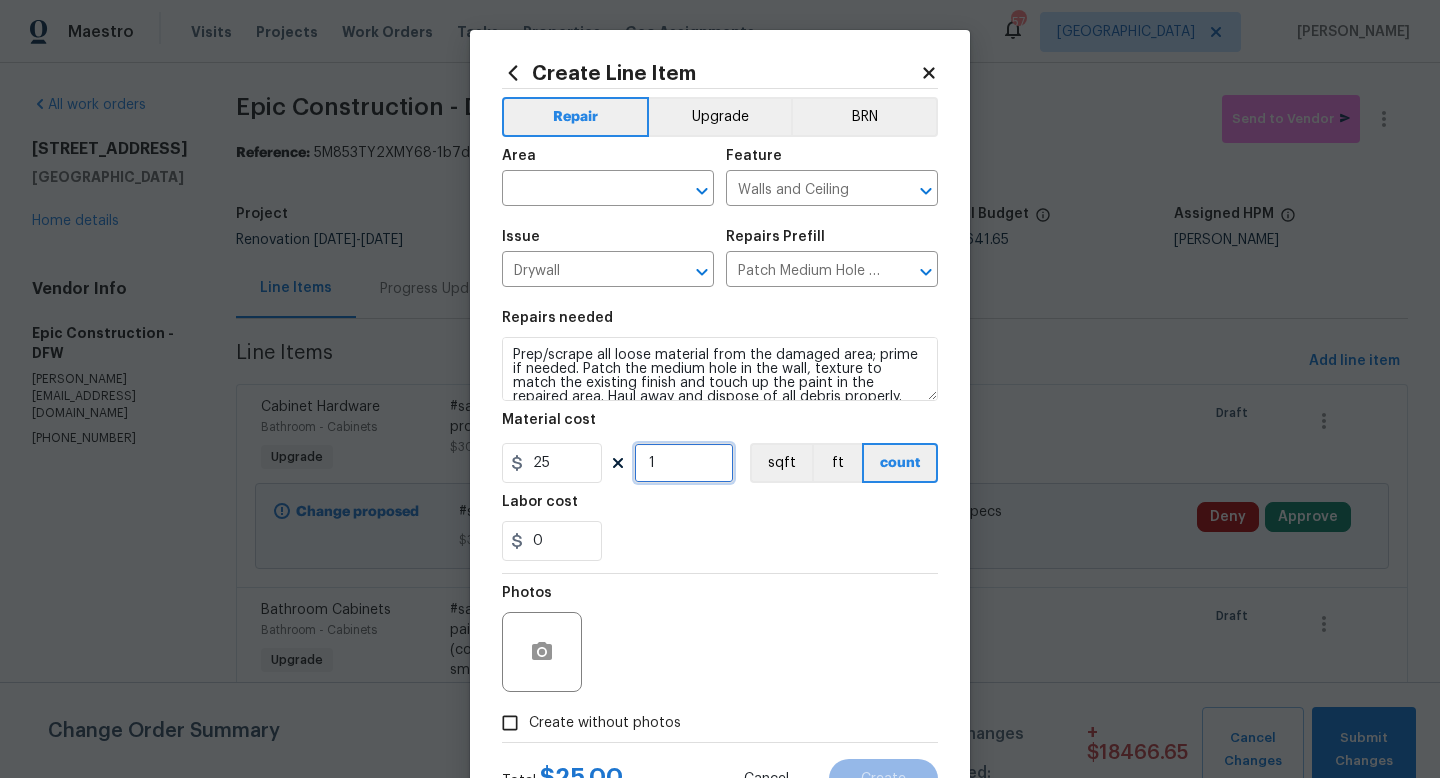 click on "1" at bounding box center [684, 463] 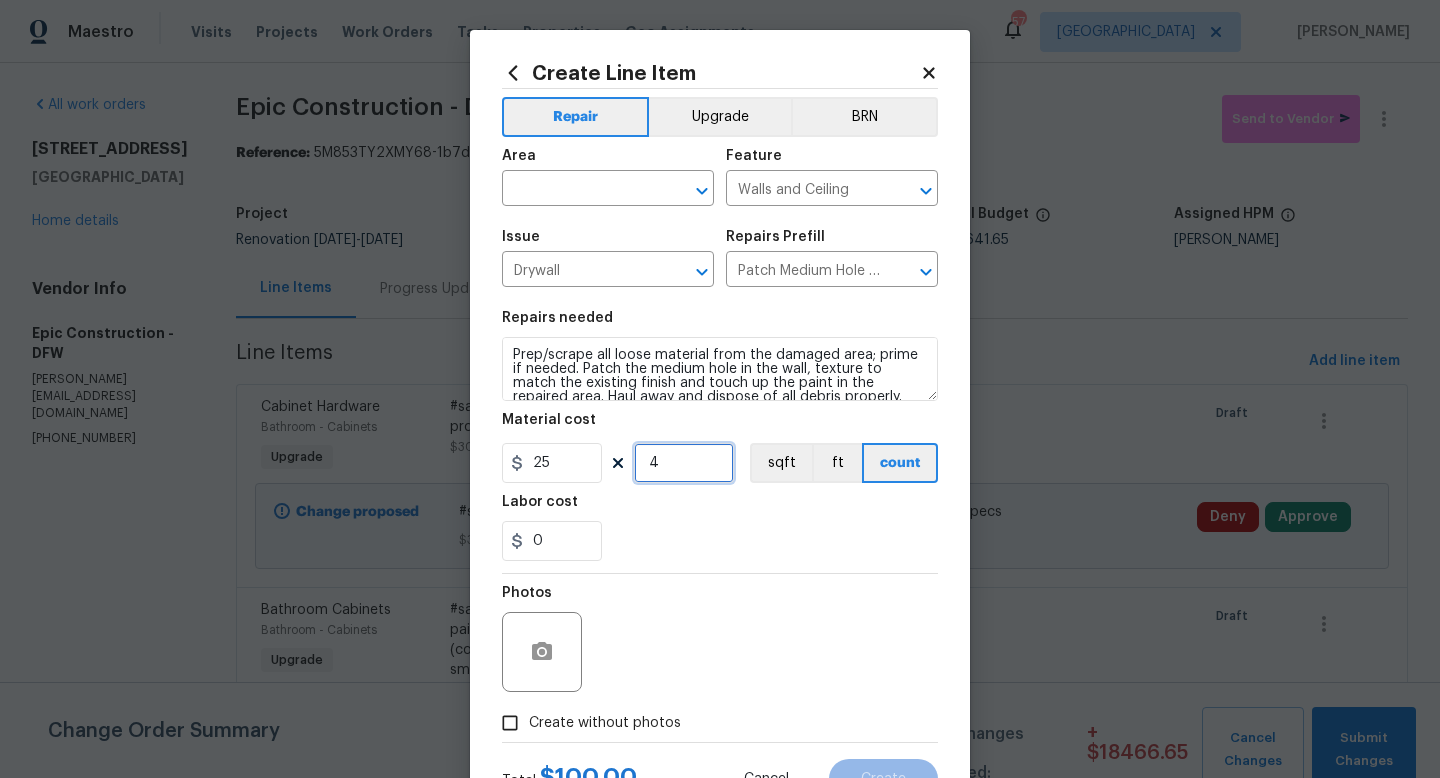 scroll, scrollTop: 84, scrollLeft: 0, axis: vertical 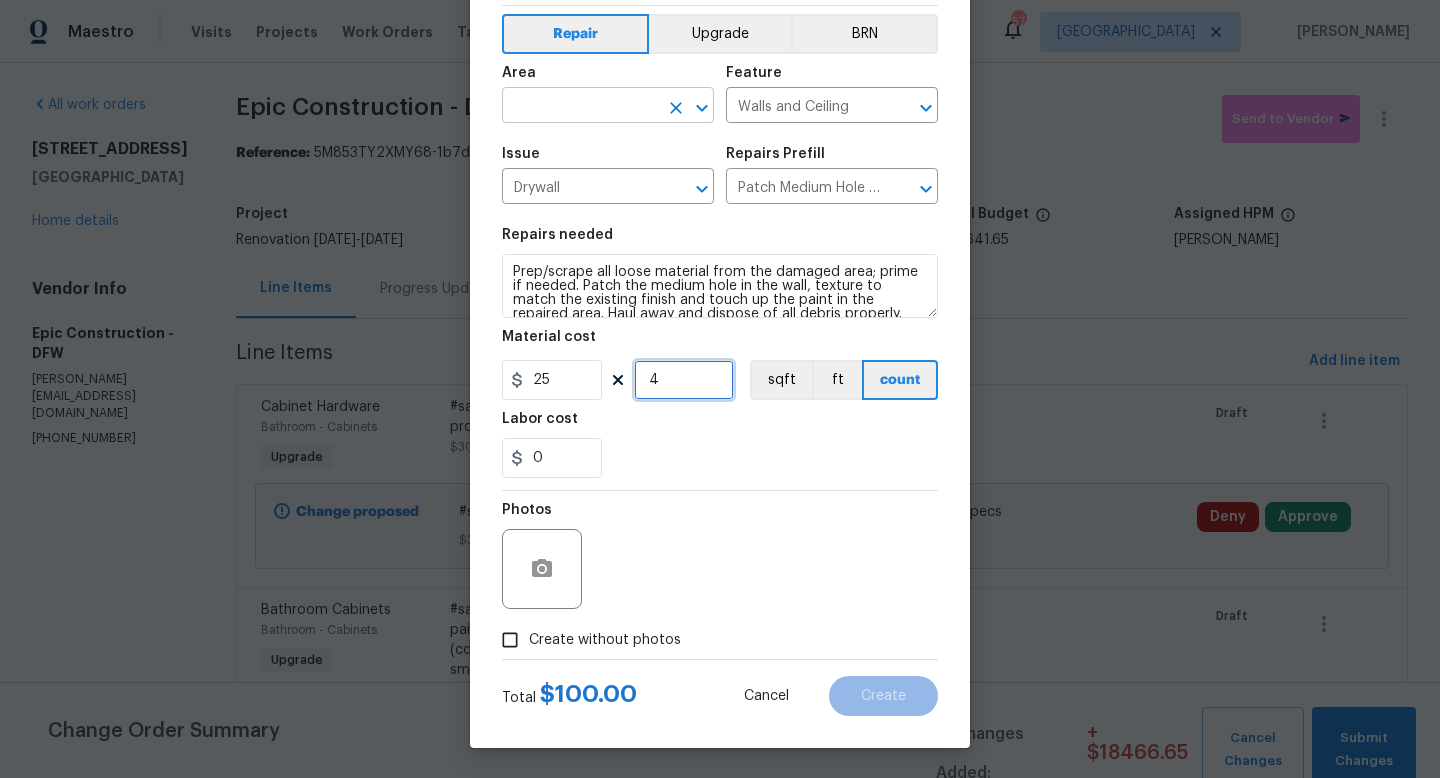 type on "4" 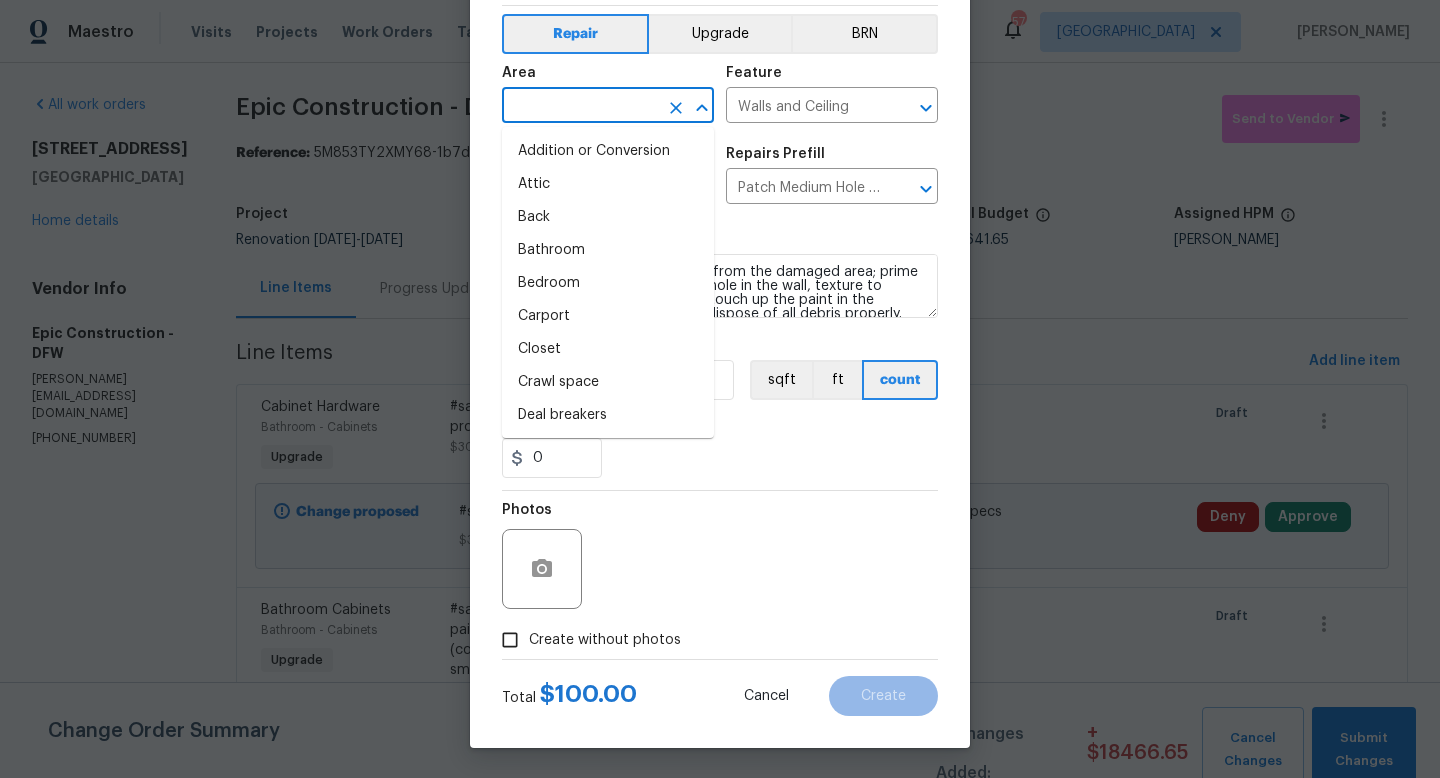 click at bounding box center [580, 107] 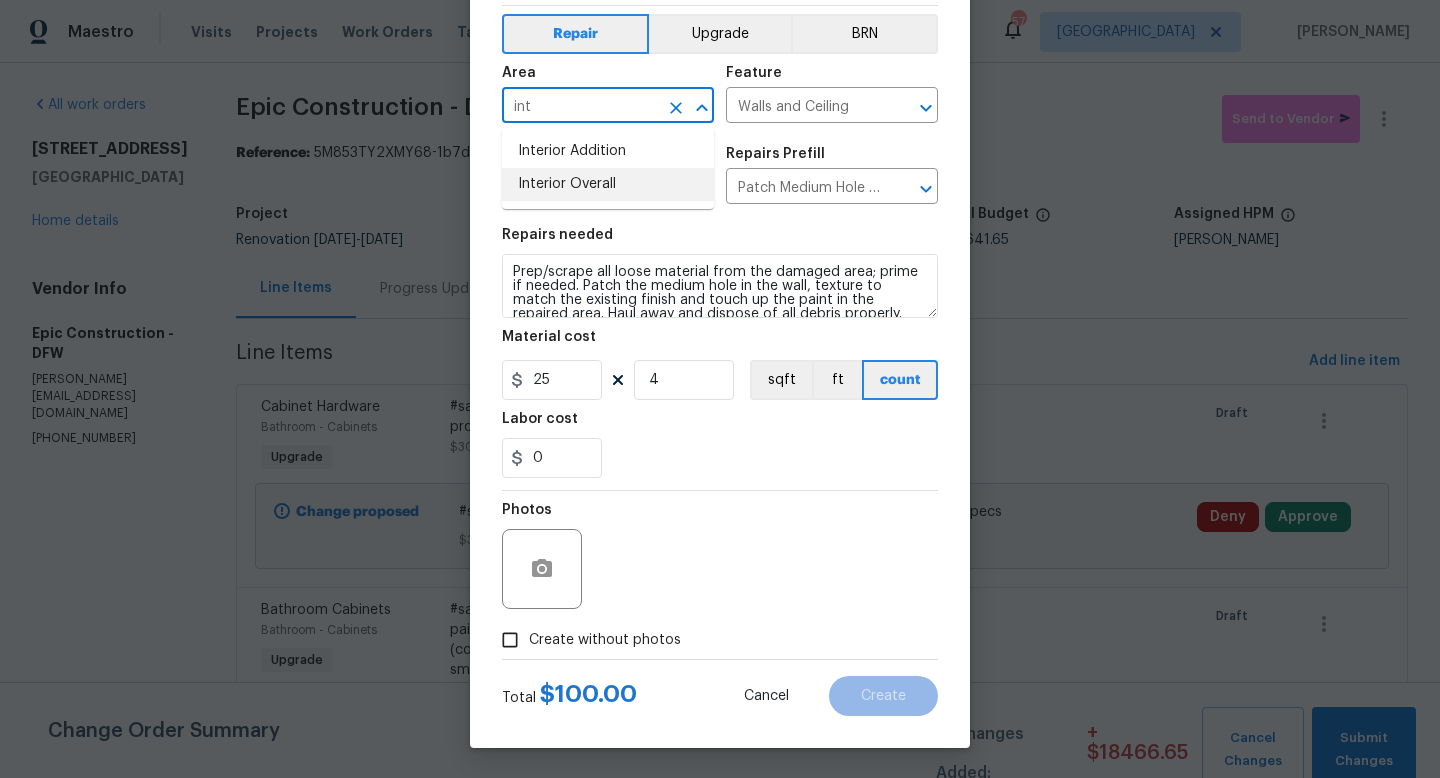 click on "Interior Overall" at bounding box center (608, 184) 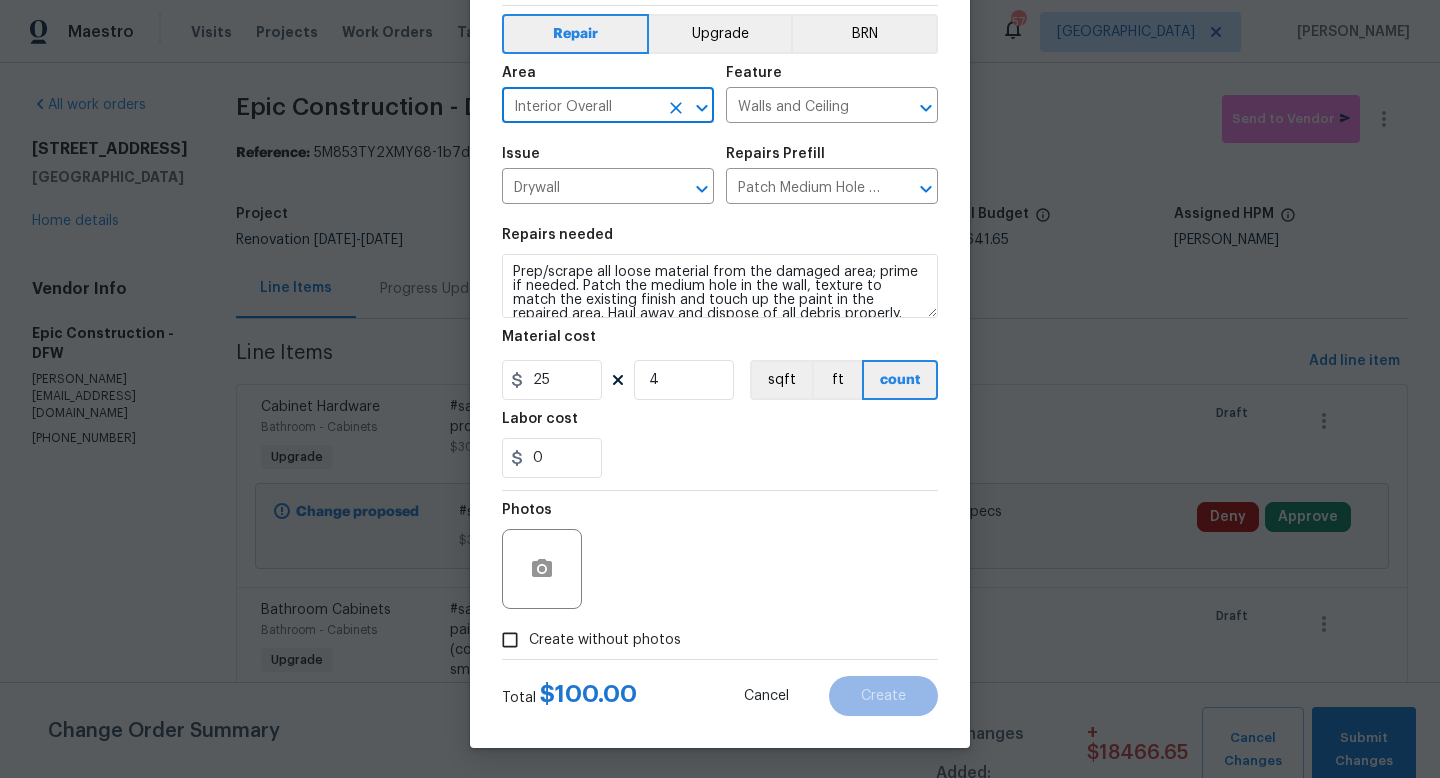 type on "Interior Overall" 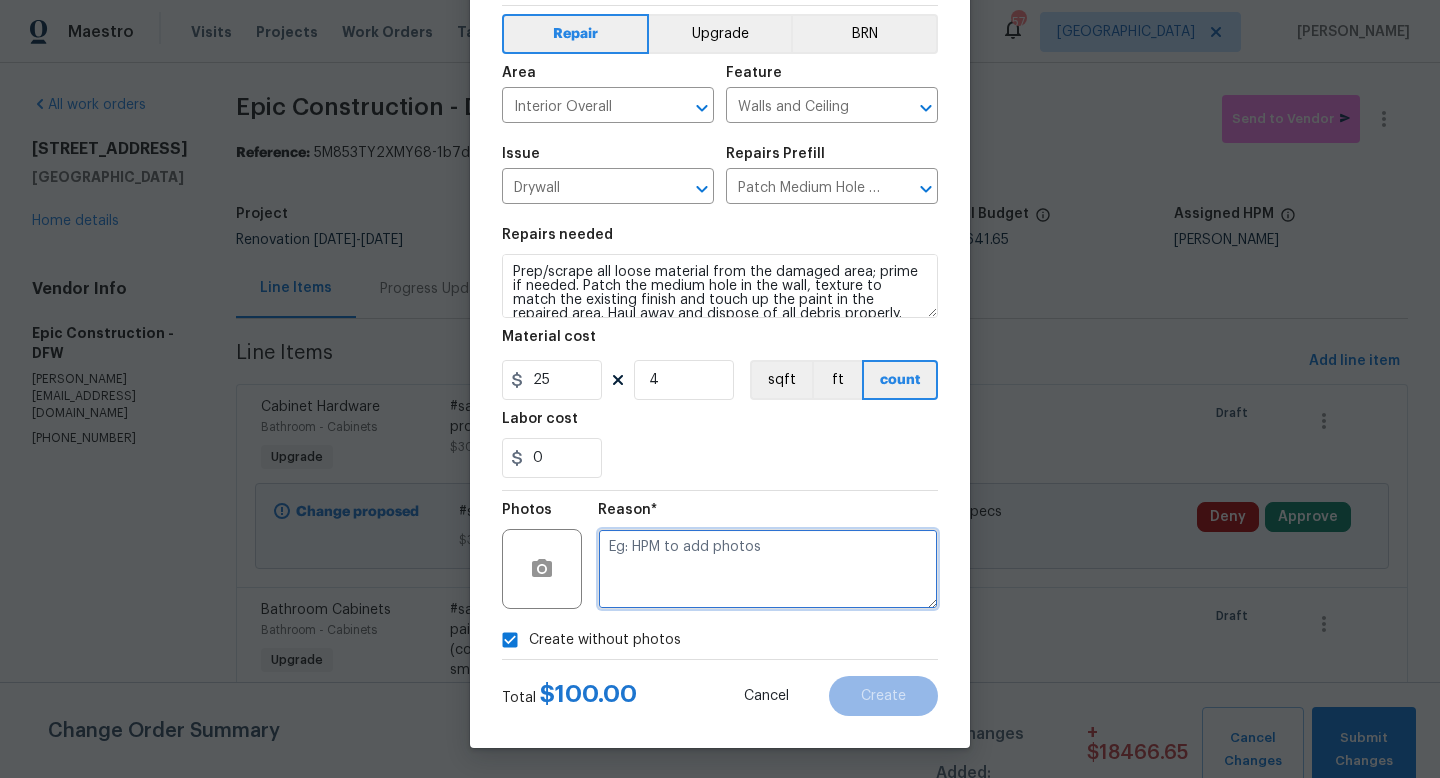 click at bounding box center (768, 569) 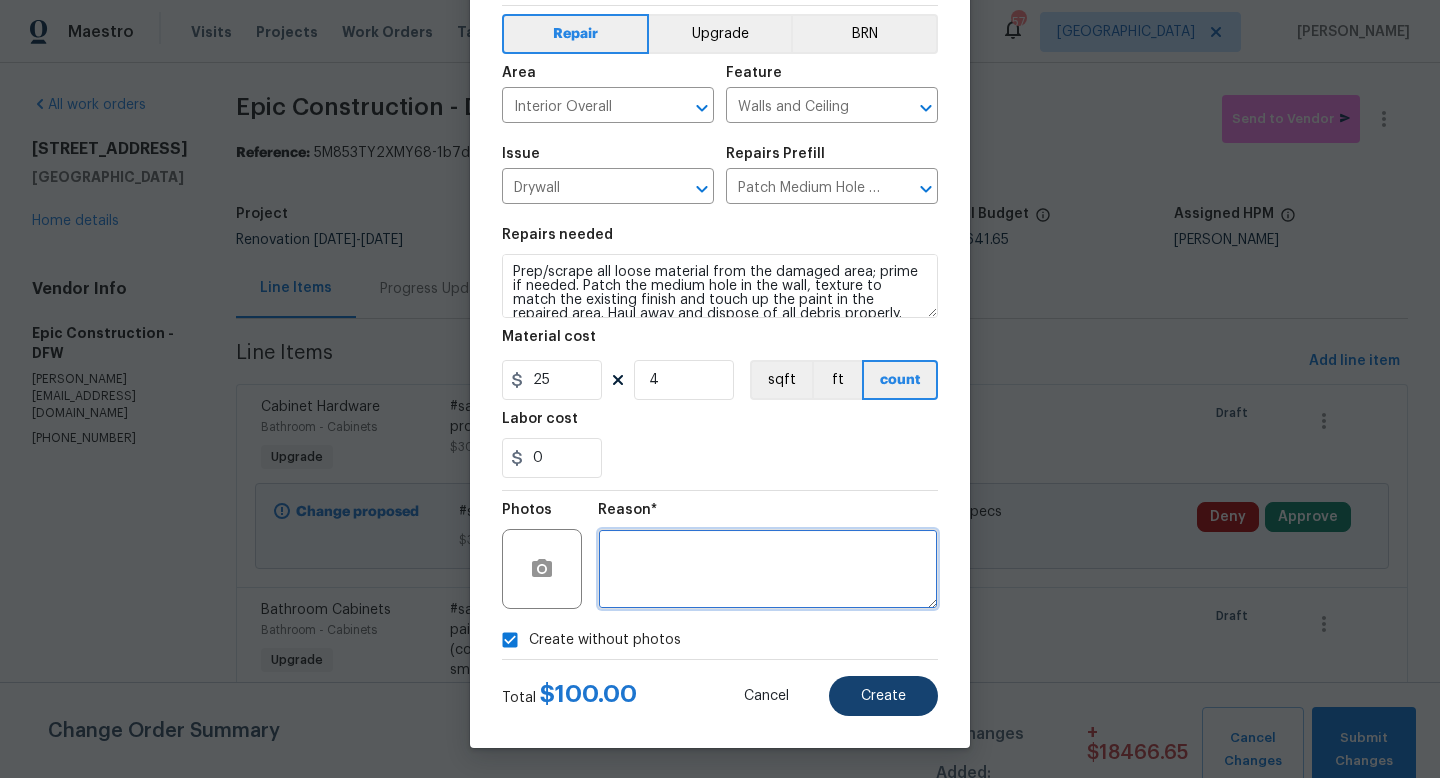 type 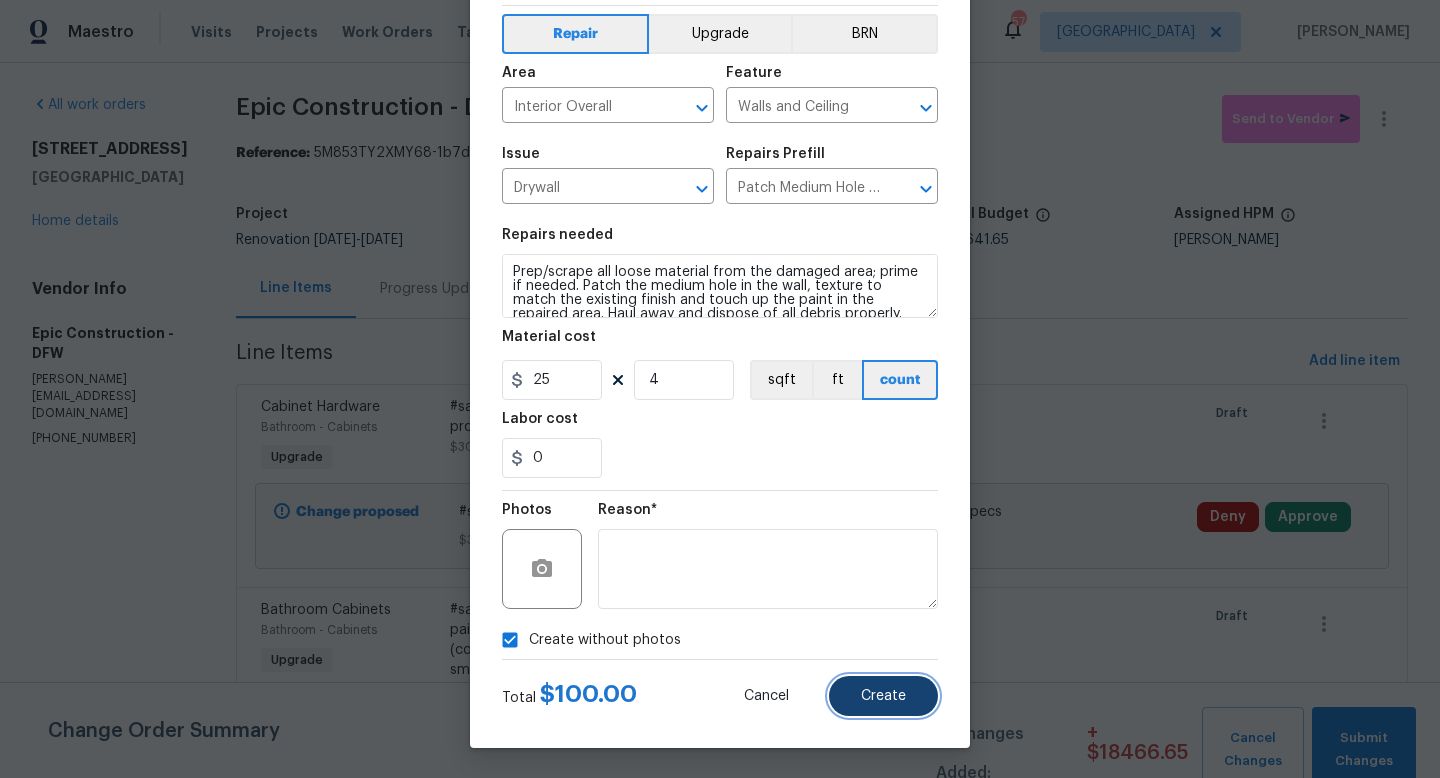 click on "Create" at bounding box center [883, 696] 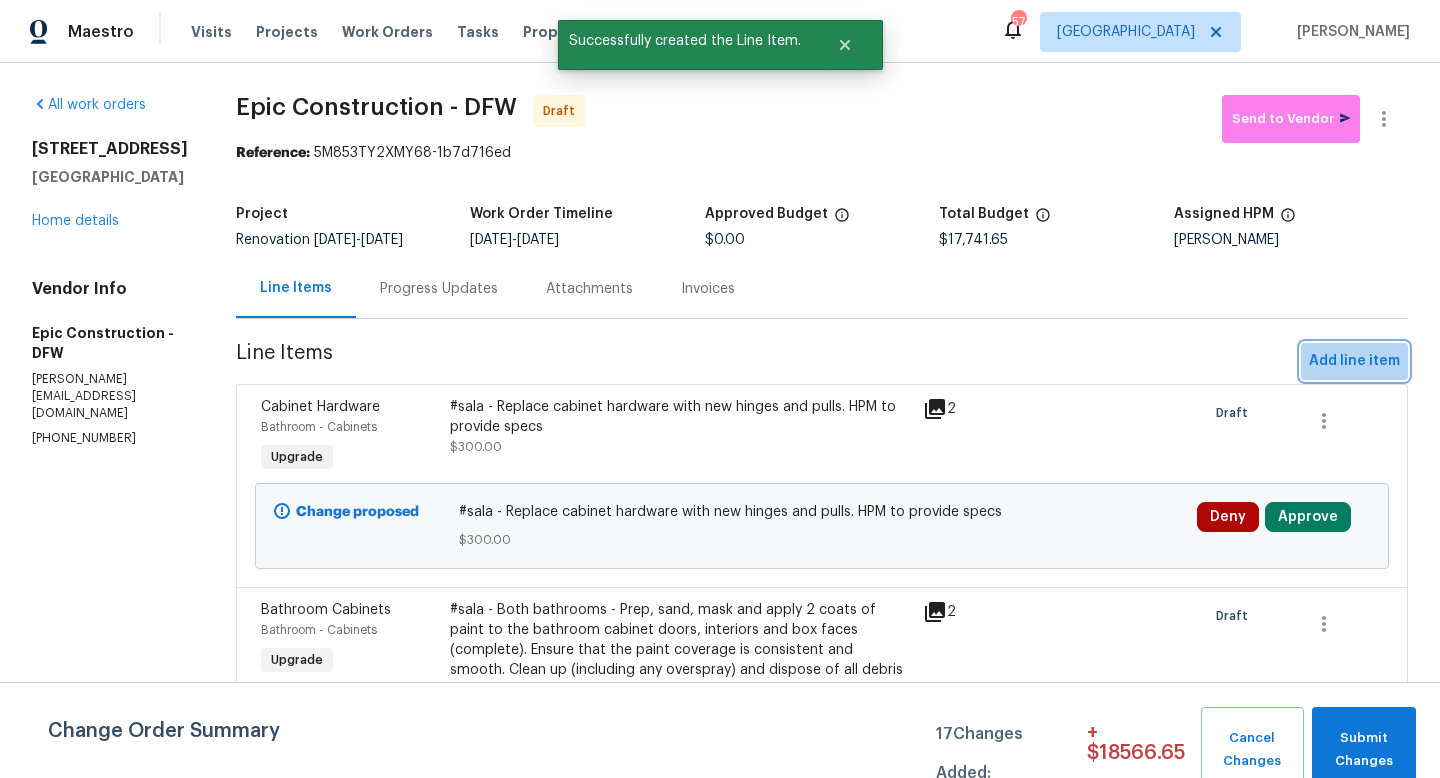 click on "Add line item" at bounding box center (1354, 361) 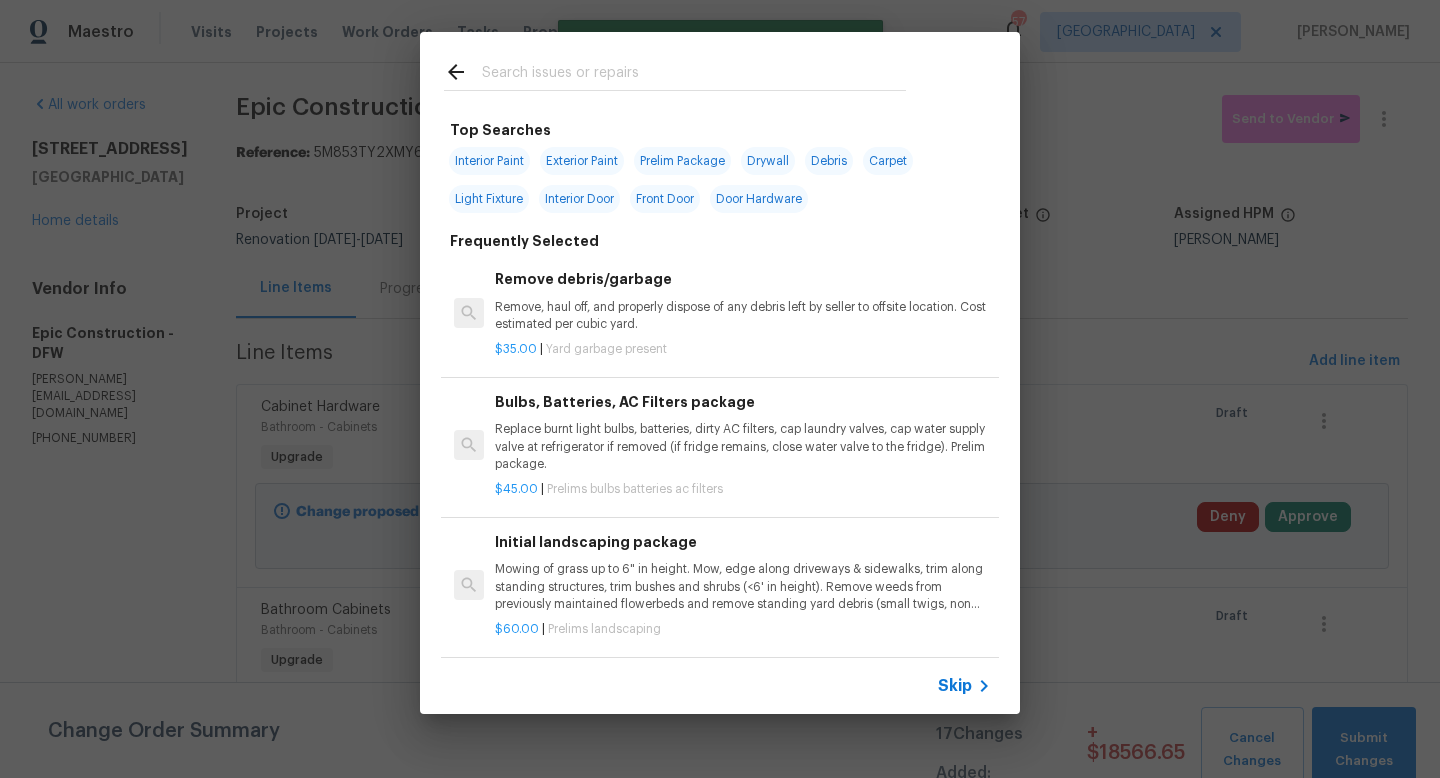 click on "Remove, haul off, and properly dispose of any debris left by seller to offsite location. Cost estimated per cubic yard." at bounding box center (743, 316) 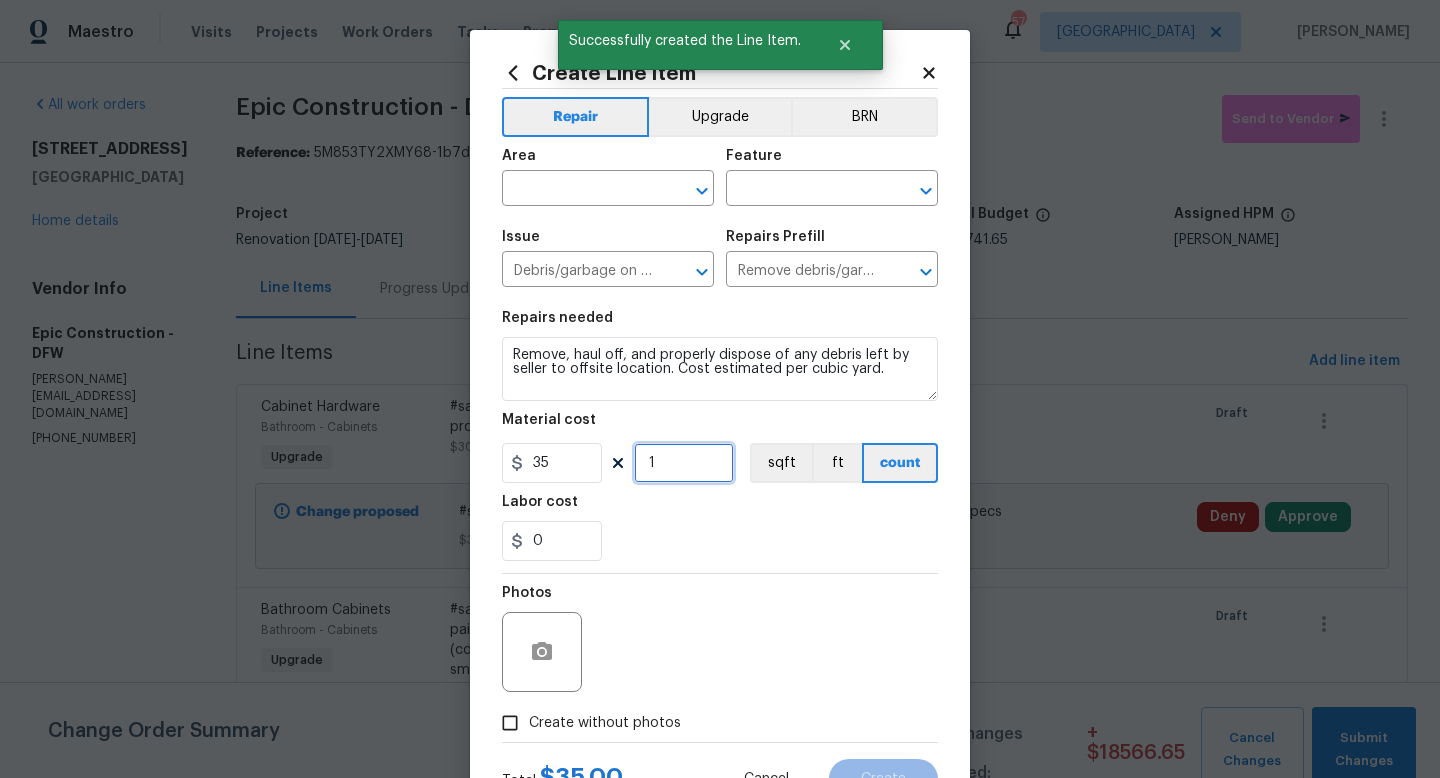 click on "1" at bounding box center (684, 463) 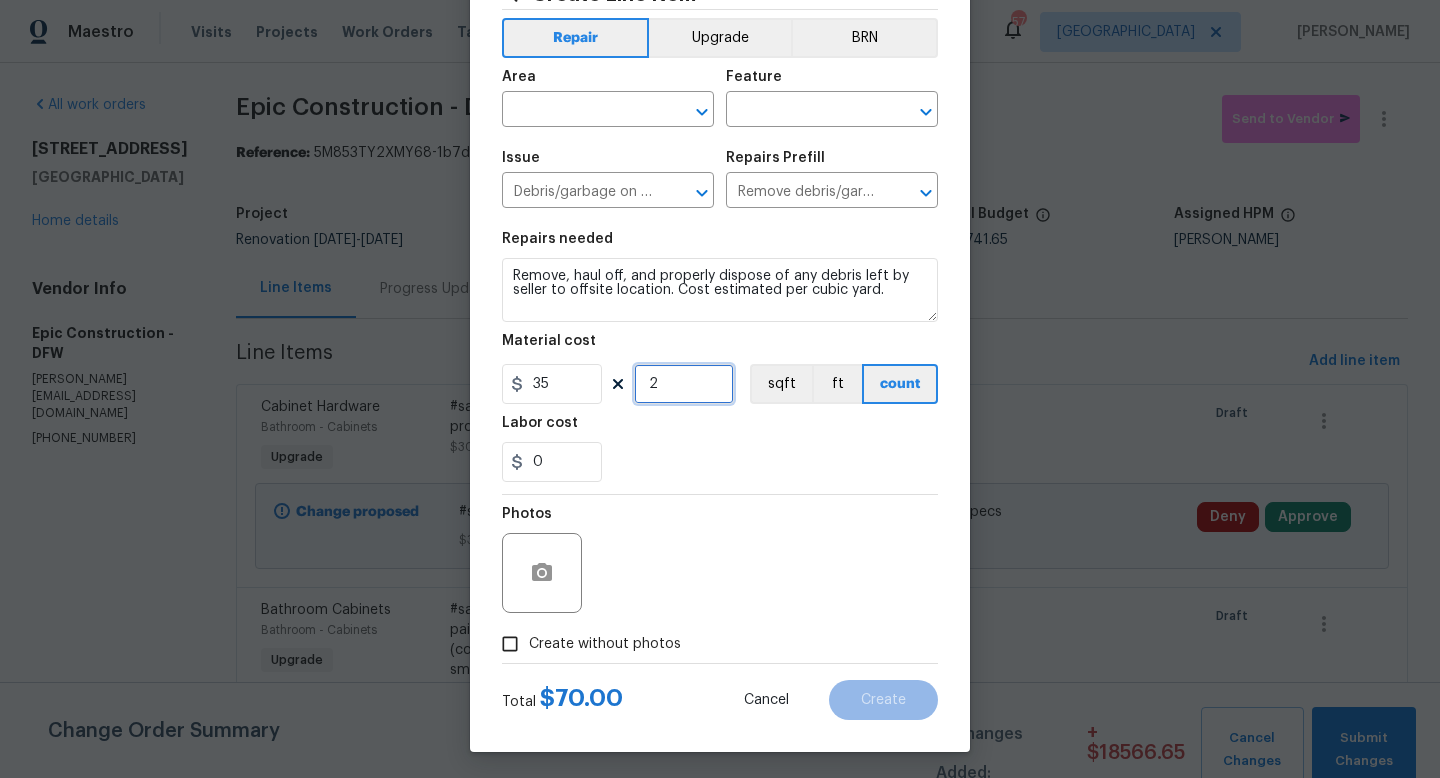 scroll, scrollTop: 84, scrollLeft: 0, axis: vertical 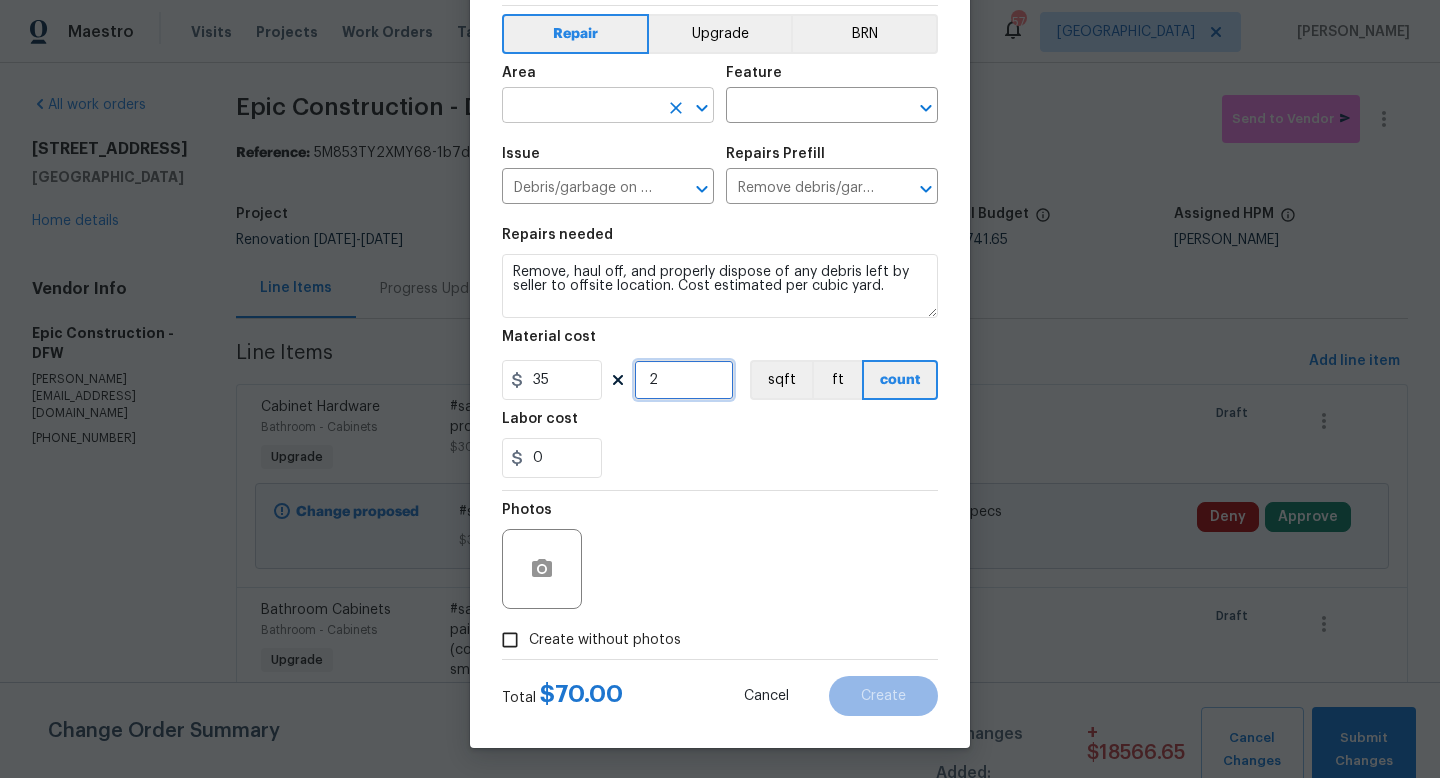 type on "2" 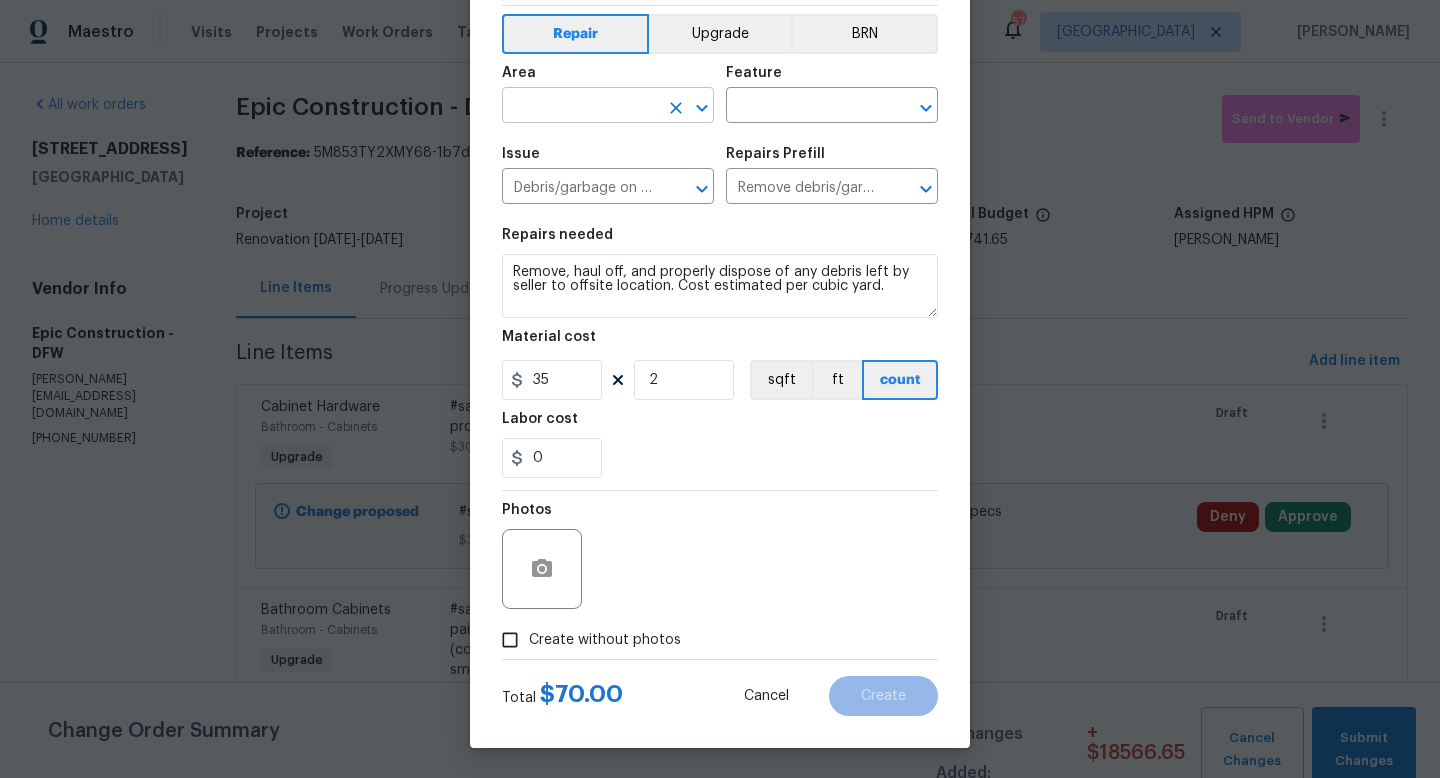 click at bounding box center (580, 107) 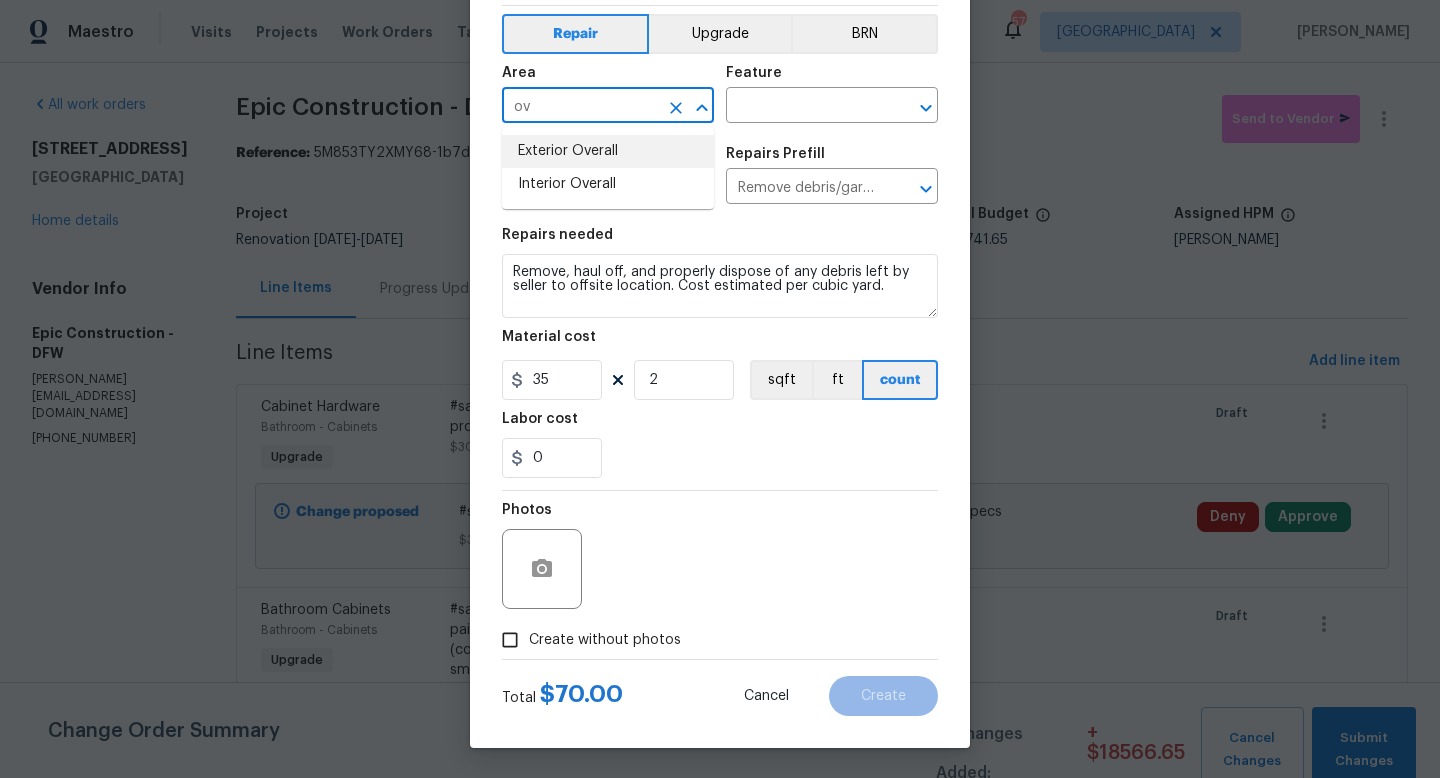 click on "Exterior Overall" at bounding box center [608, 151] 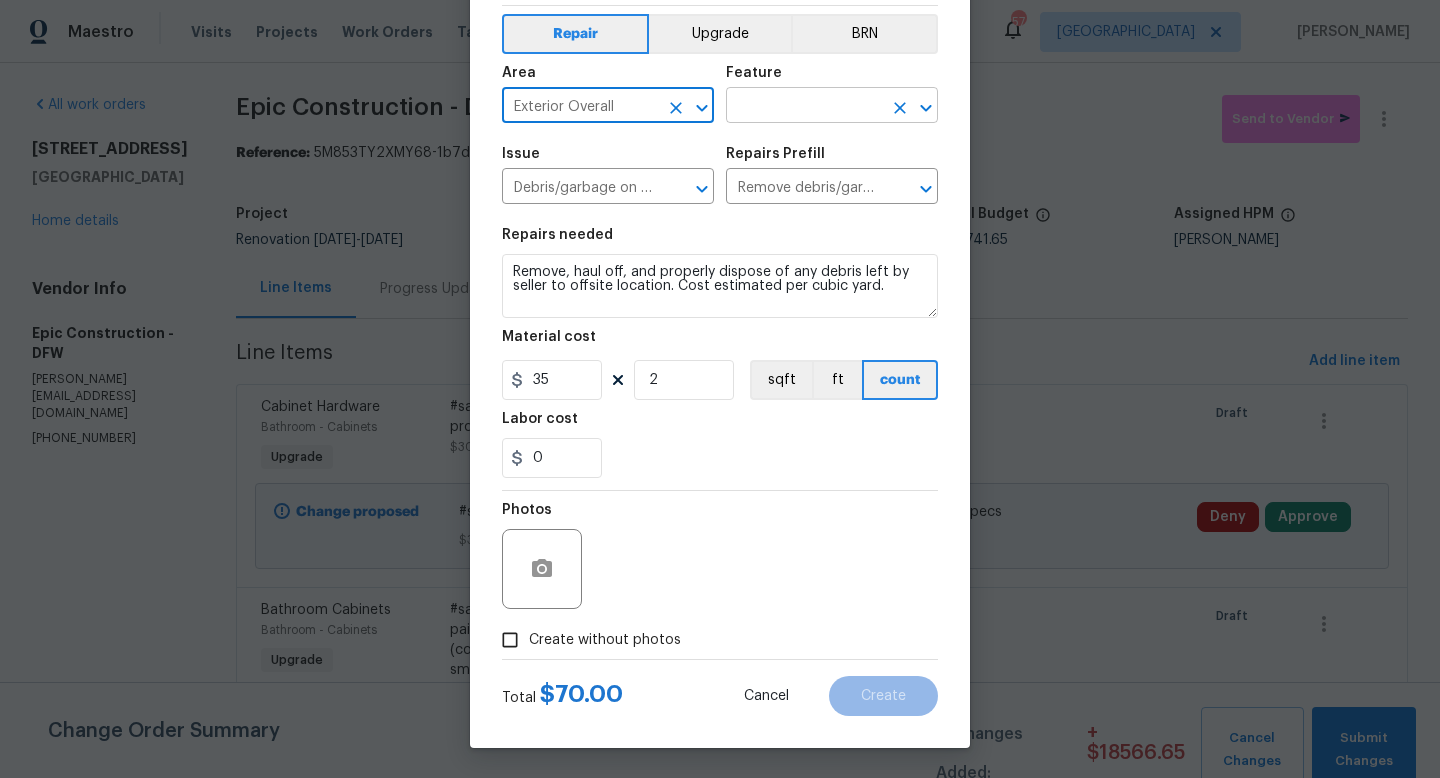 type on "Exterior Overall" 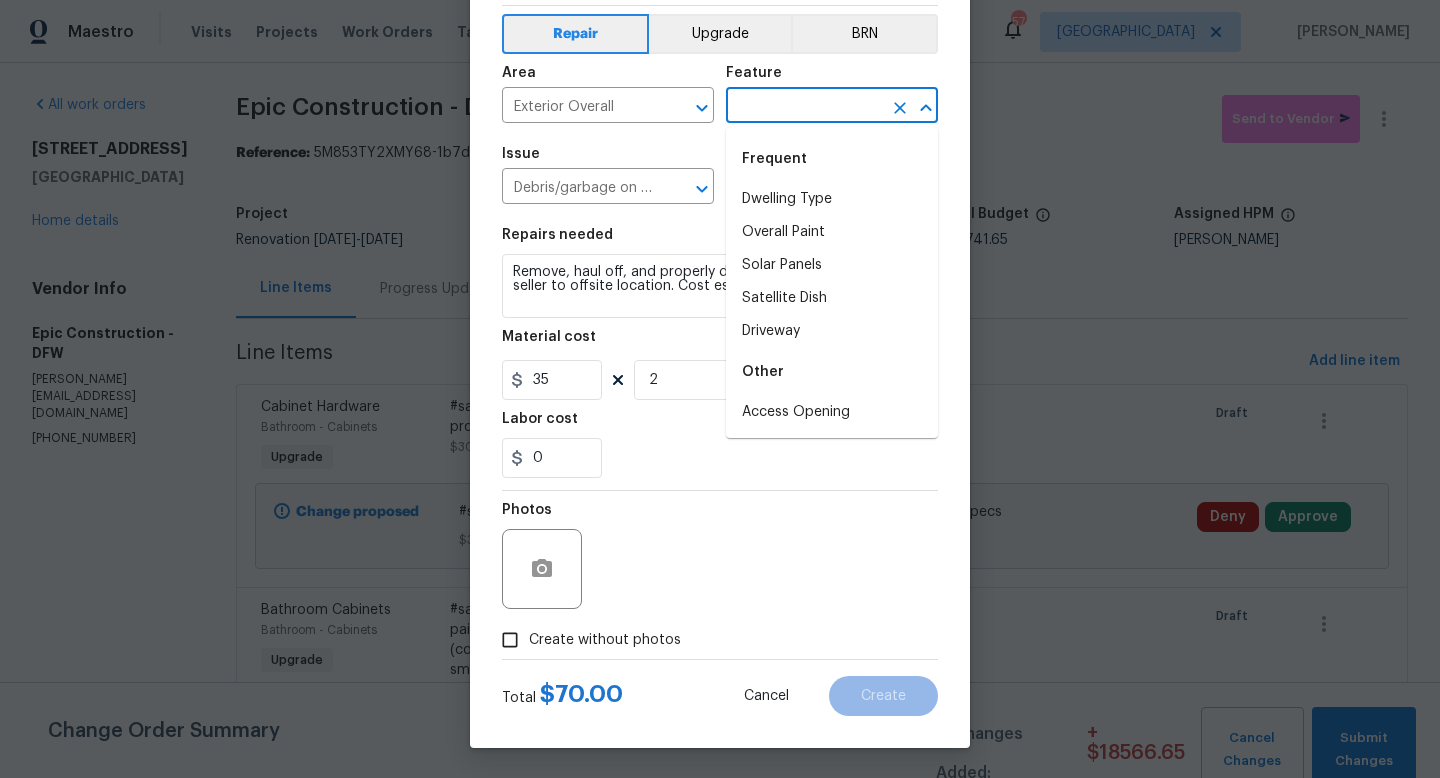 click at bounding box center (804, 107) 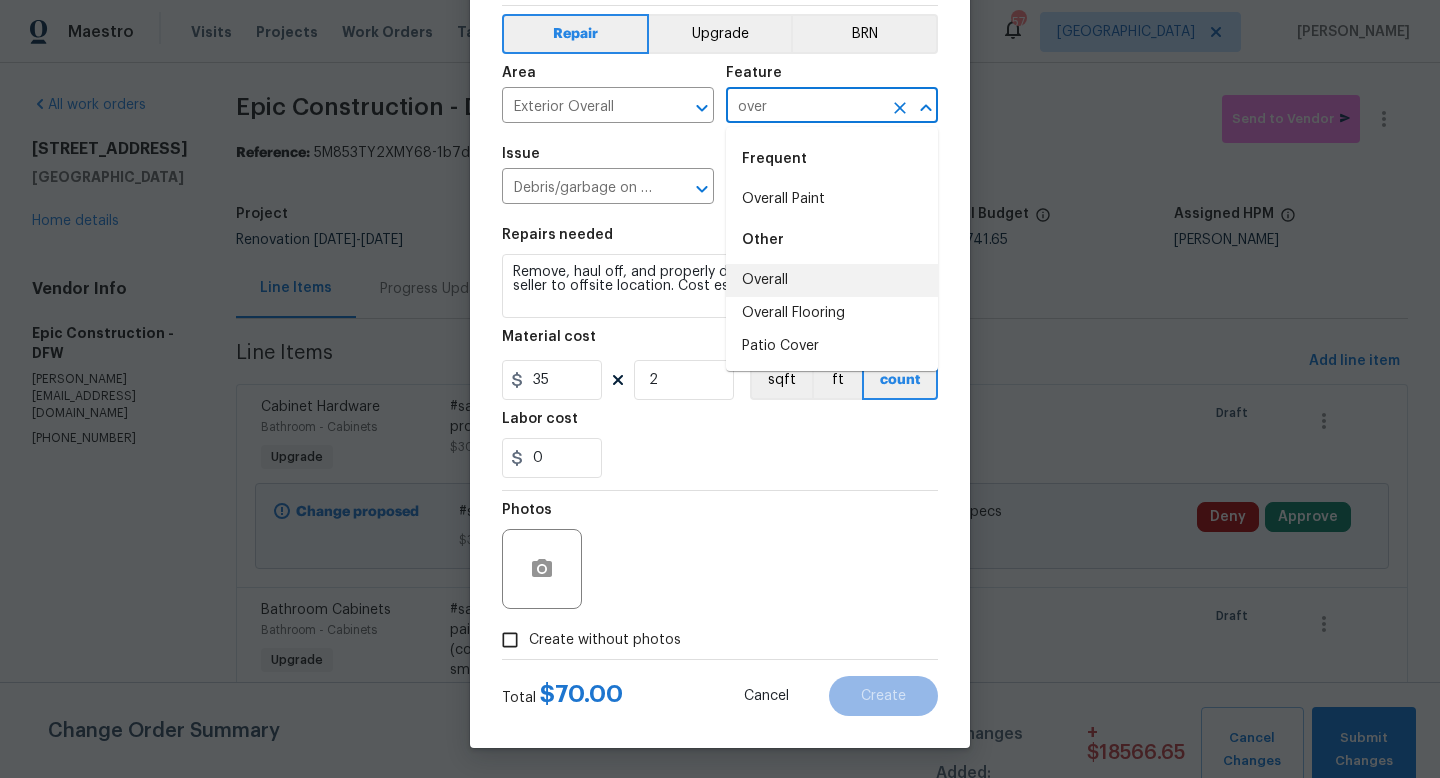 click on "Overall" at bounding box center (832, 280) 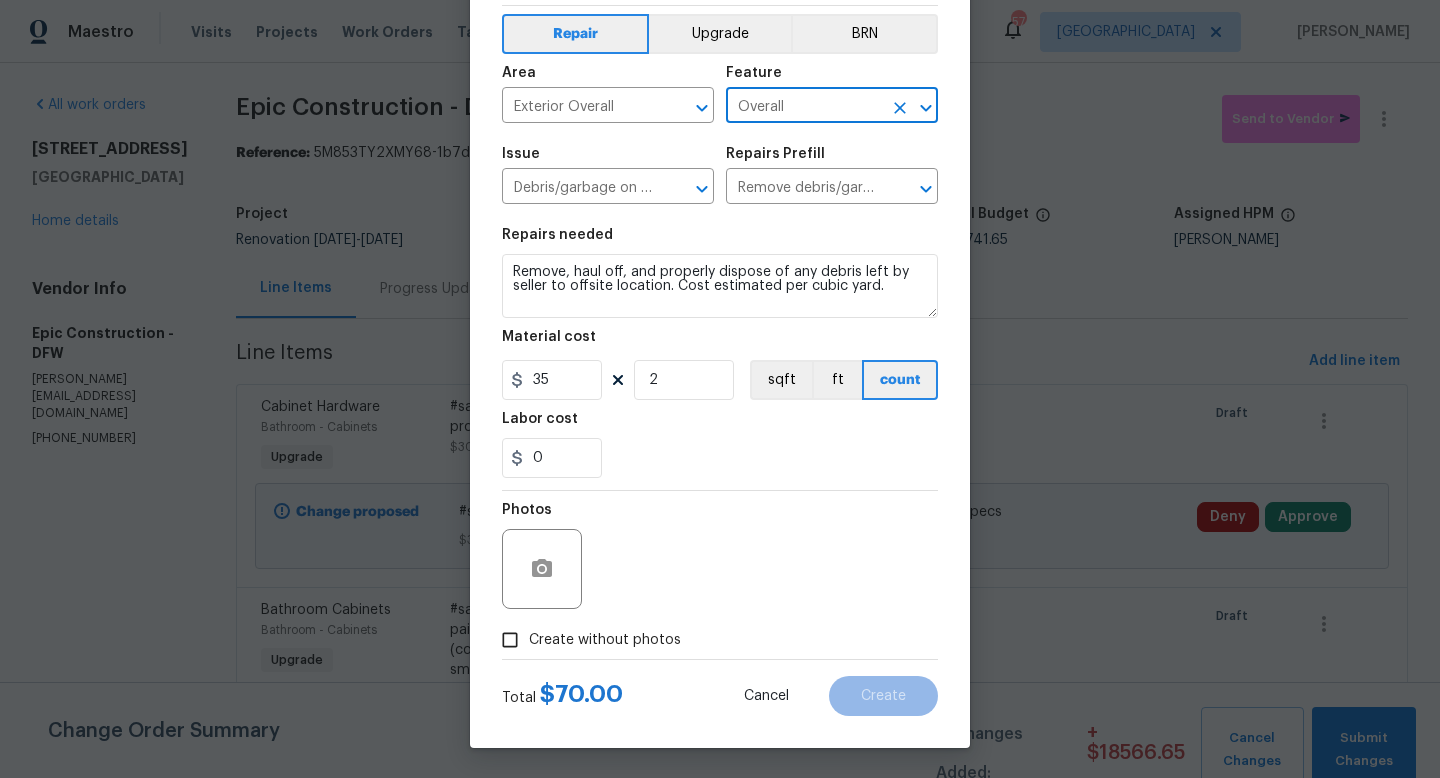 type on "Overall" 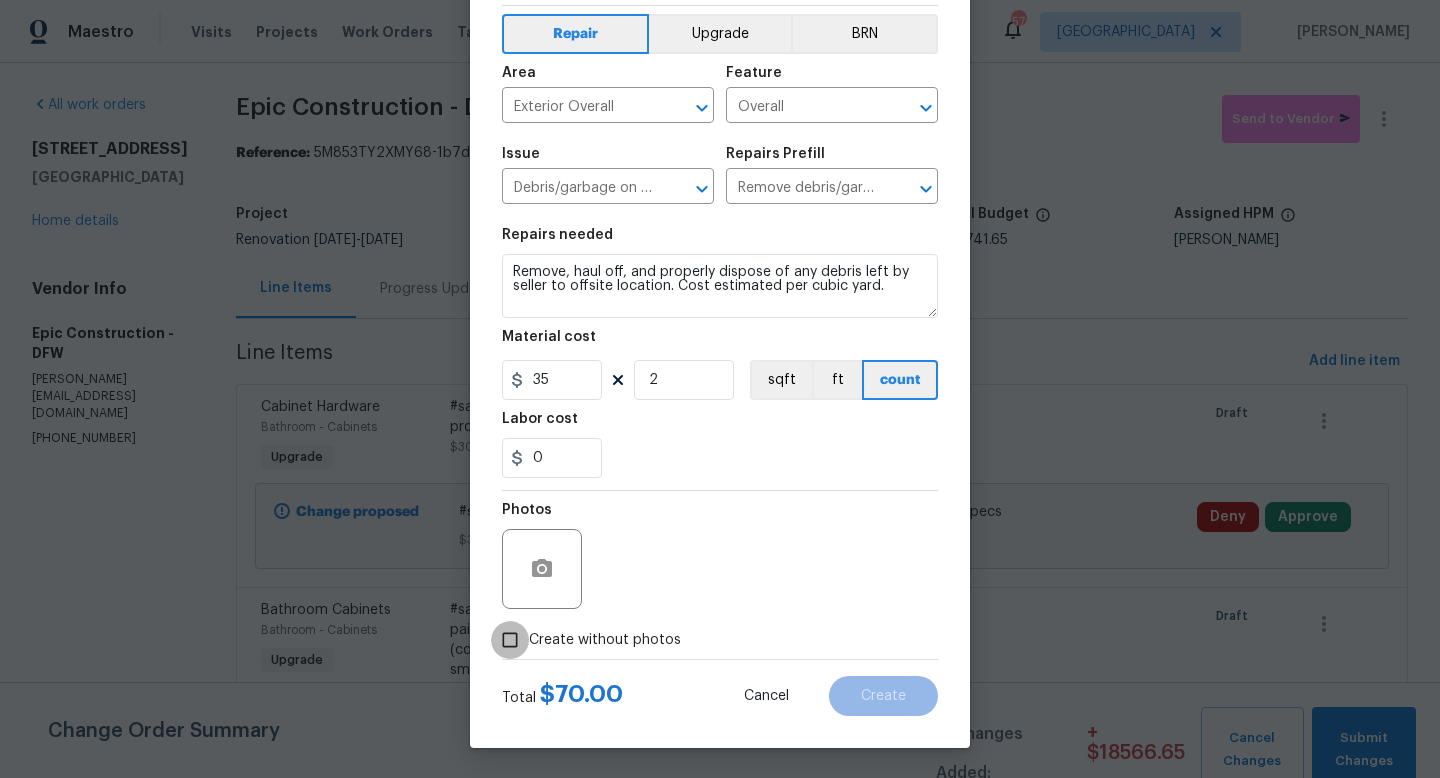 click on "Create without photos" at bounding box center [510, 640] 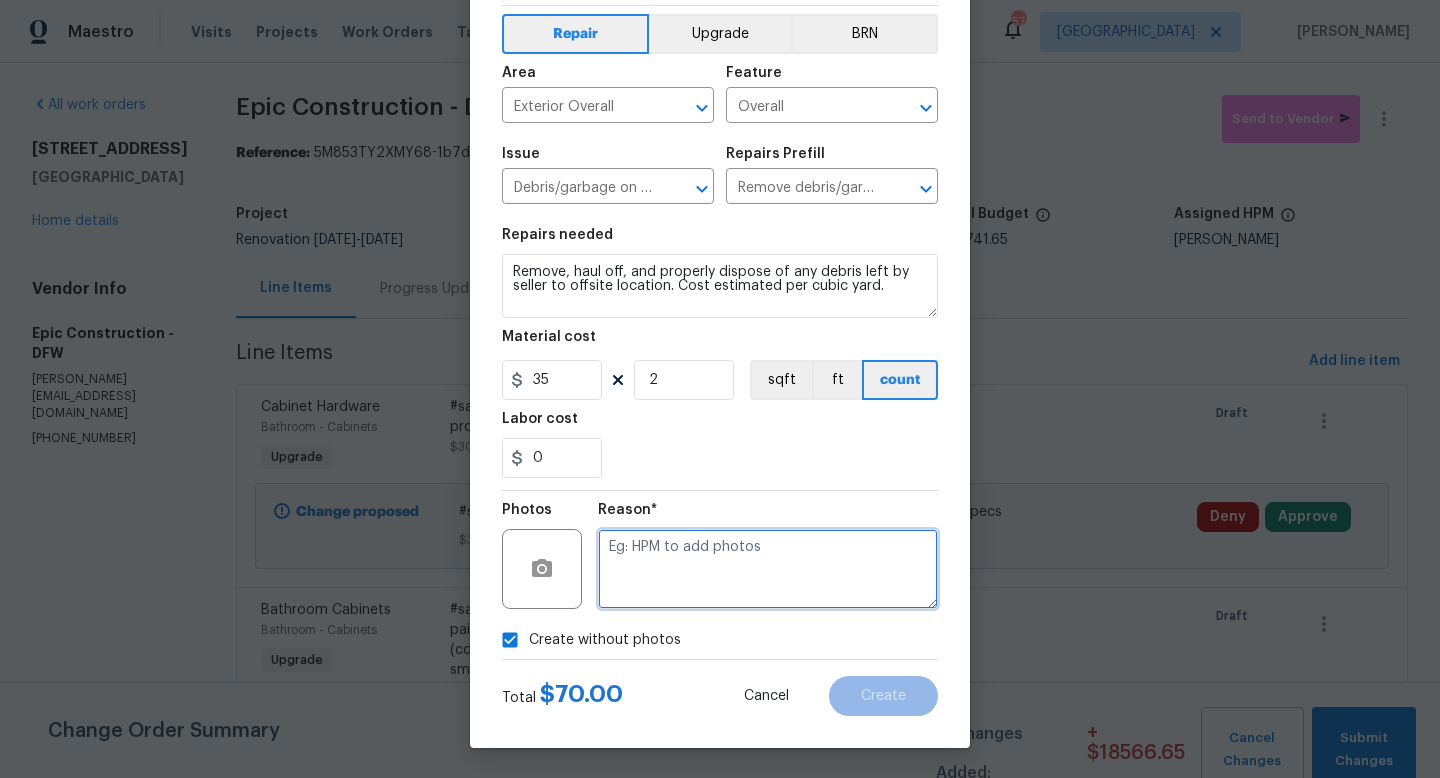 click at bounding box center (768, 569) 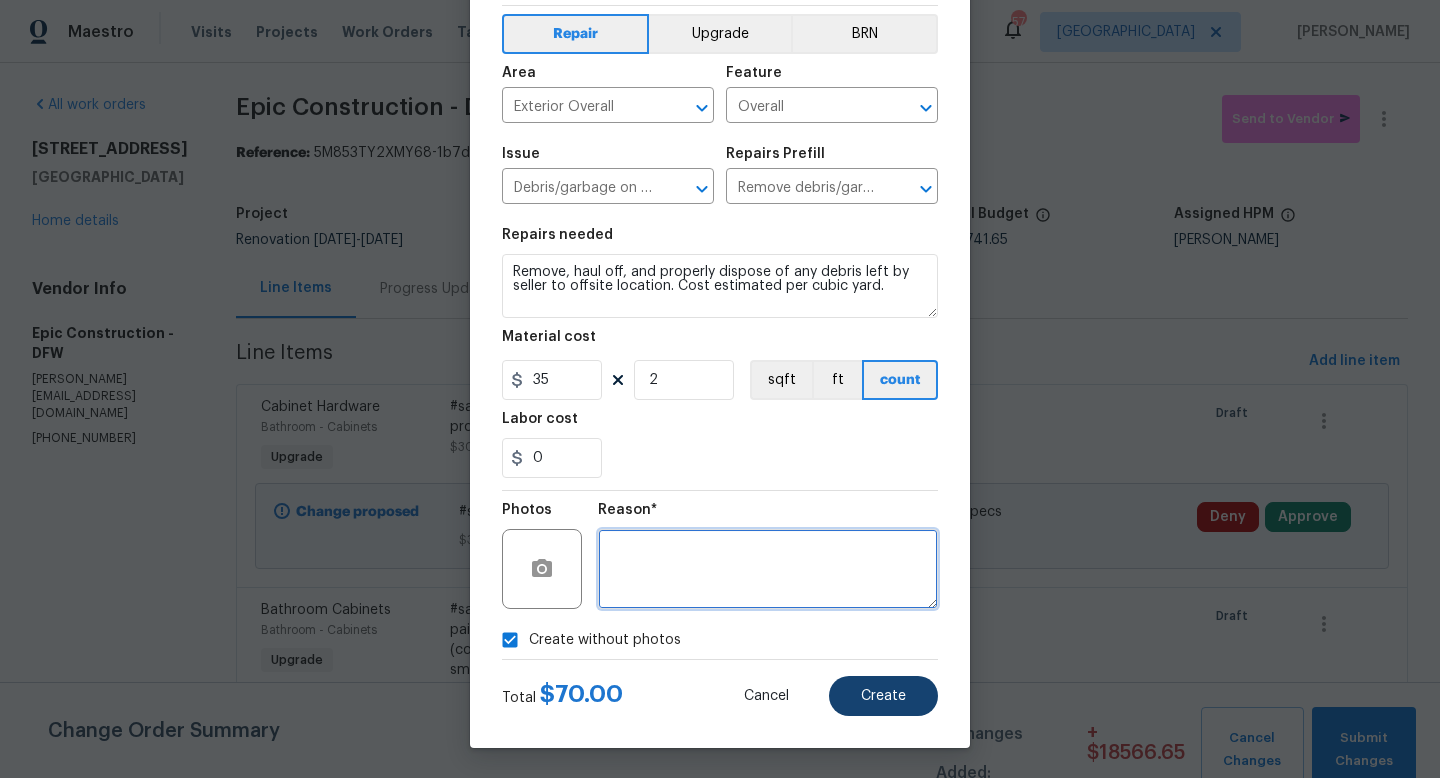 type 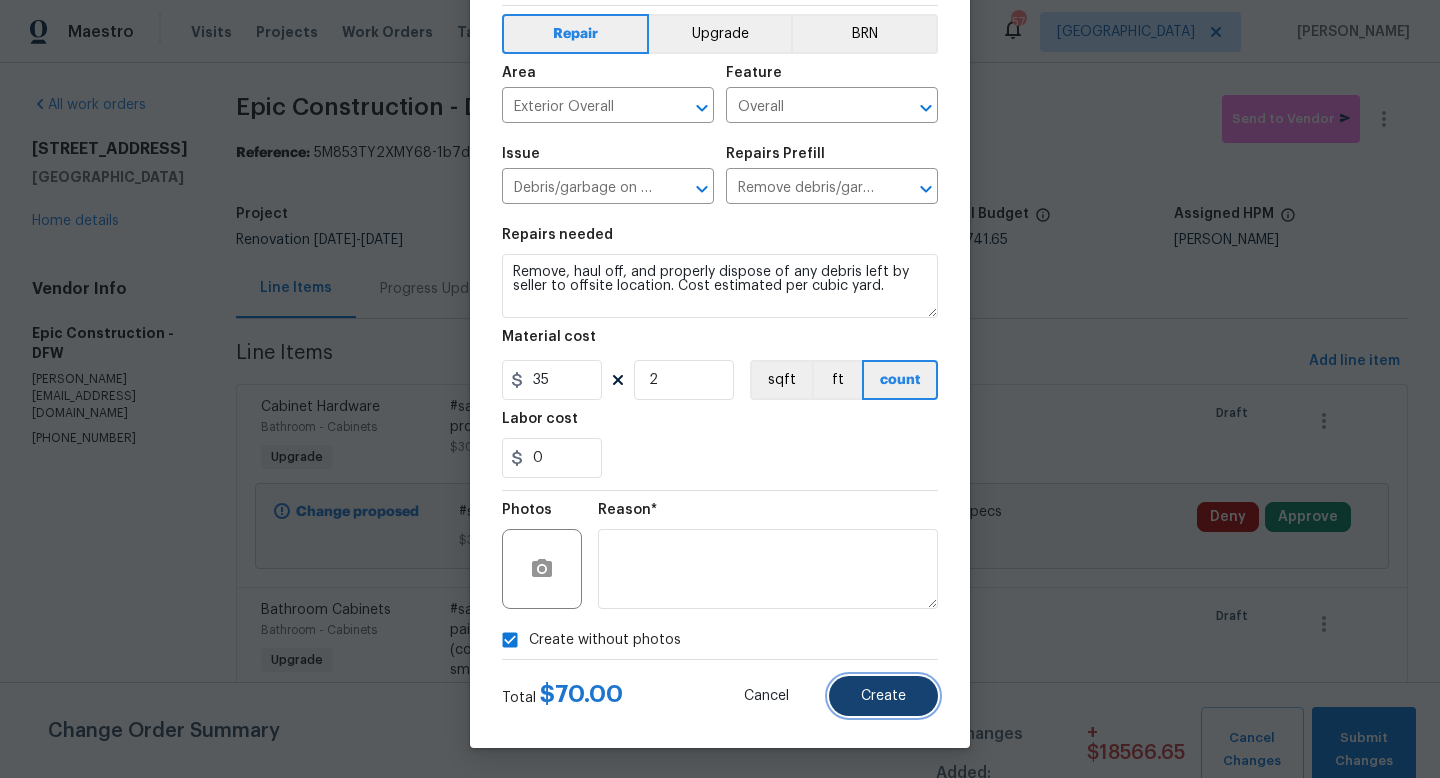 click on "Create" at bounding box center (883, 696) 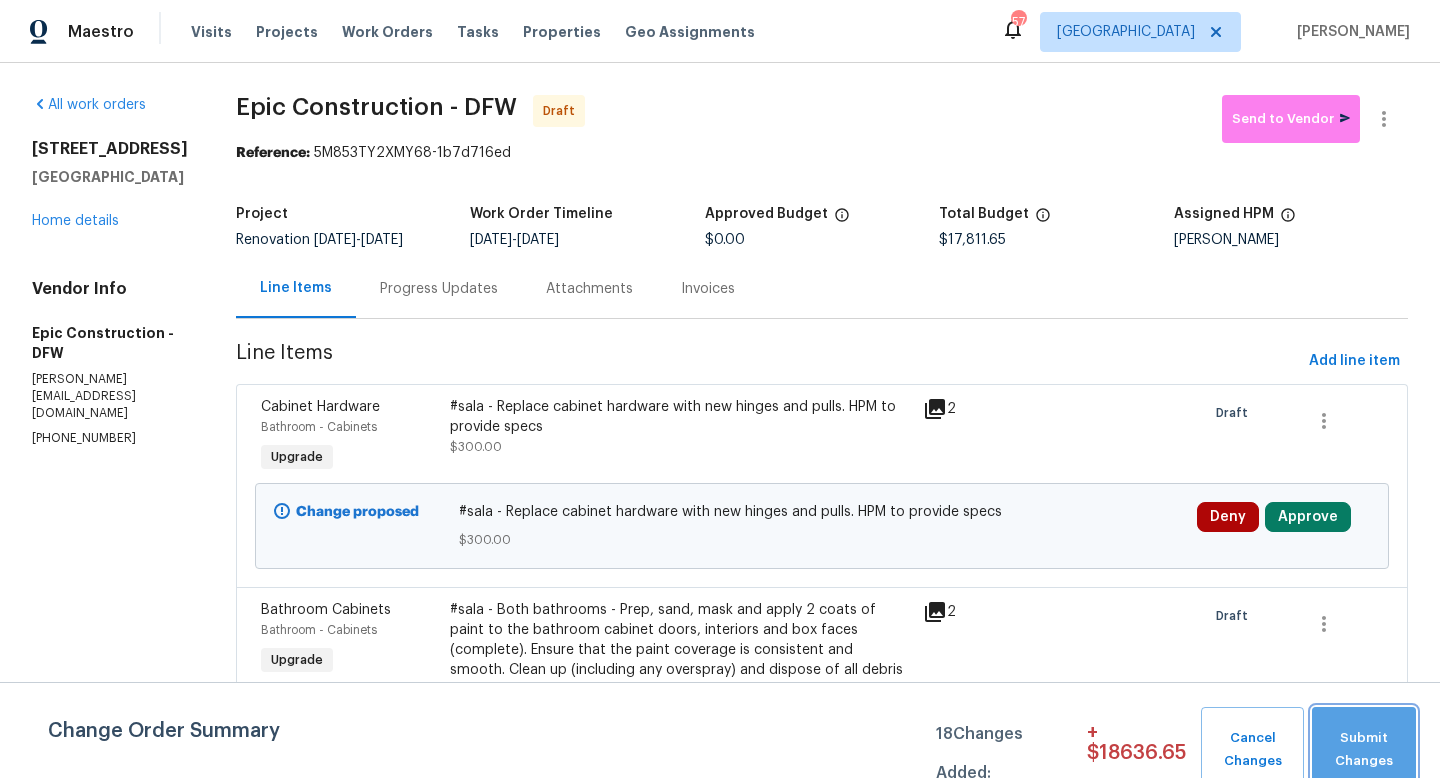 click on "Submit Changes" at bounding box center [1364, 750] 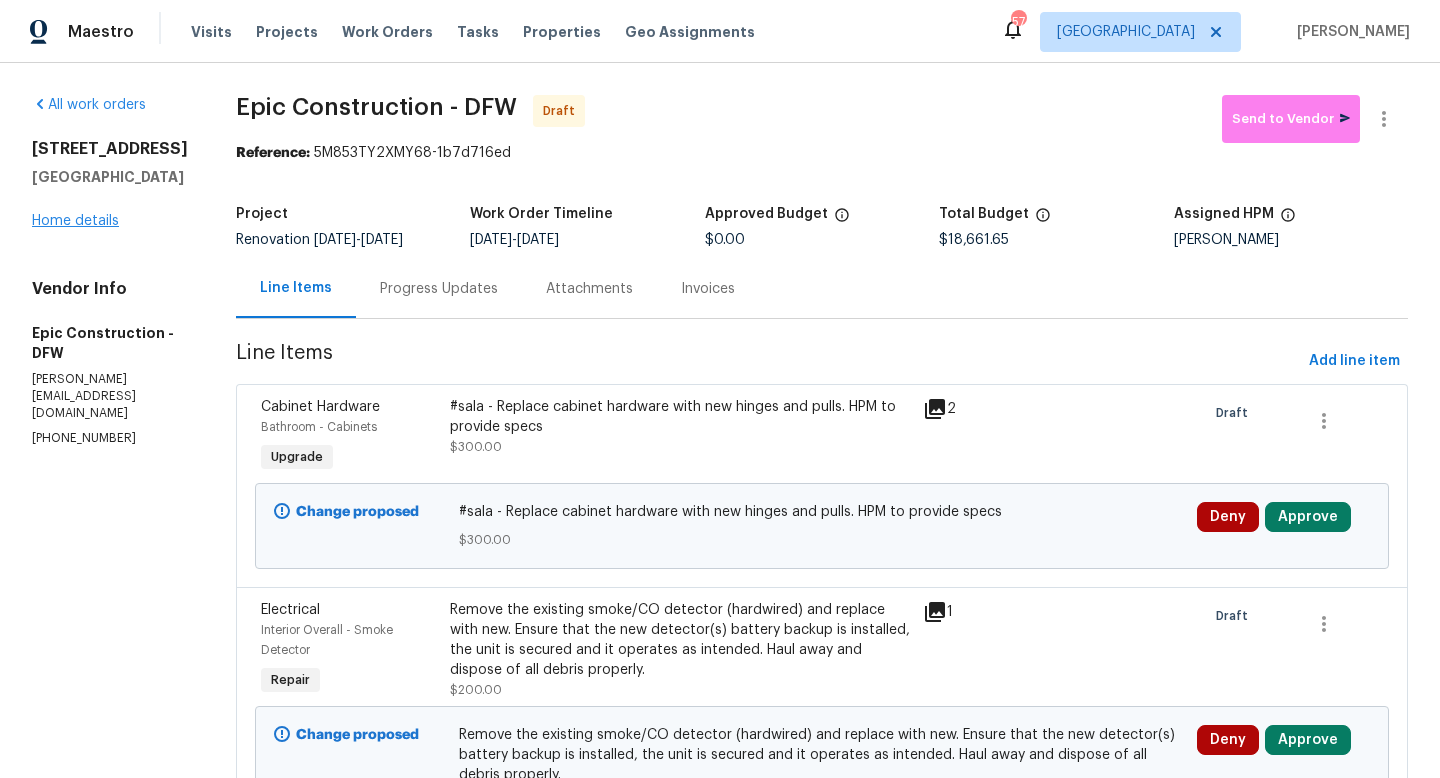 scroll, scrollTop: 0, scrollLeft: 0, axis: both 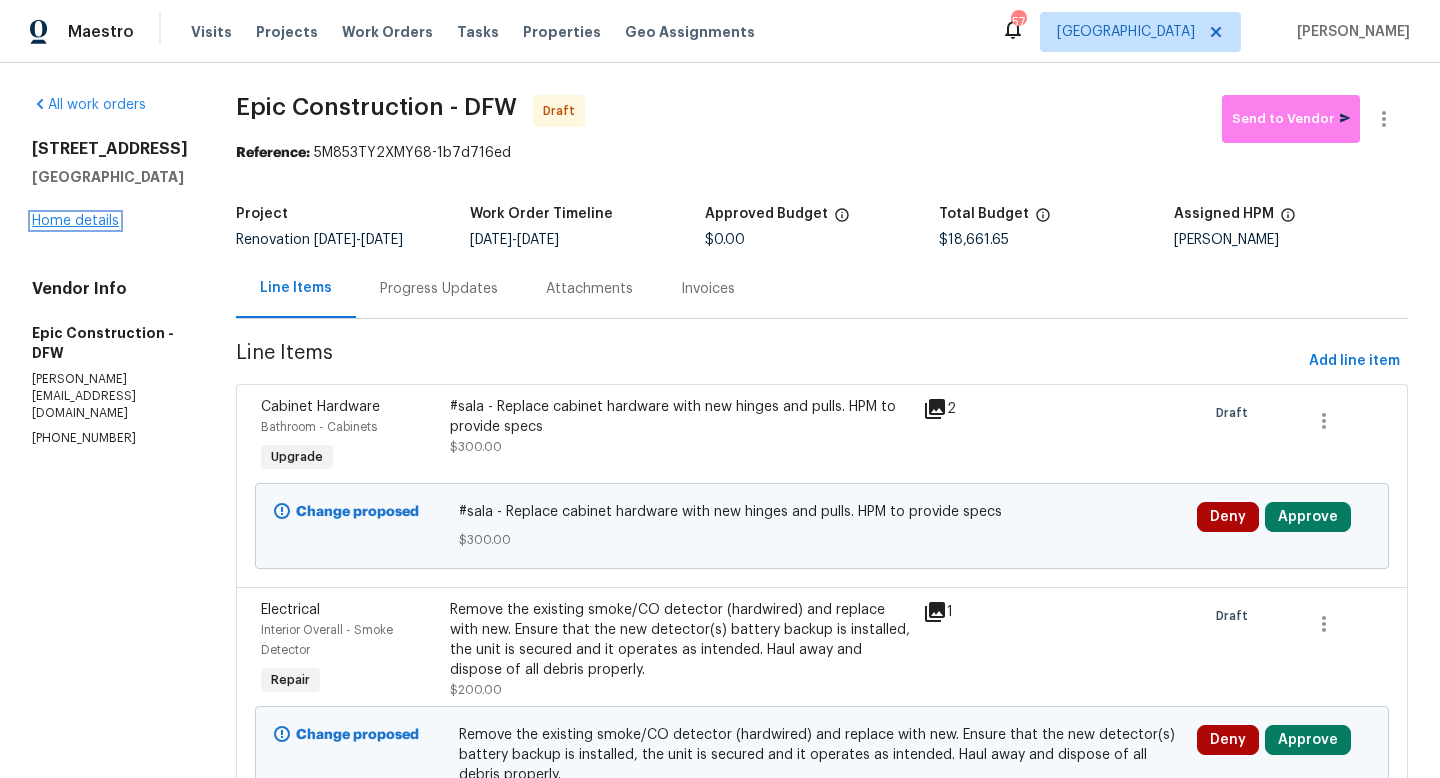 click on "Home details" at bounding box center [75, 221] 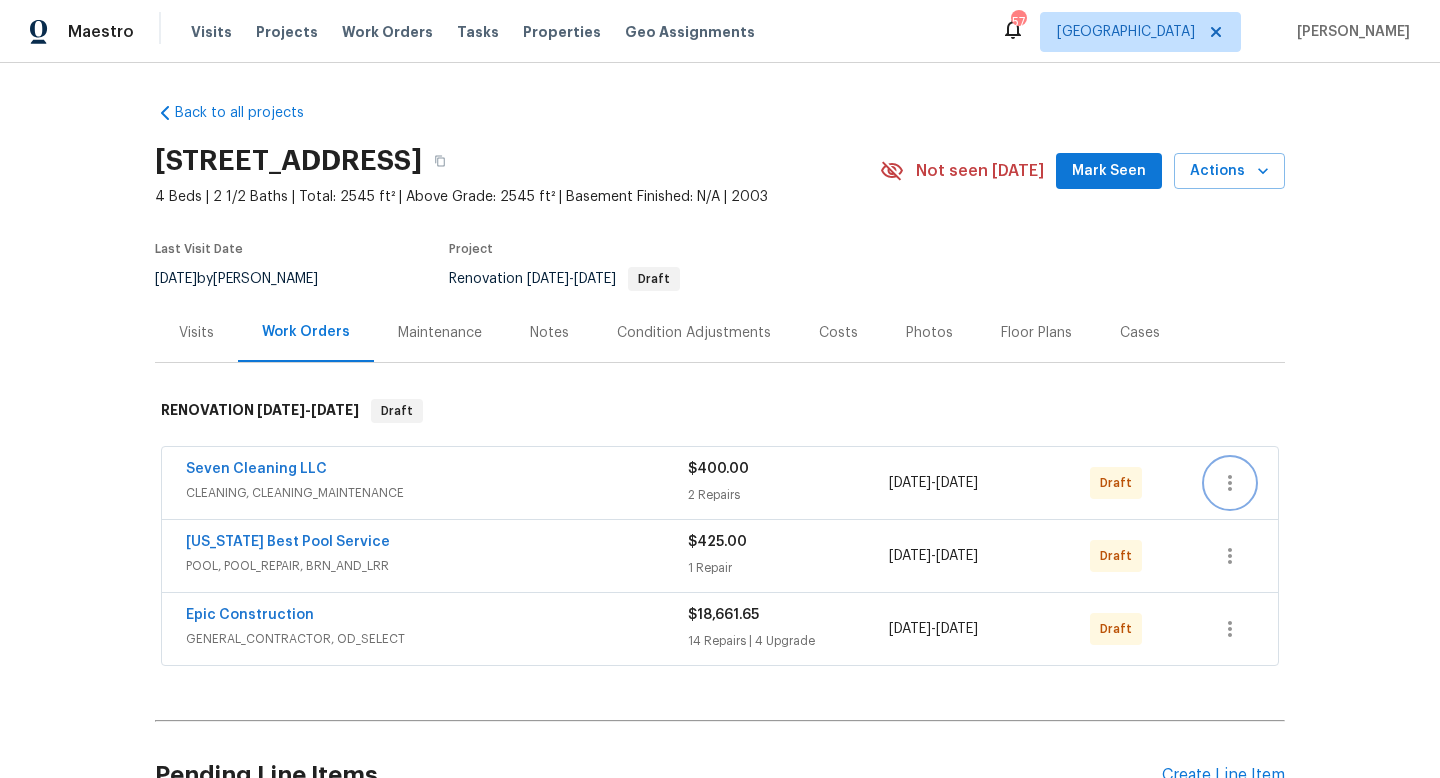 click at bounding box center (1230, 483) 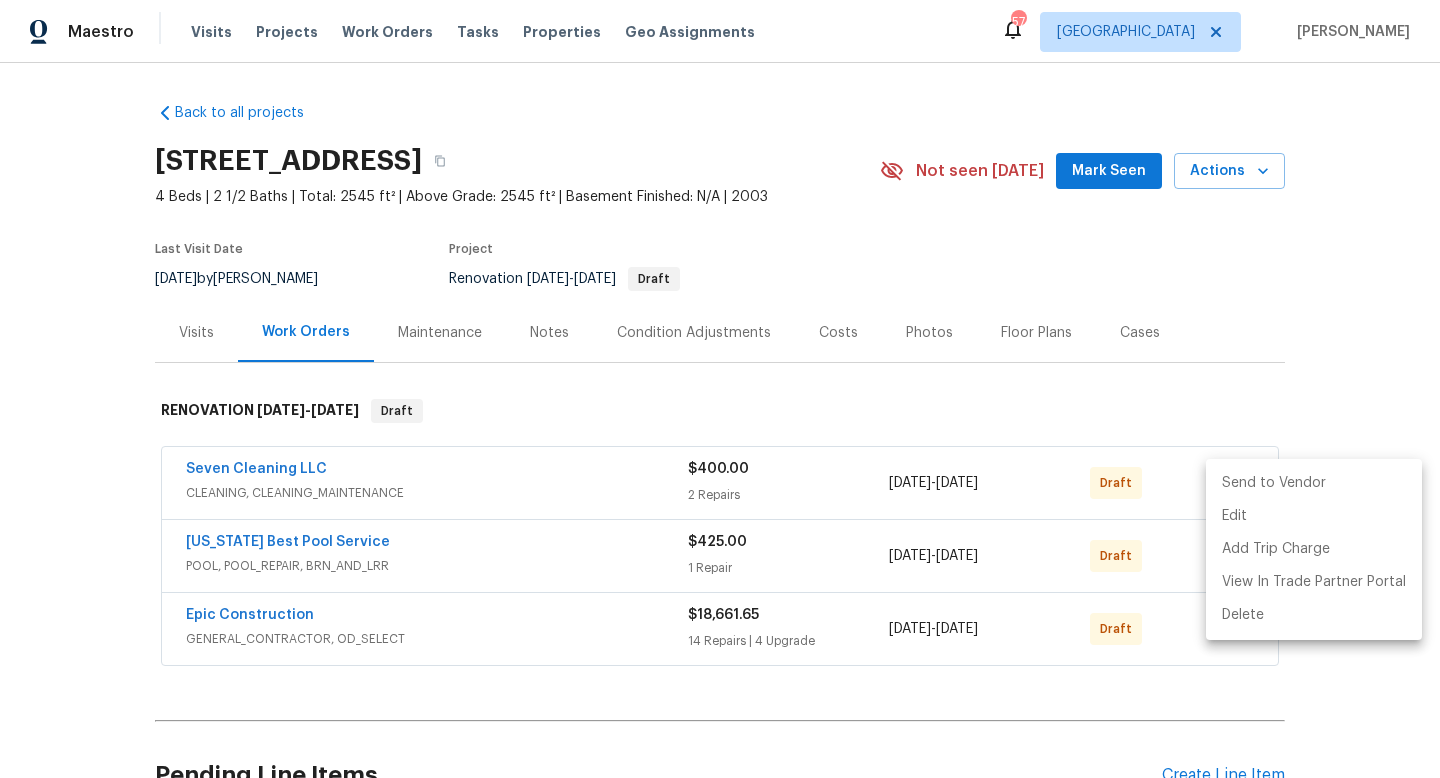 click on "Send to Vendor" at bounding box center [1314, 483] 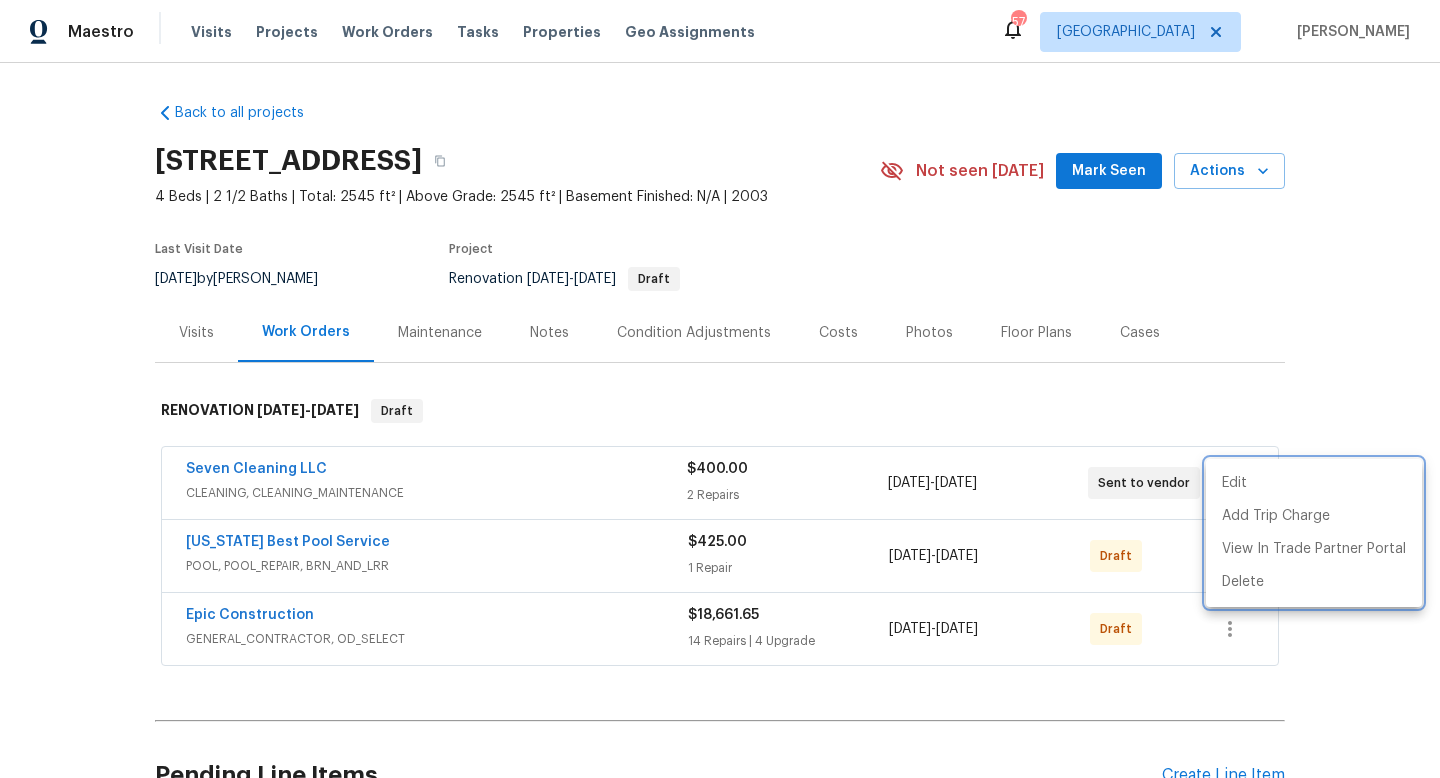 click at bounding box center (720, 389) 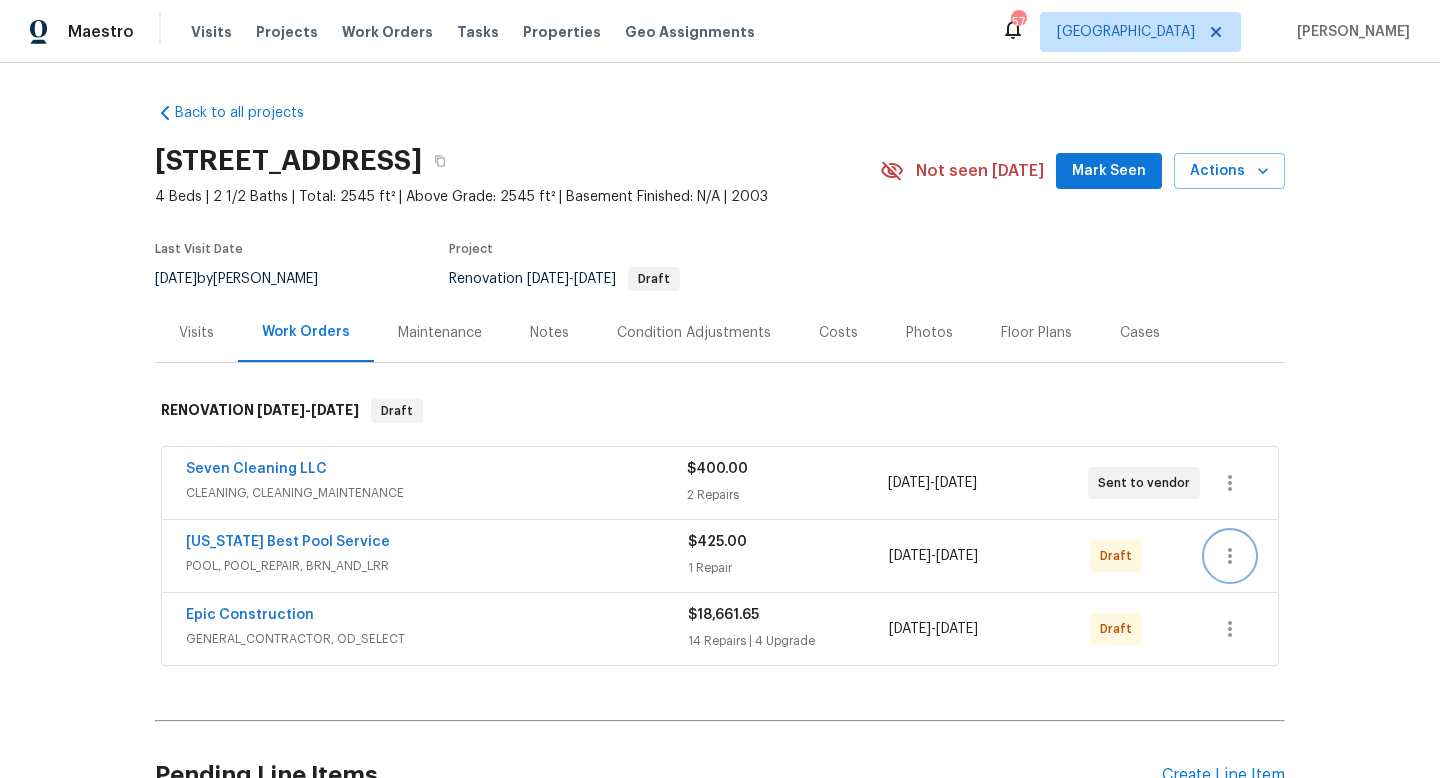 click 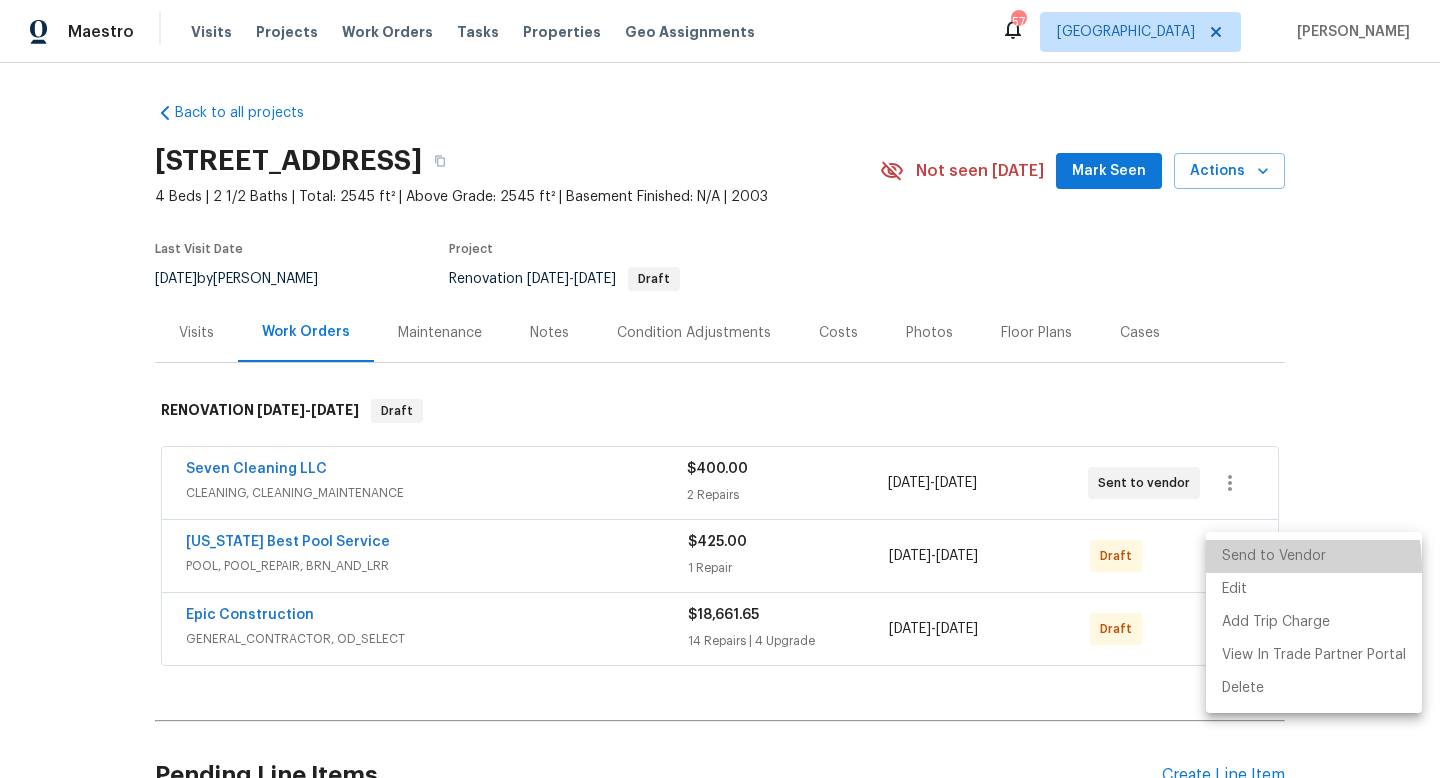click on "Send to Vendor" at bounding box center [1314, 556] 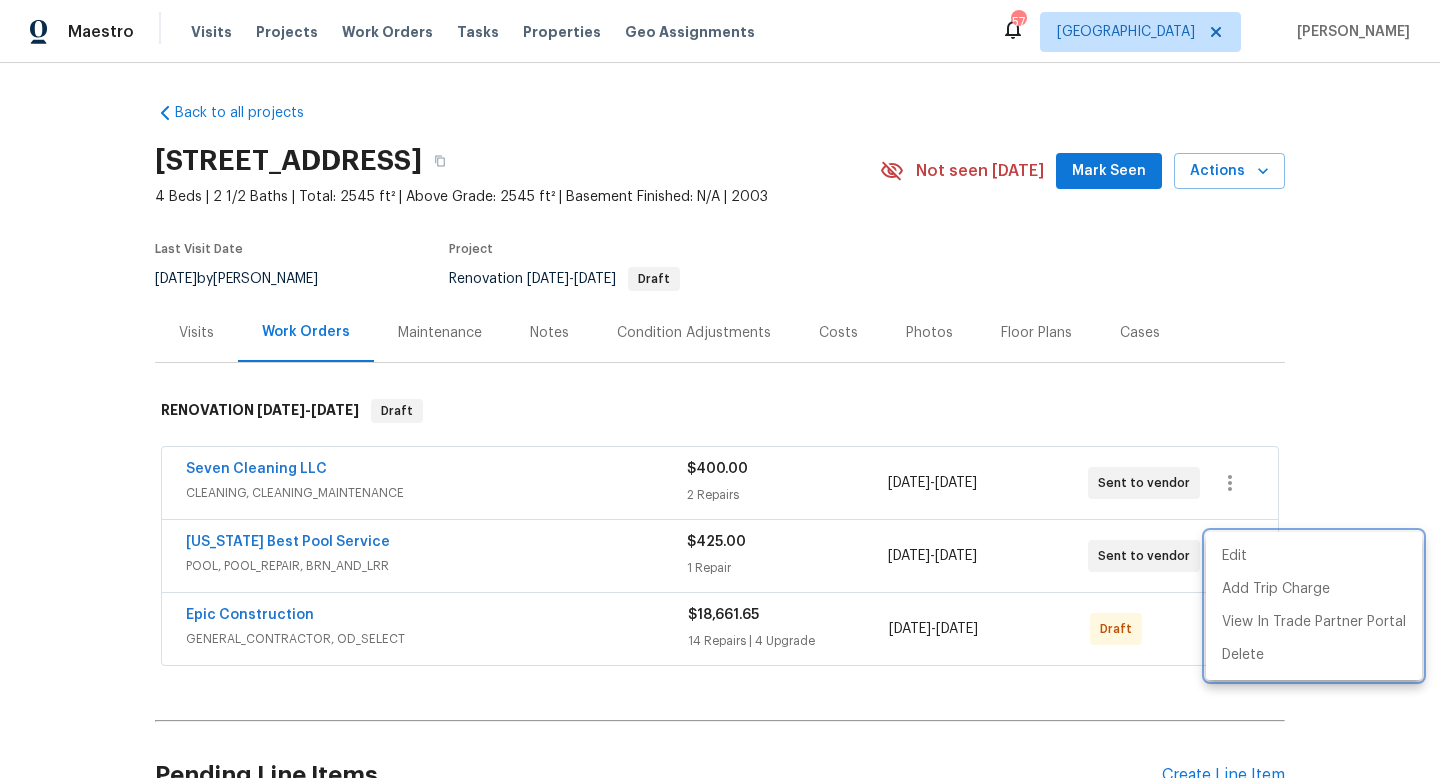 click at bounding box center (720, 389) 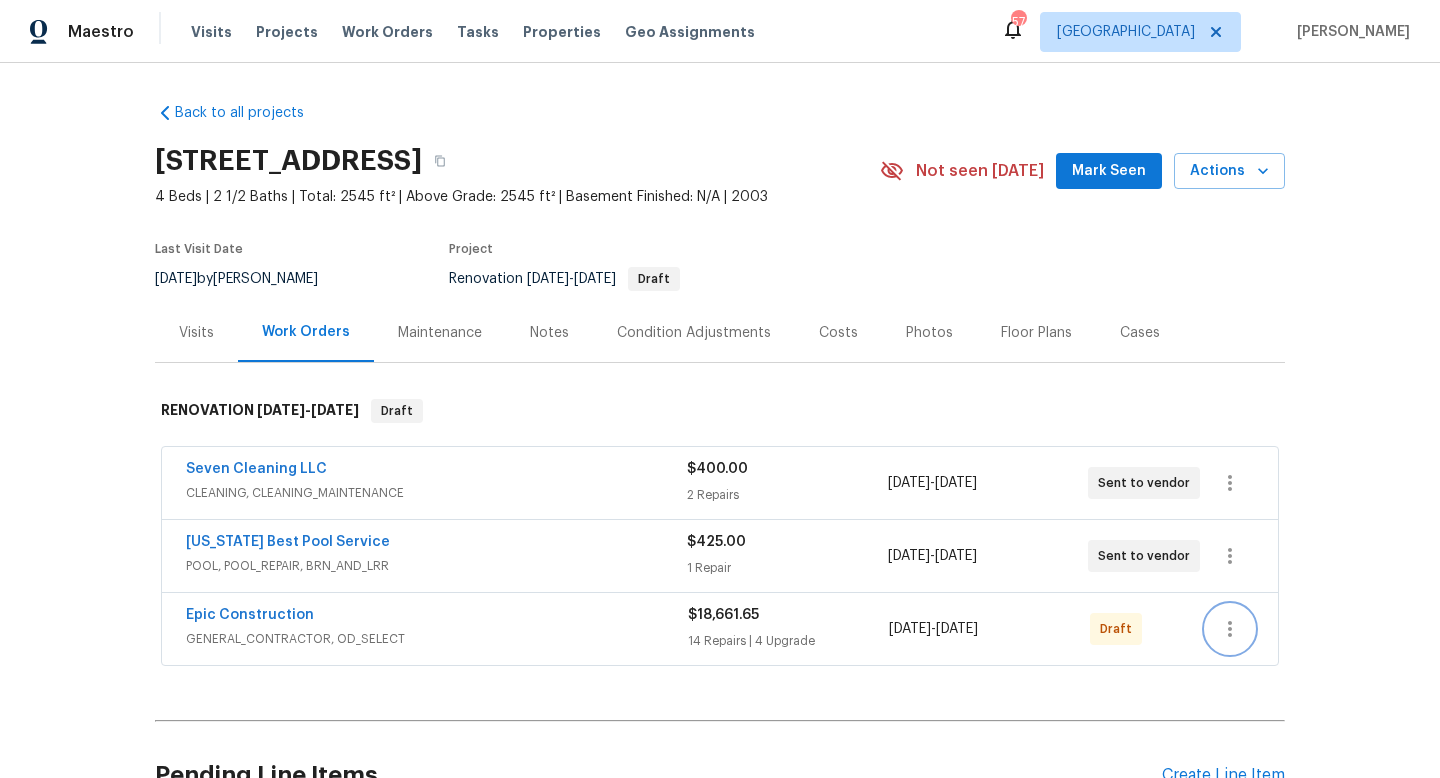 click 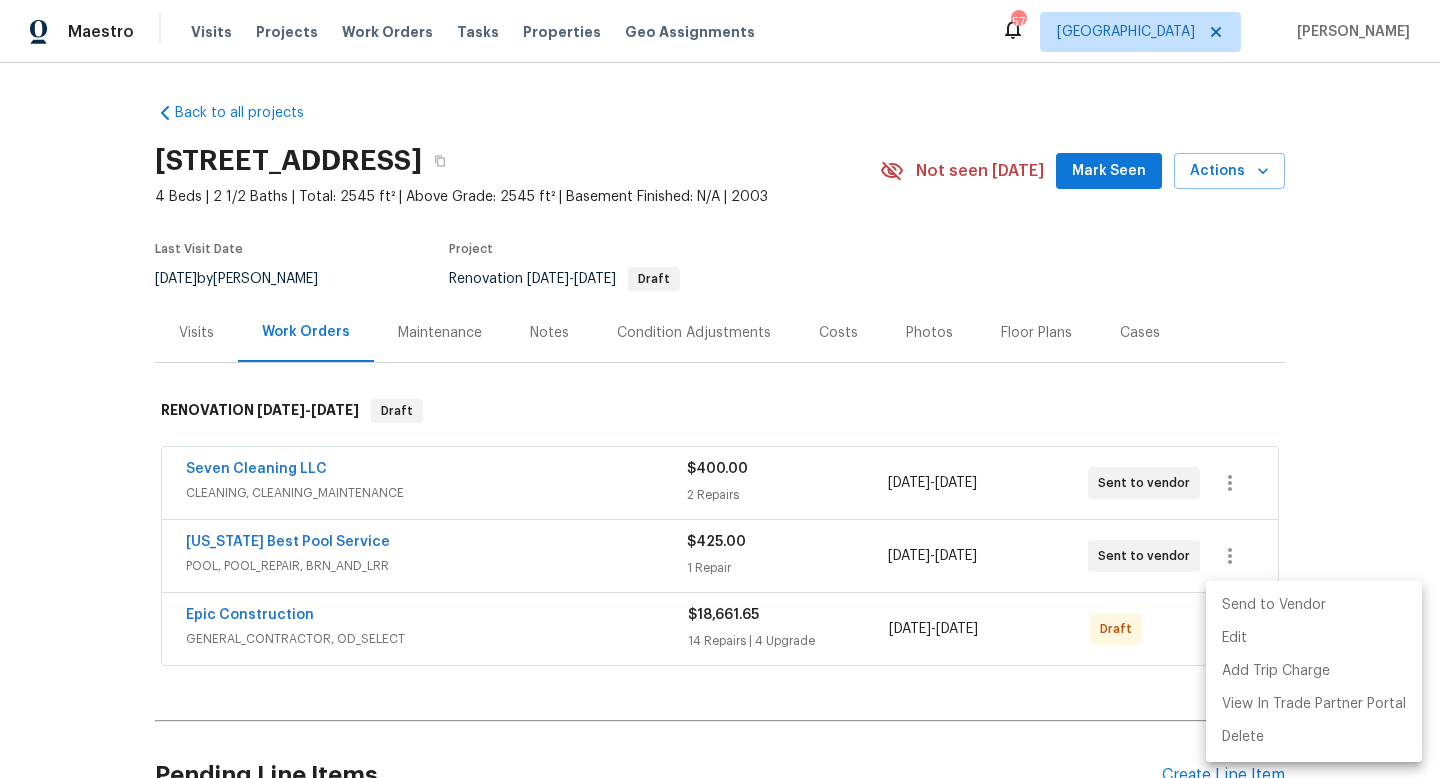 click on "Send to Vendor" at bounding box center [1314, 605] 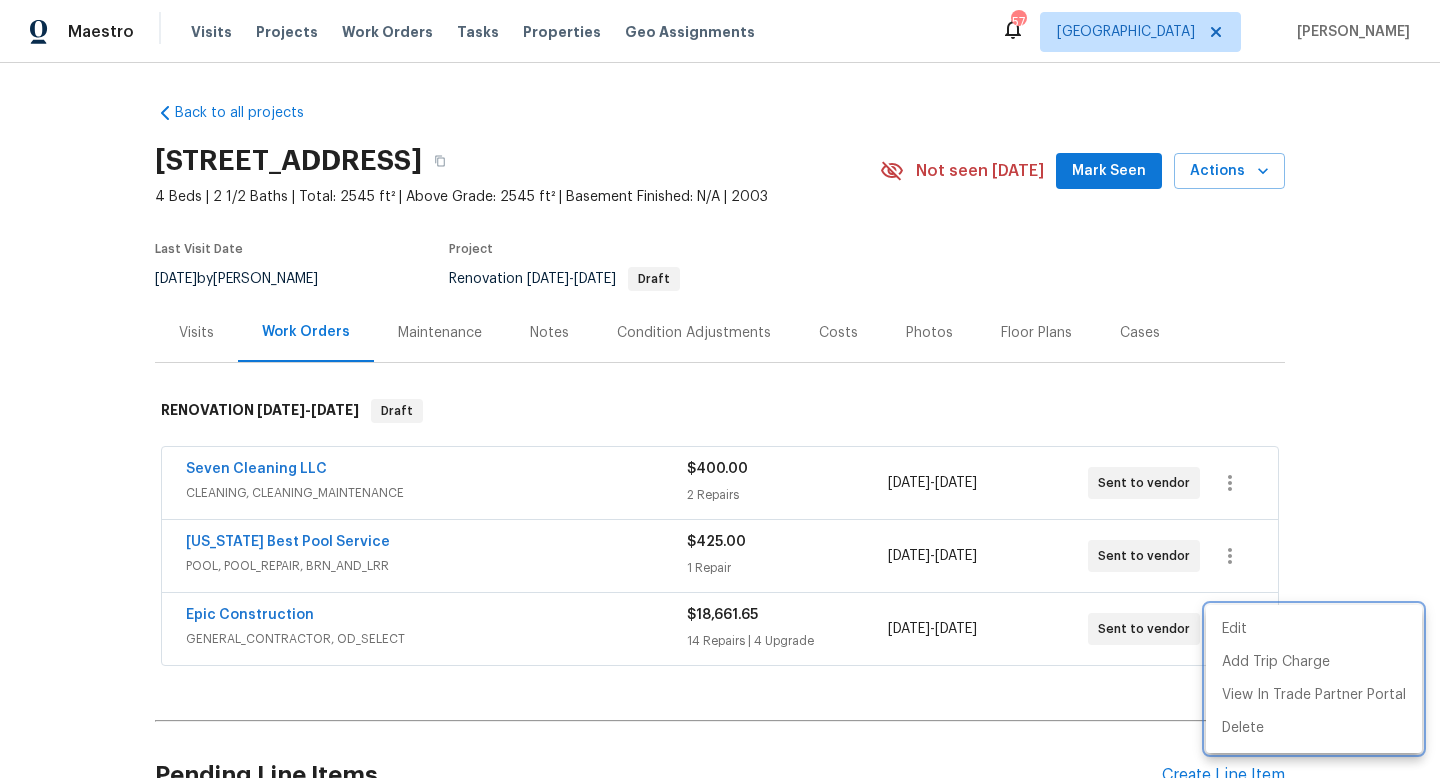 click at bounding box center (720, 389) 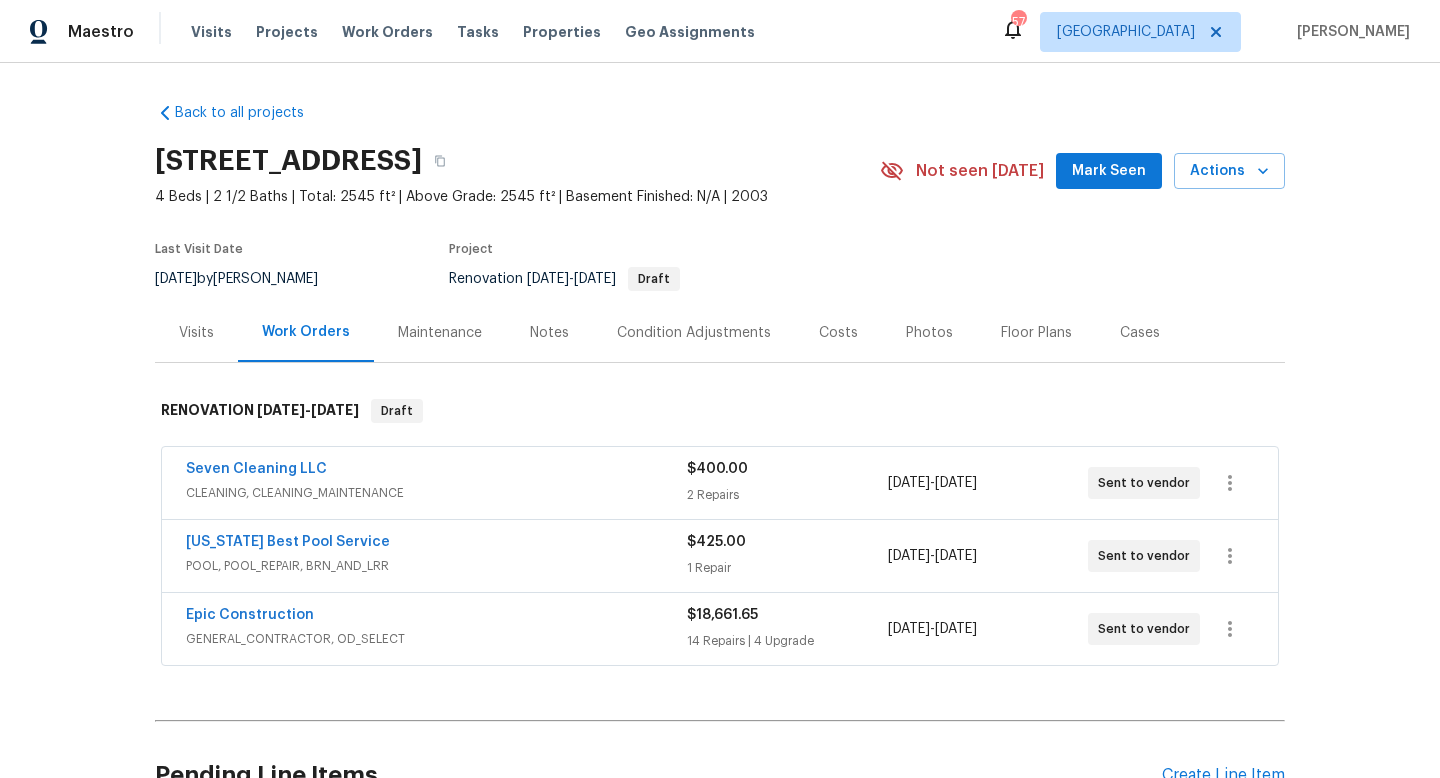 click on "Mark Seen" at bounding box center (1109, 171) 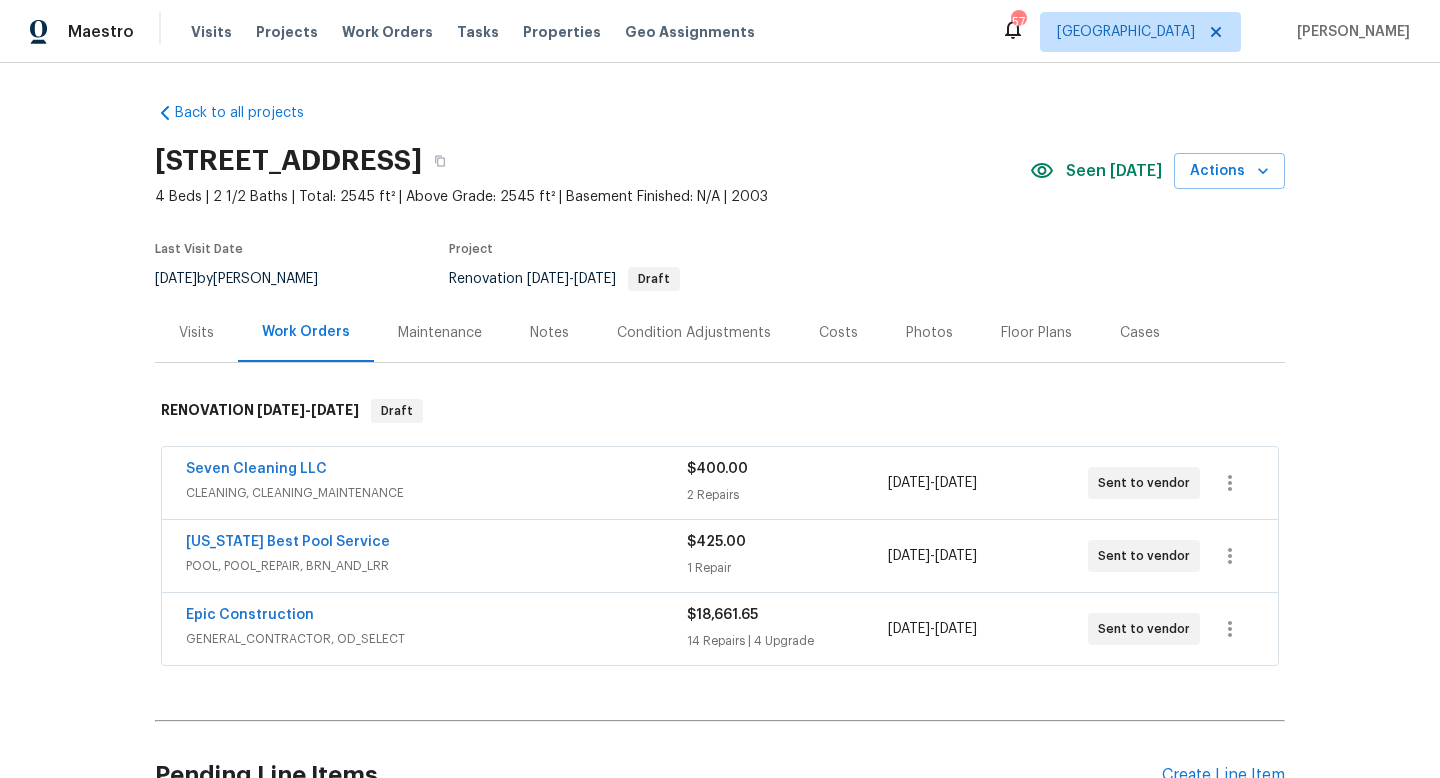 click on "Notes" at bounding box center [549, 333] 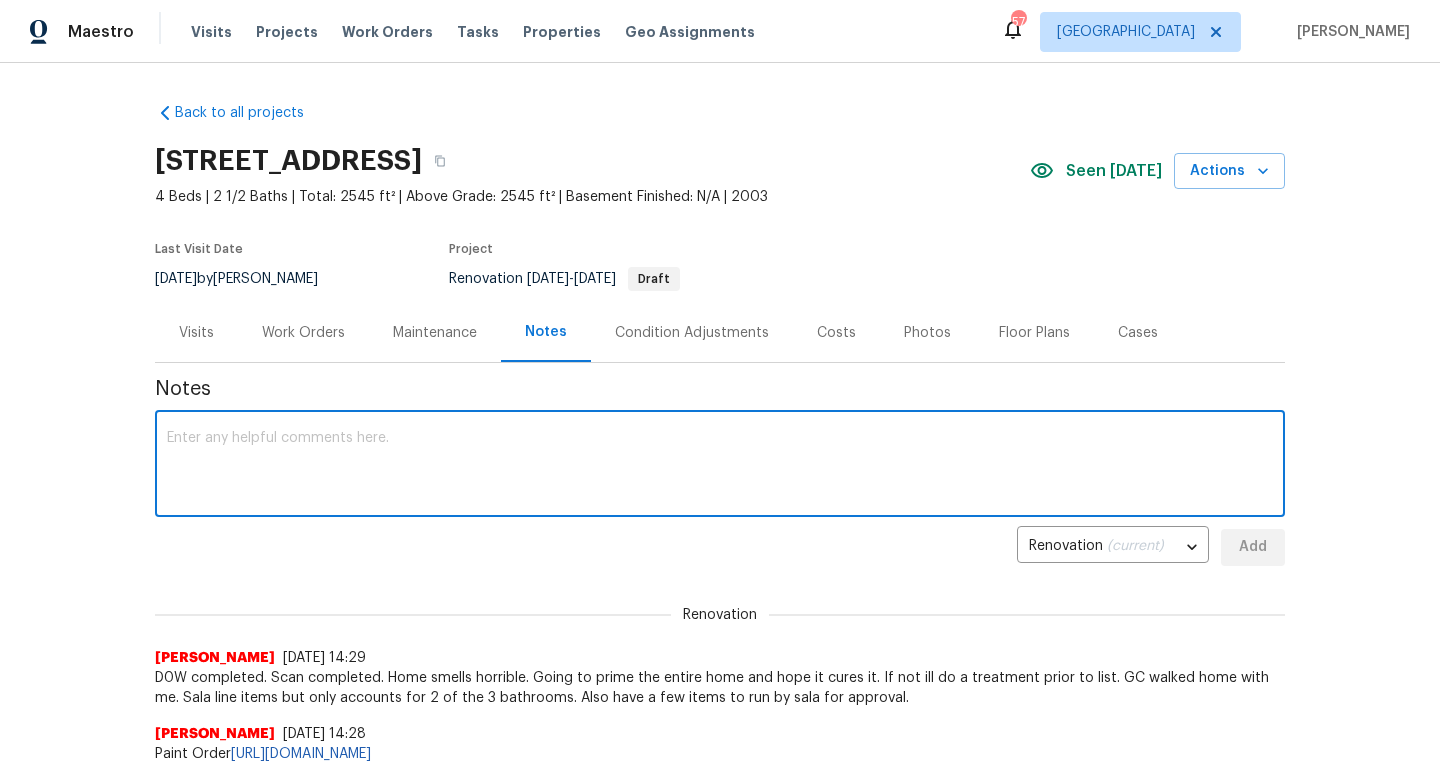 click at bounding box center (720, 466) 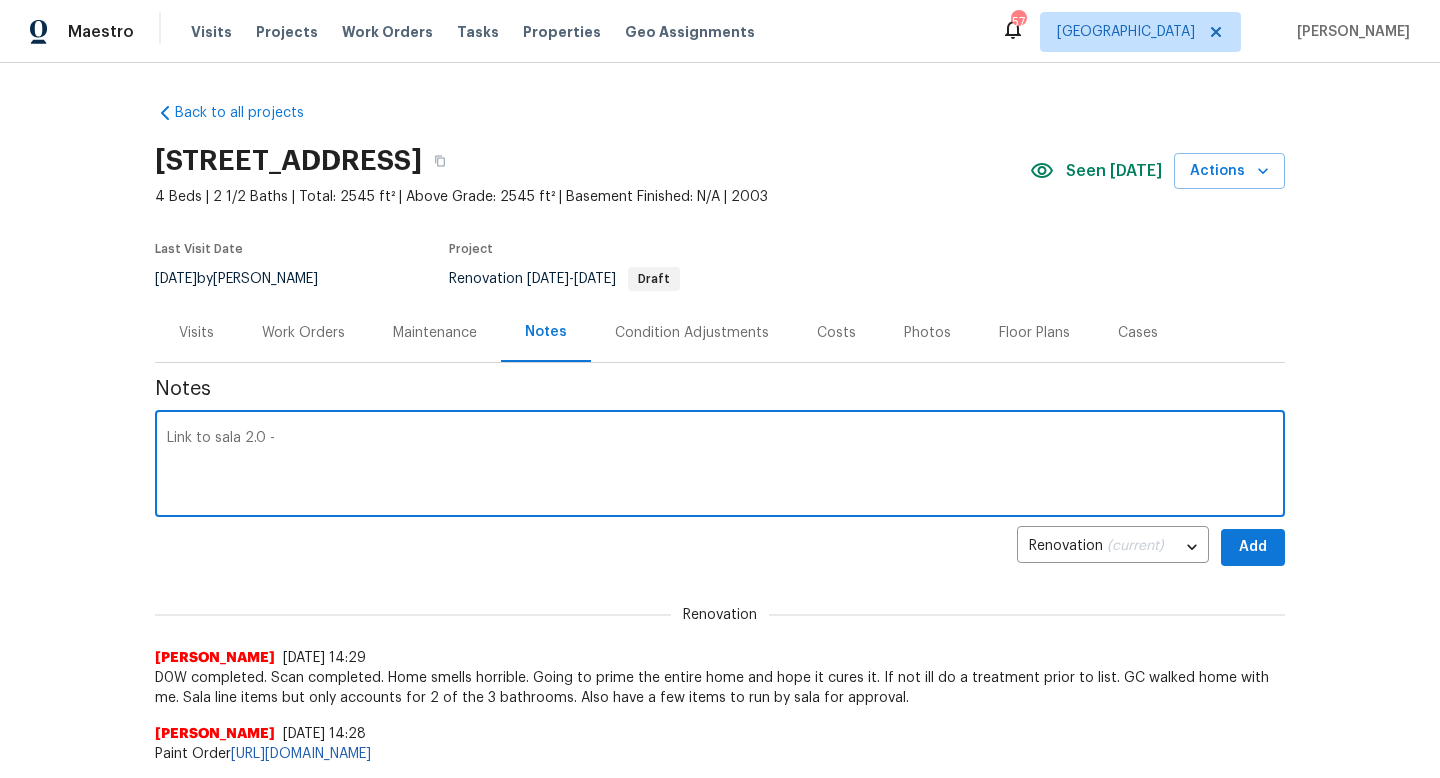 paste on "https://opendoor.slack.com/archives/C050RJQFV47/p1753126591157369" 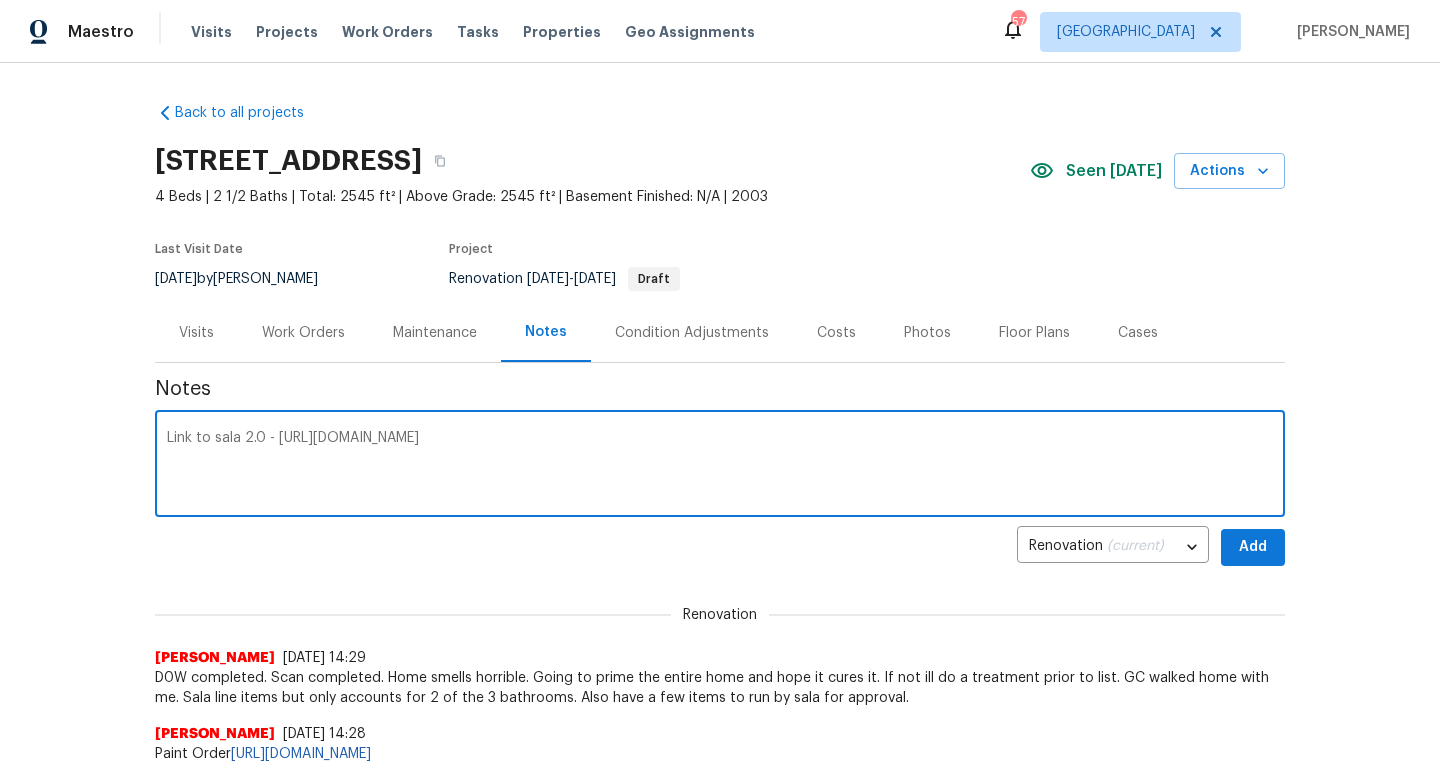 type on "Link to sala 2.0 - https://opendoor.slack.com/archives/C050RJQFV47/p1753126591157369" 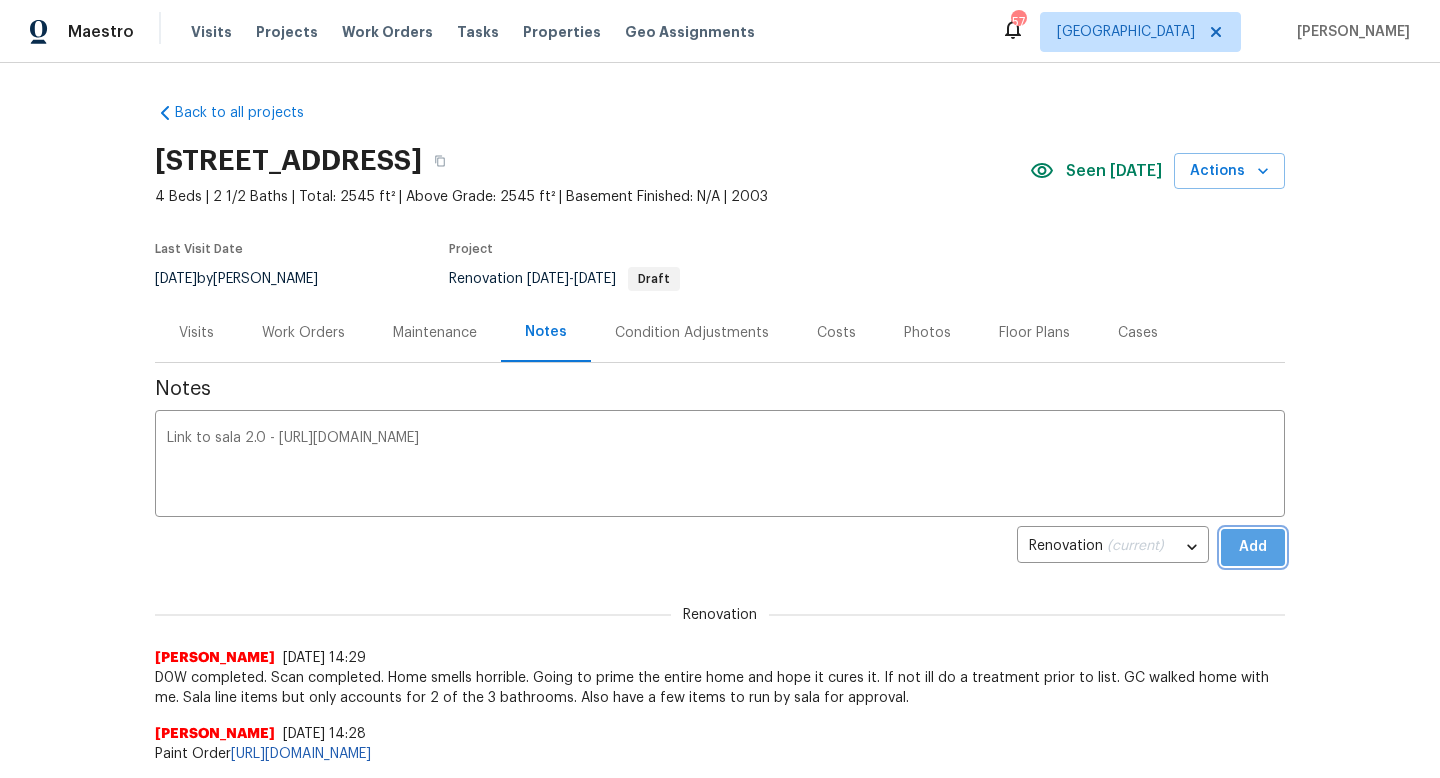 click on "Add" at bounding box center [1253, 547] 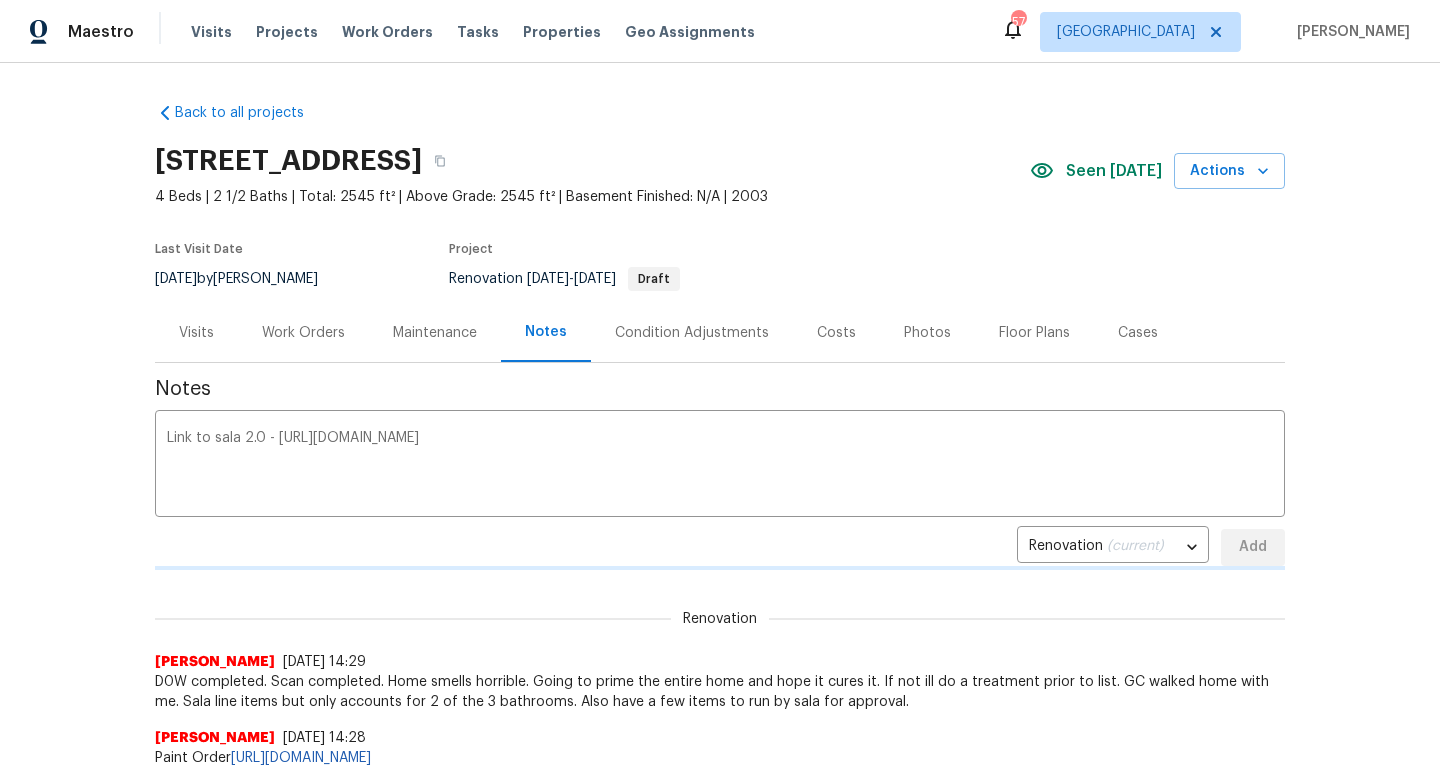 type 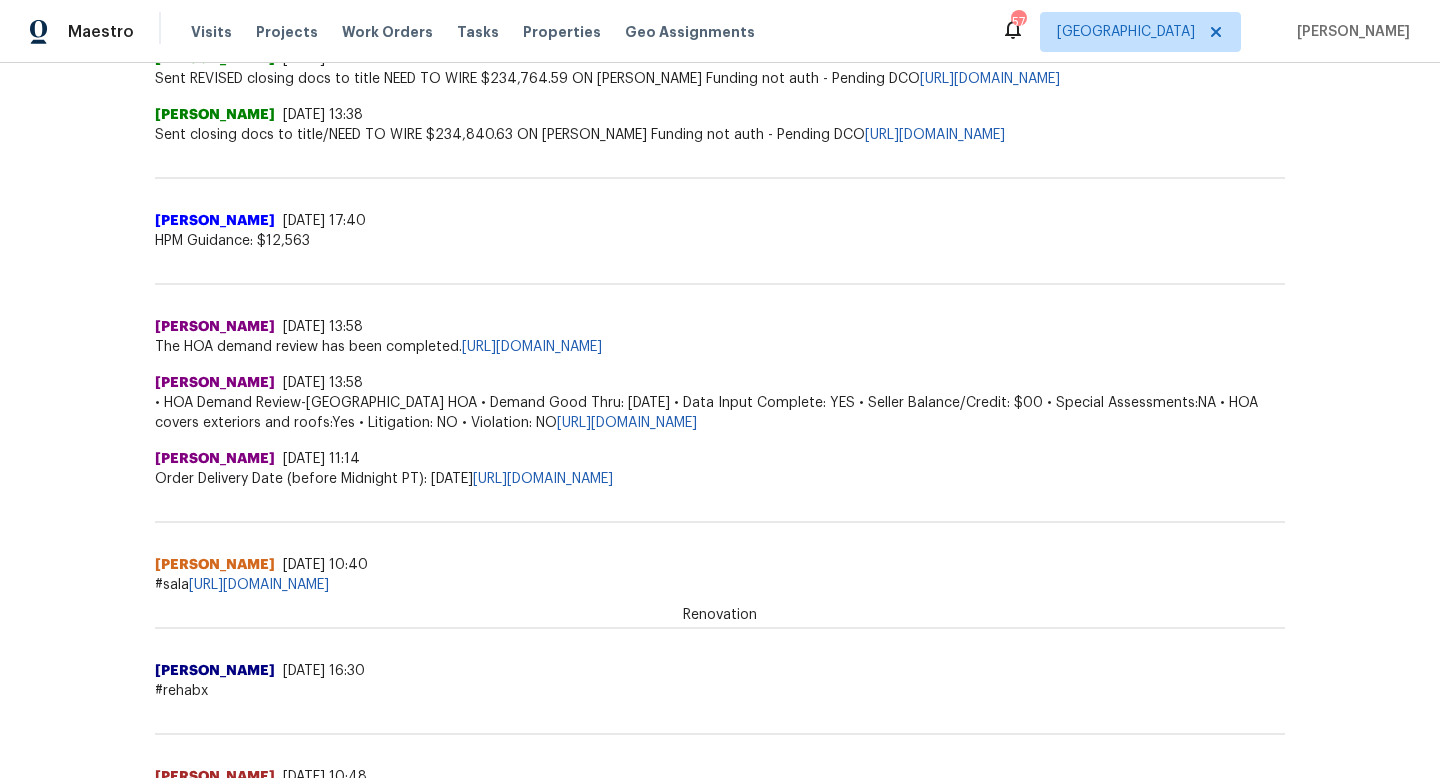 scroll, scrollTop: 1355, scrollLeft: 0, axis: vertical 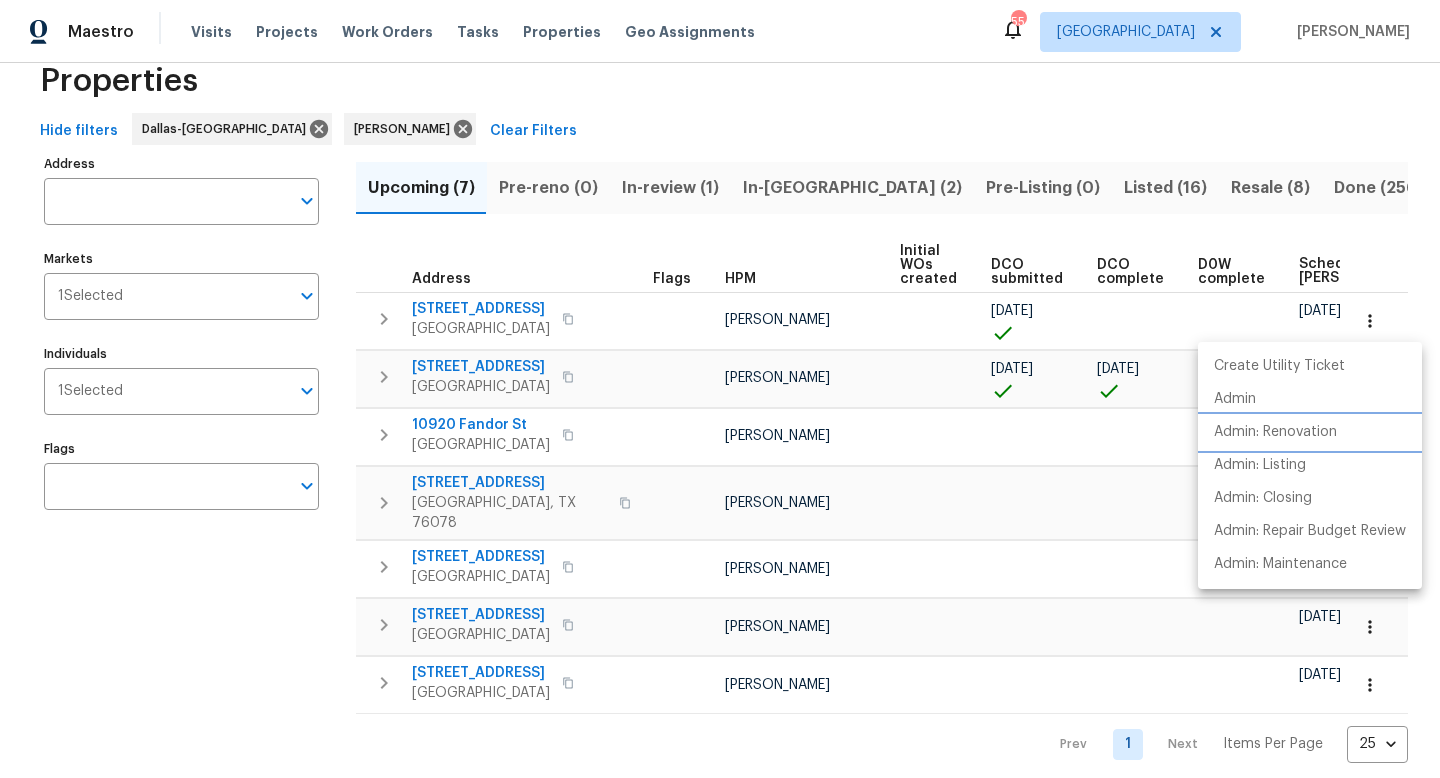 type 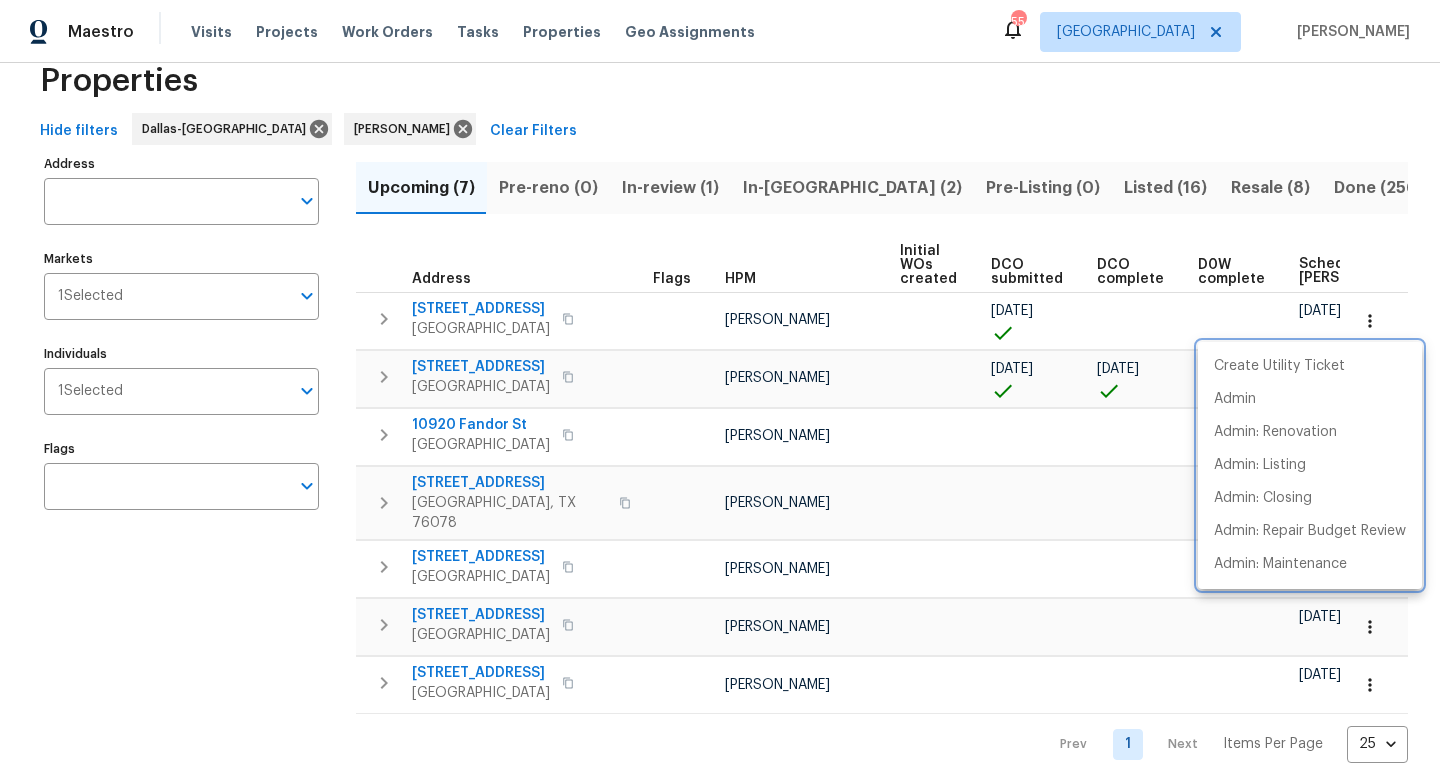 click at bounding box center (720, 389) 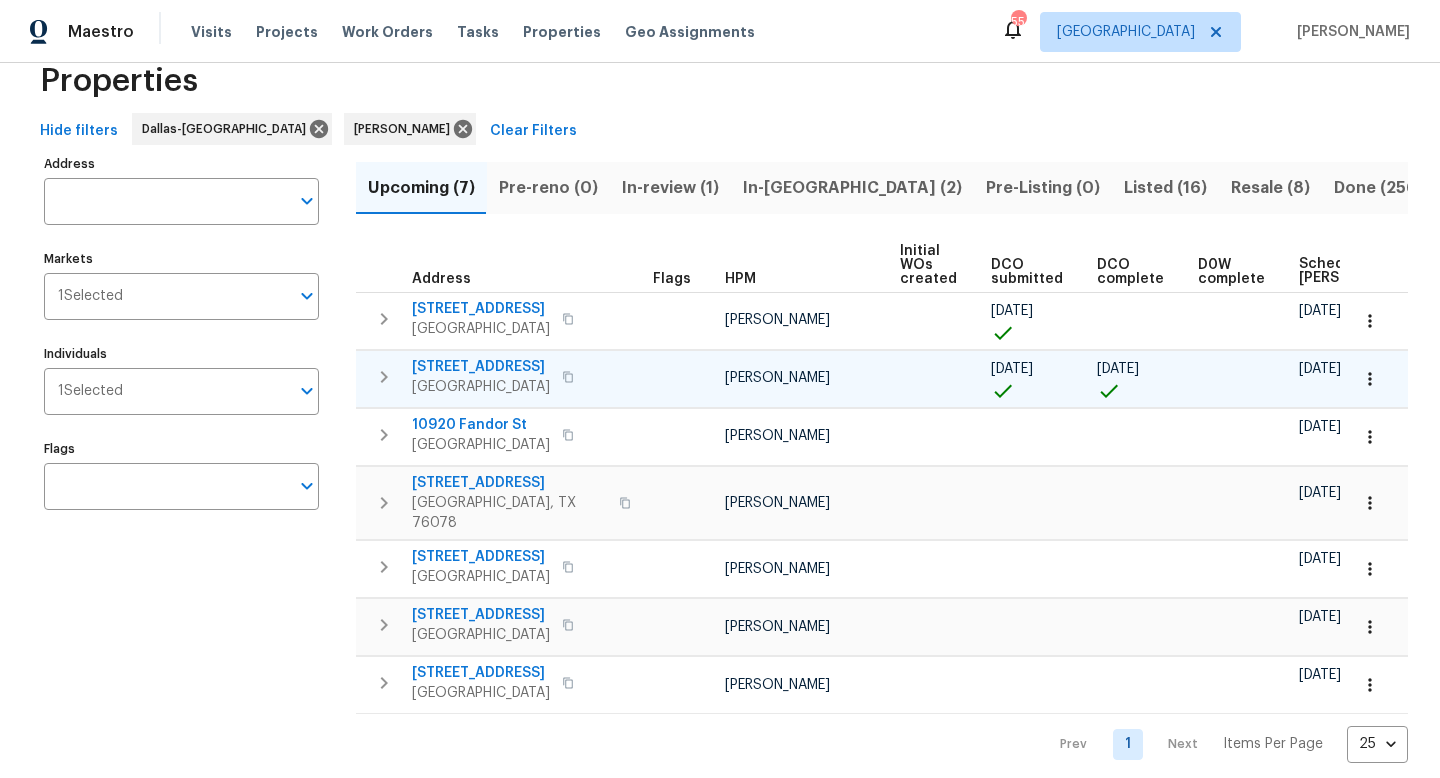 type 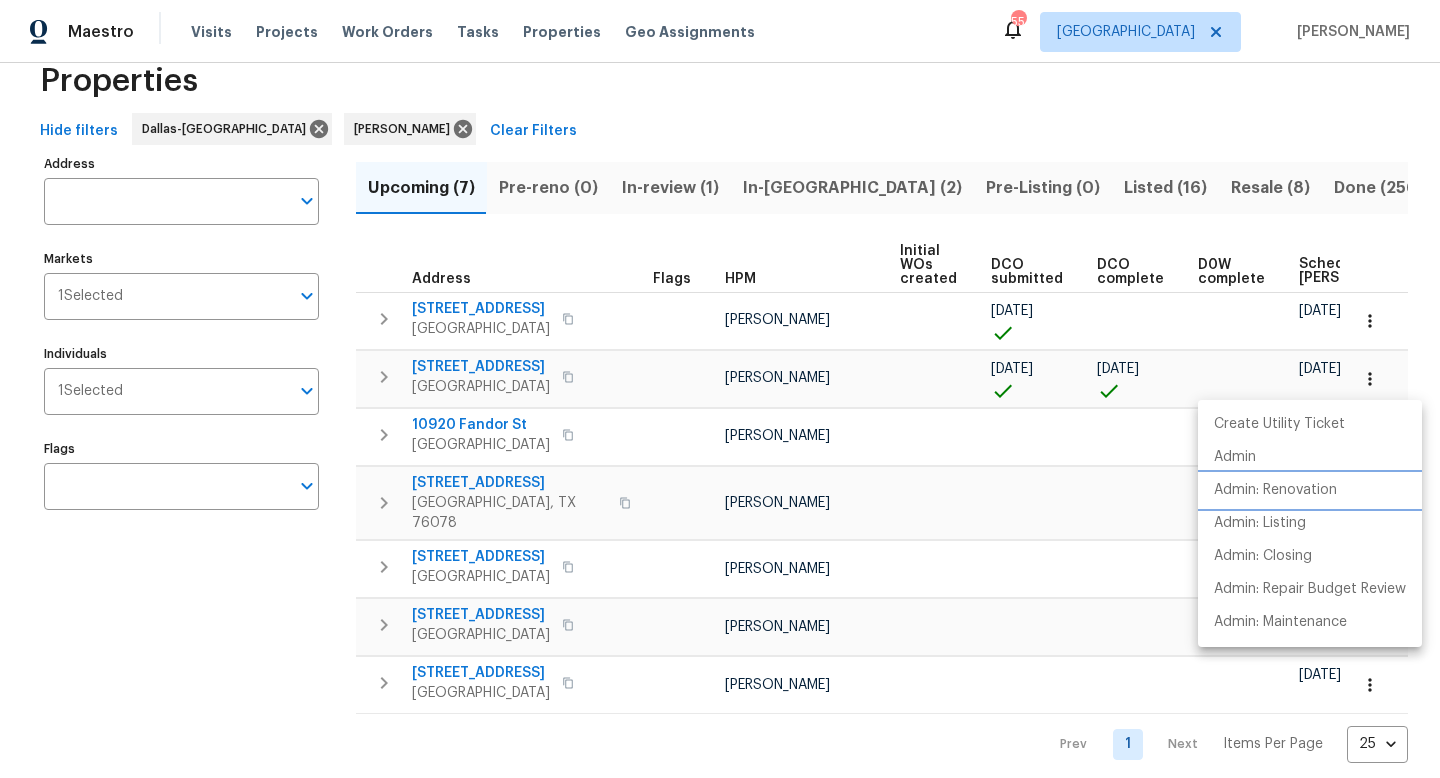 click on "Admin: Renovation" at bounding box center (1275, 490) 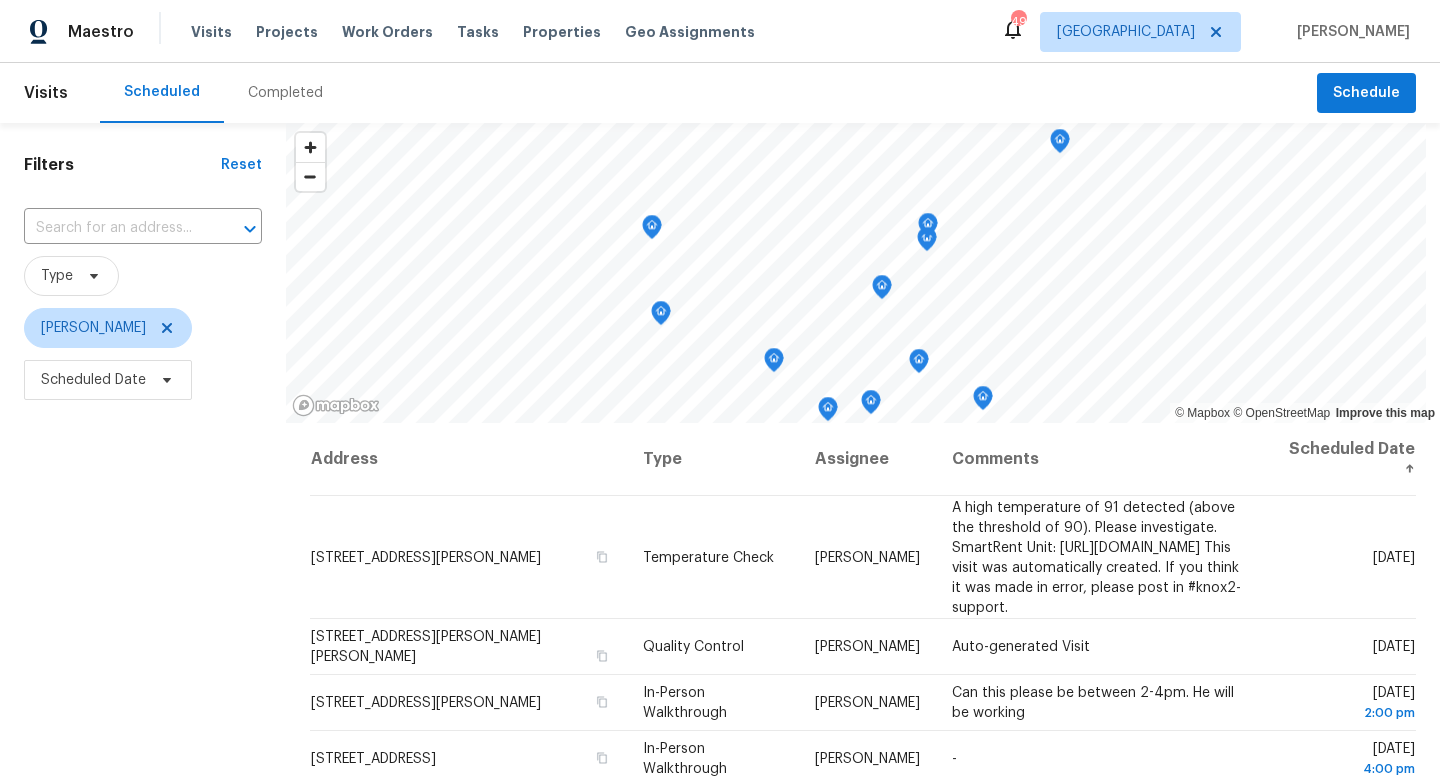 scroll, scrollTop: 0, scrollLeft: 0, axis: both 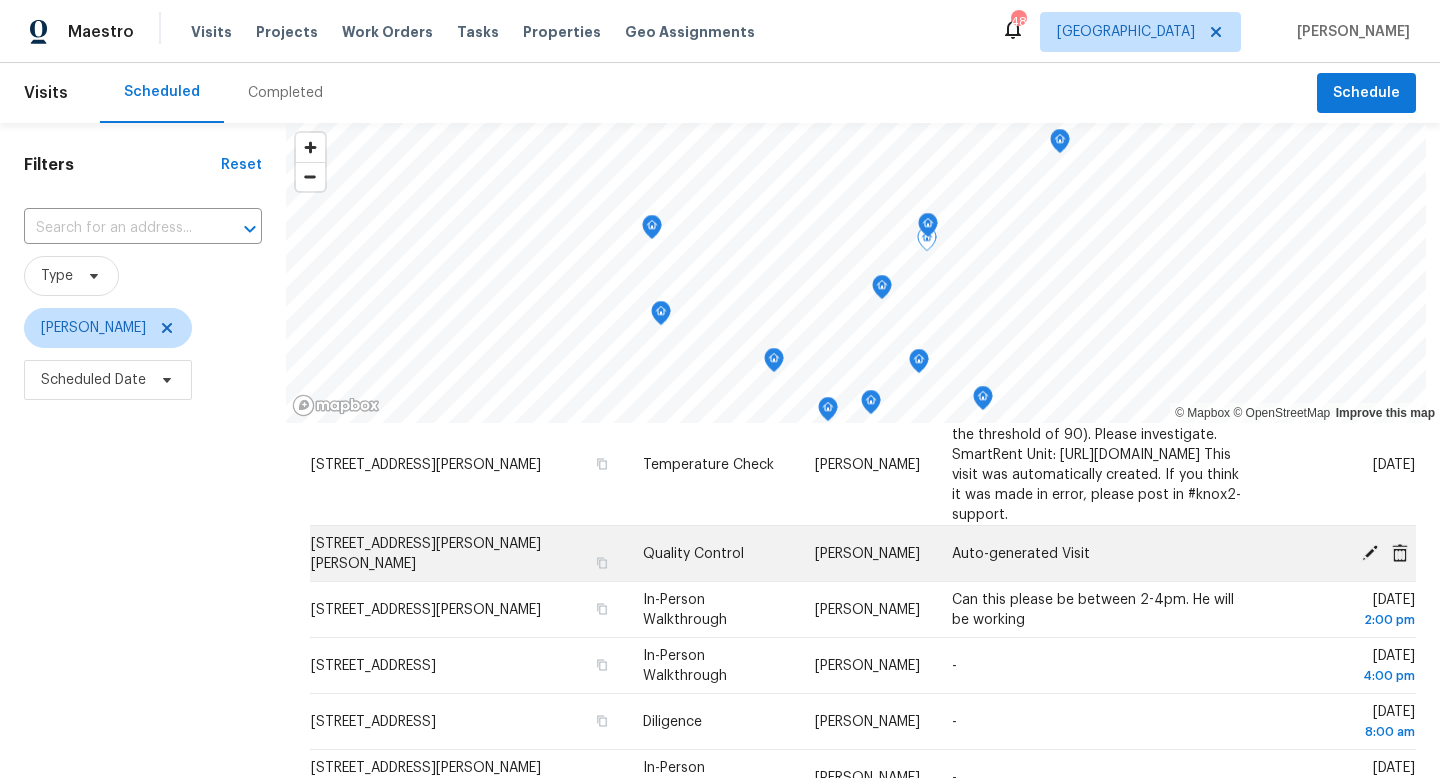 click 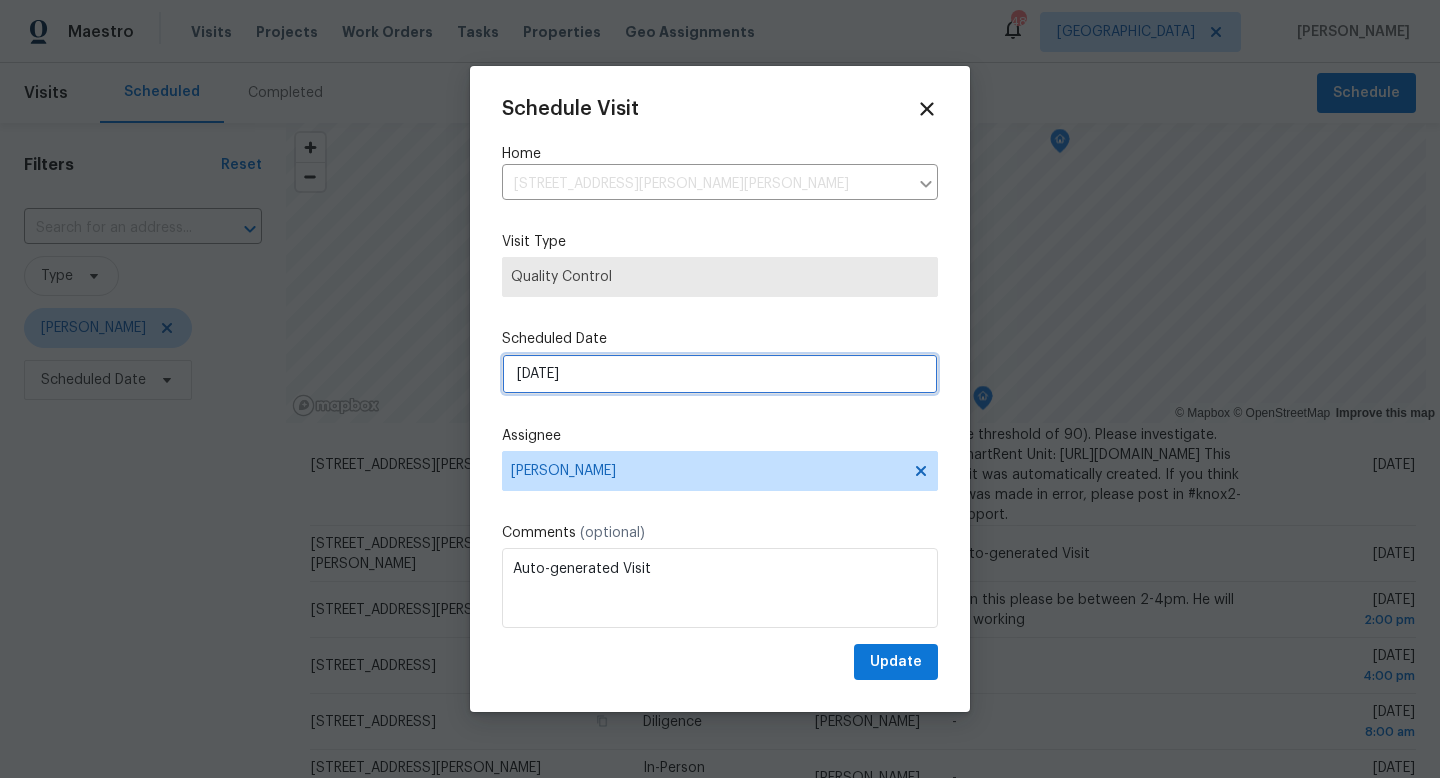 click on "[DATE]" at bounding box center (720, 374) 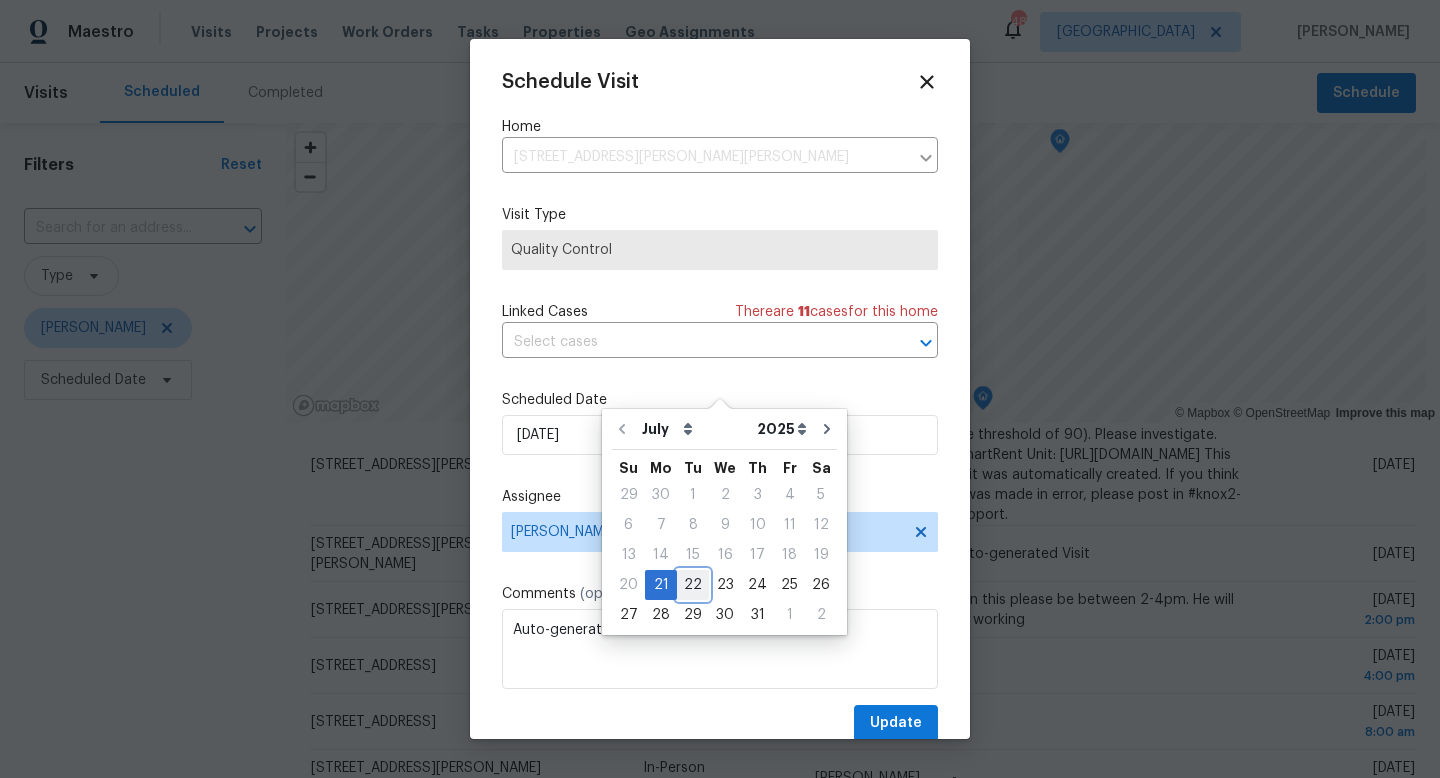 click on "22" at bounding box center (693, 585) 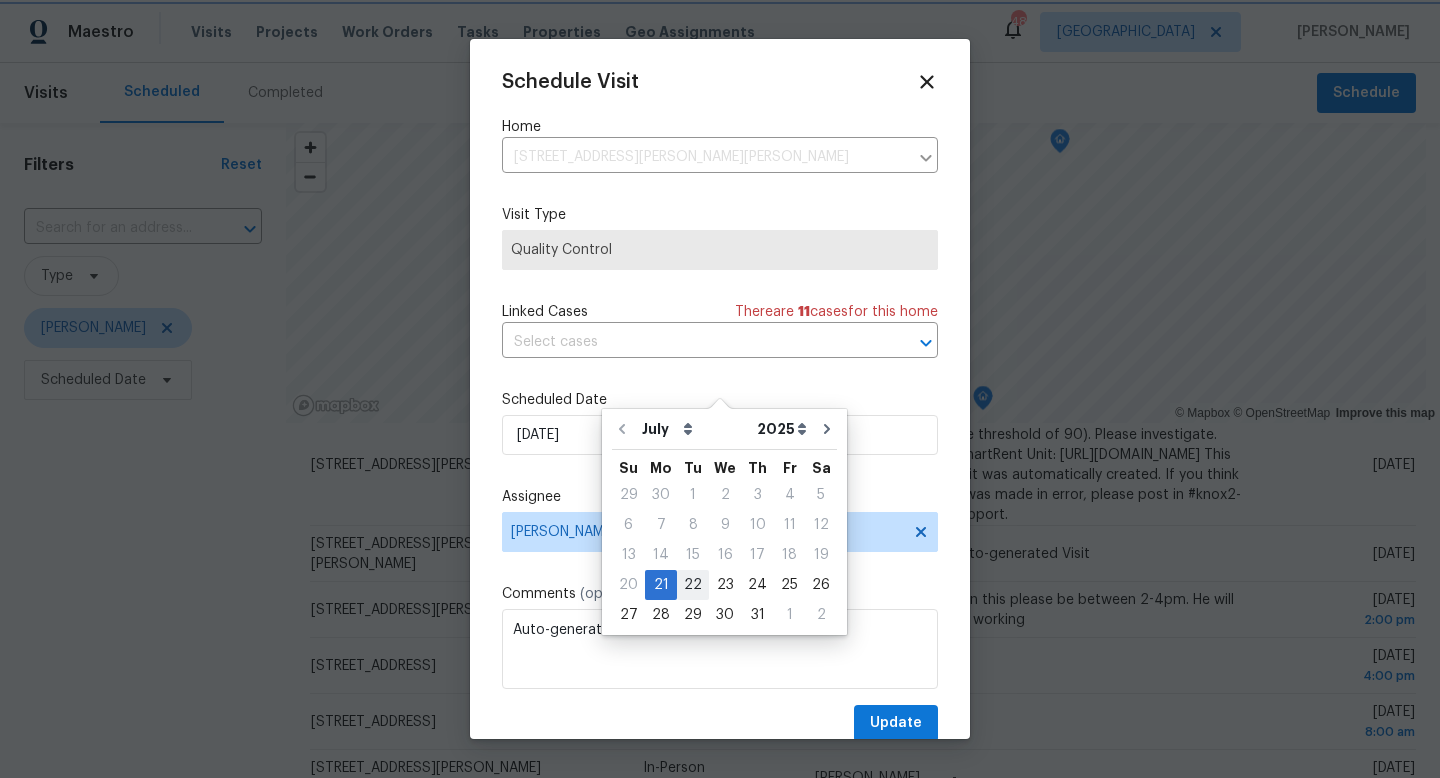 type on "[DATE]" 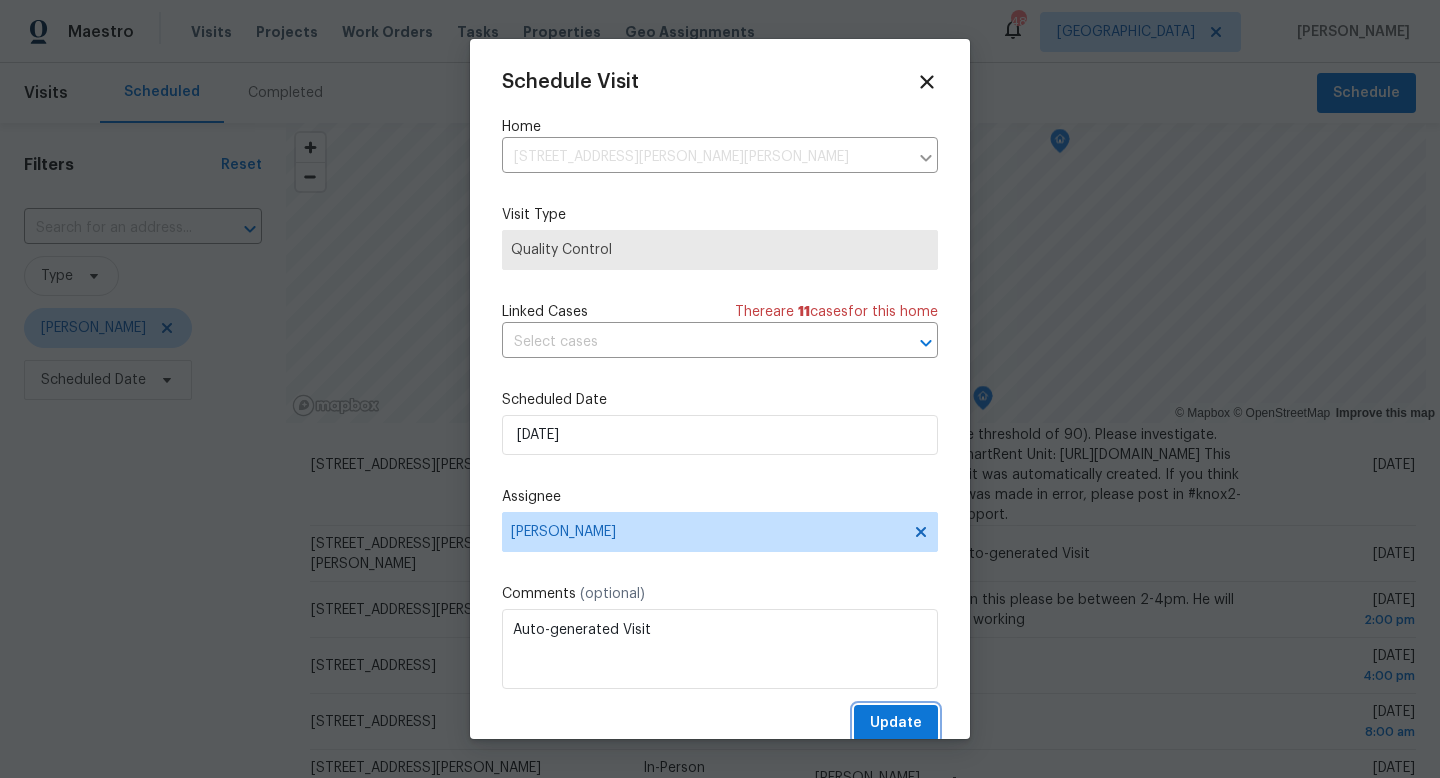 click on "Update" at bounding box center (896, 723) 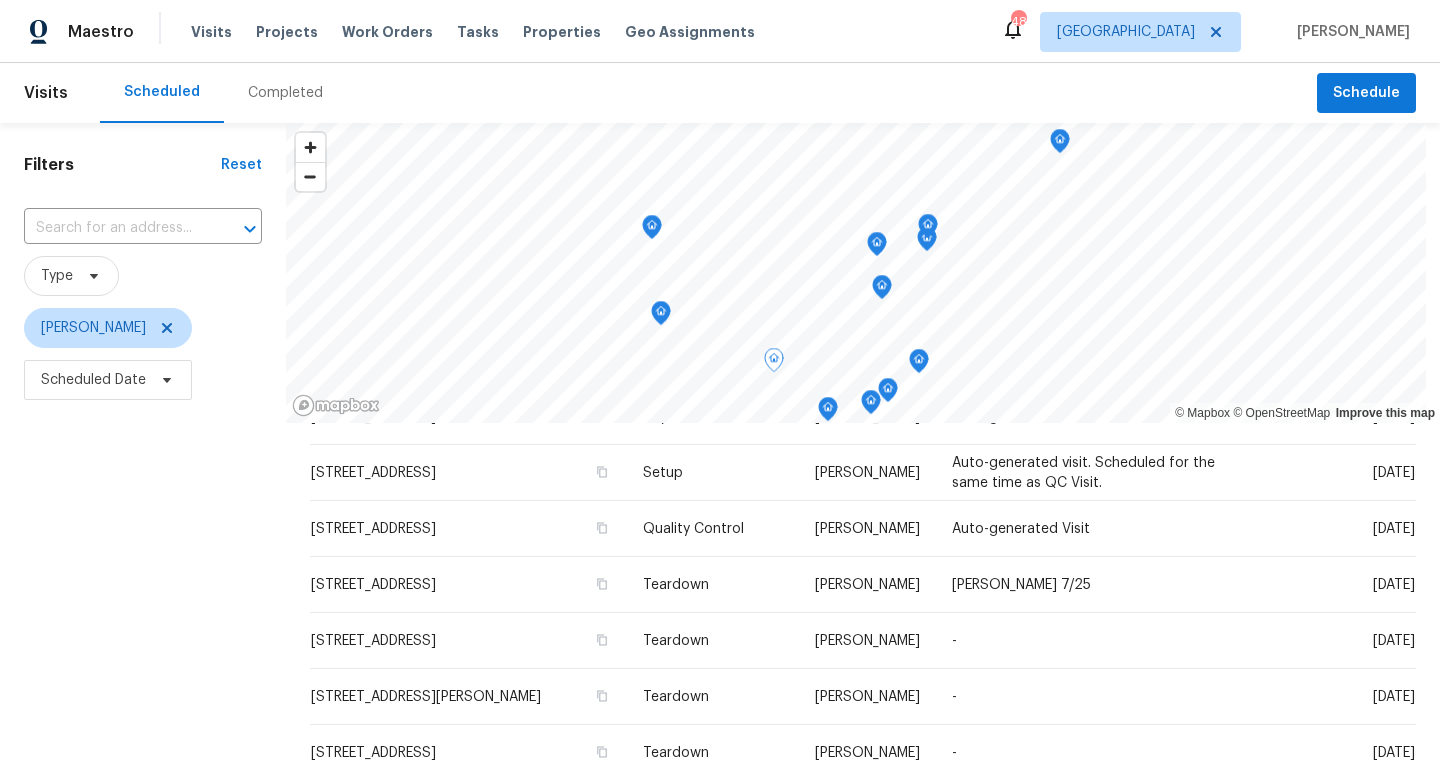 scroll, scrollTop: 623, scrollLeft: 0, axis: vertical 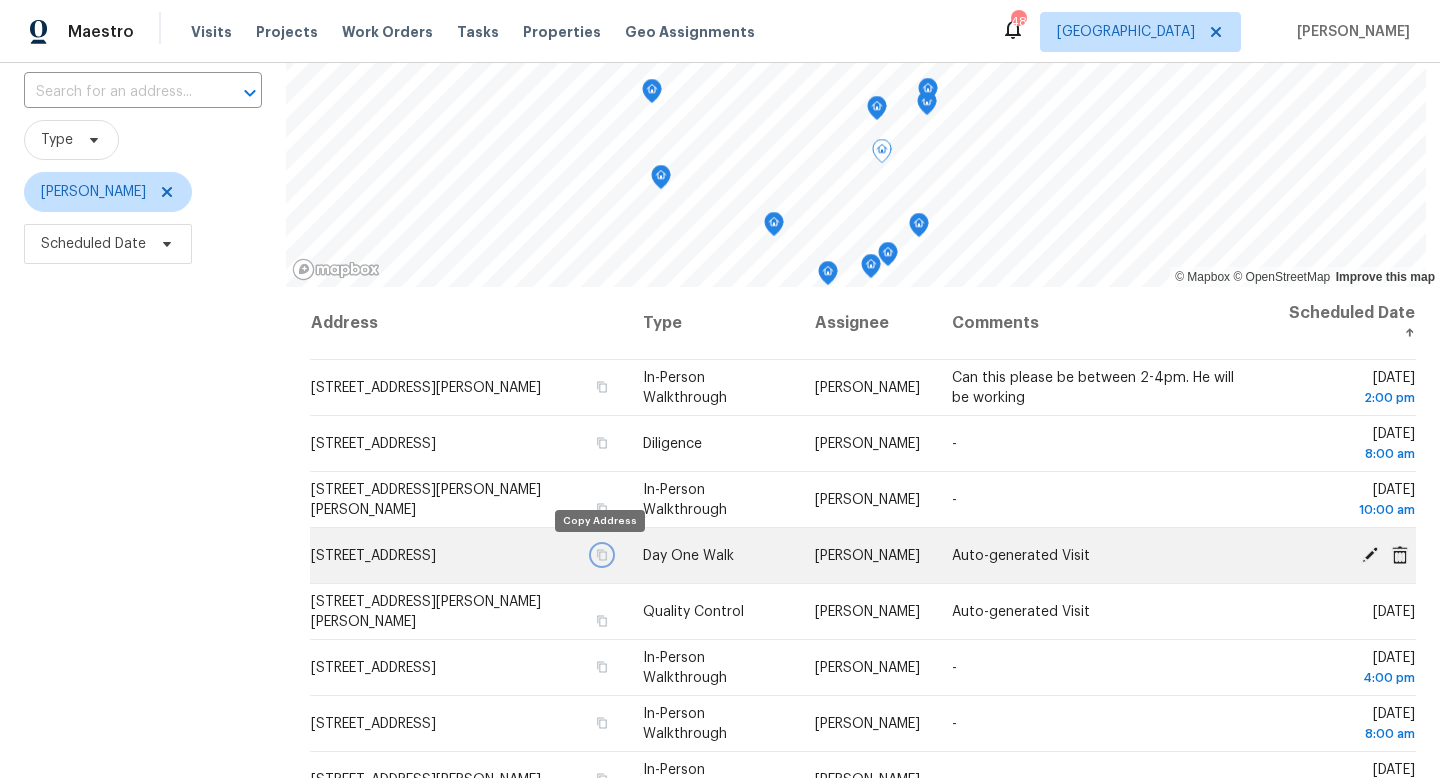 click 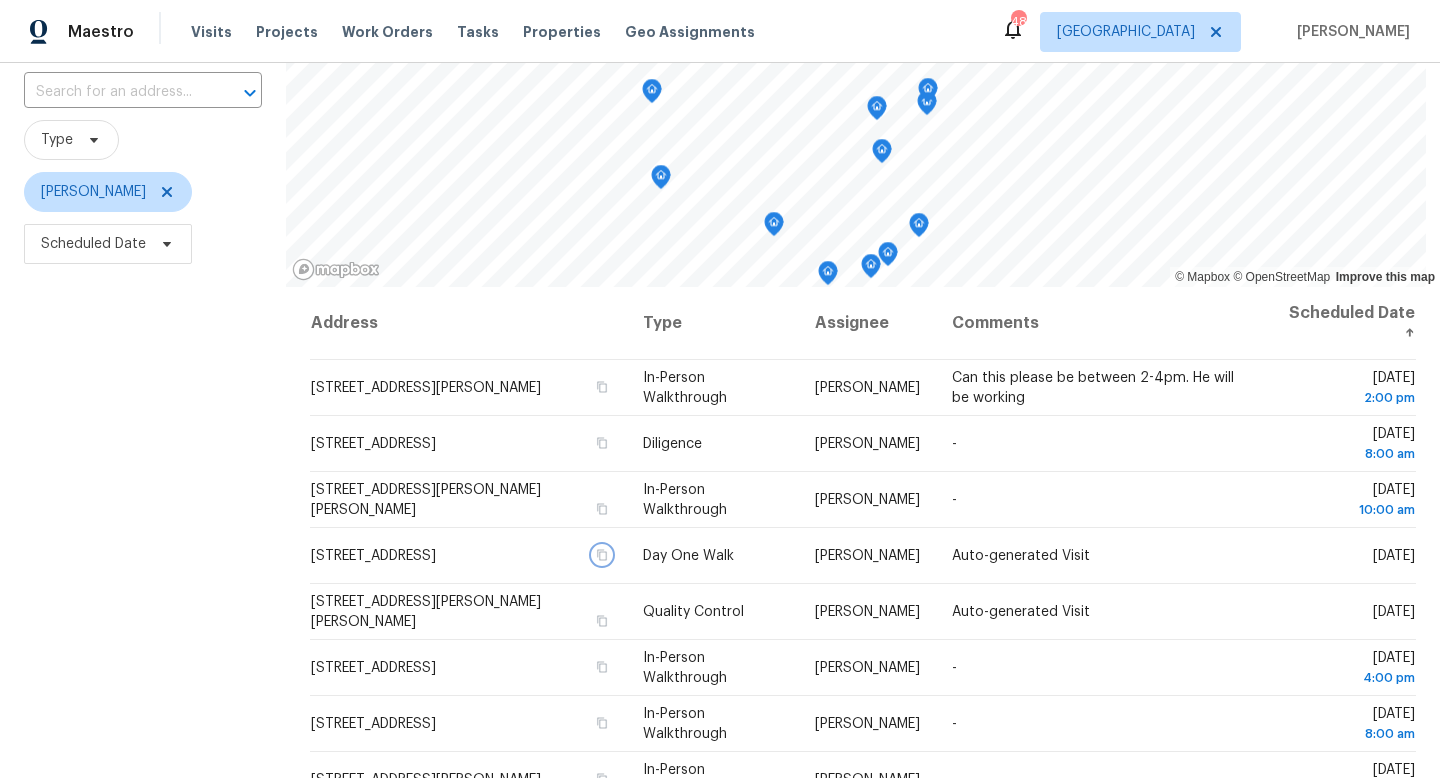 type 